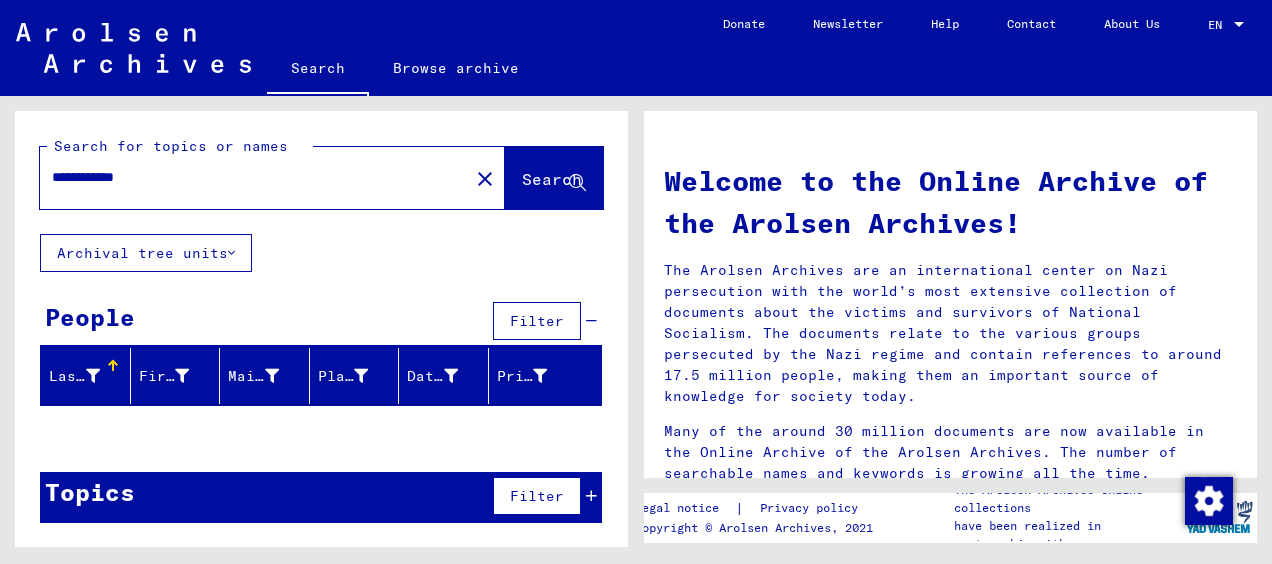 scroll, scrollTop: 0, scrollLeft: 0, axis: both 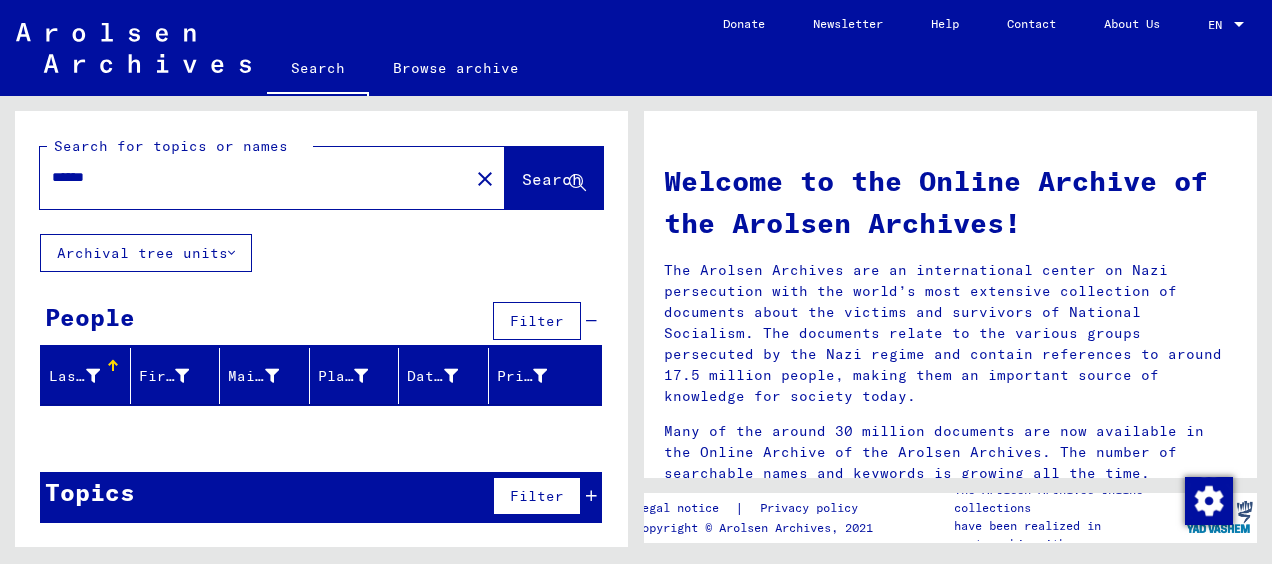 type on "******" 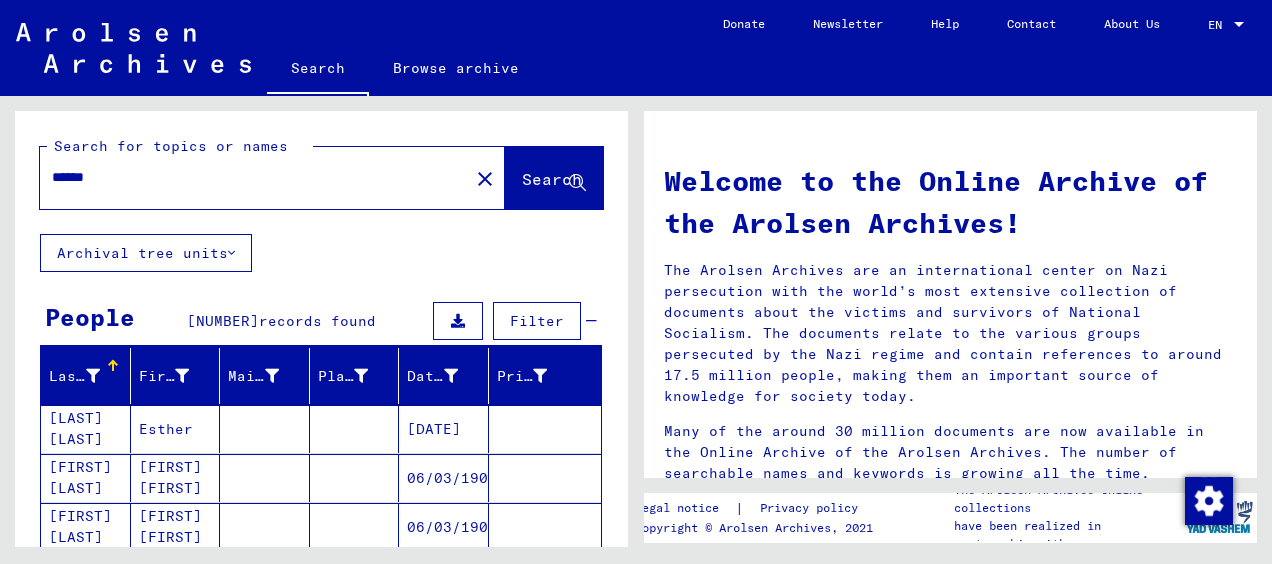 scroll, scrollTop: 394, scrollLeft: 0, axis: vertical 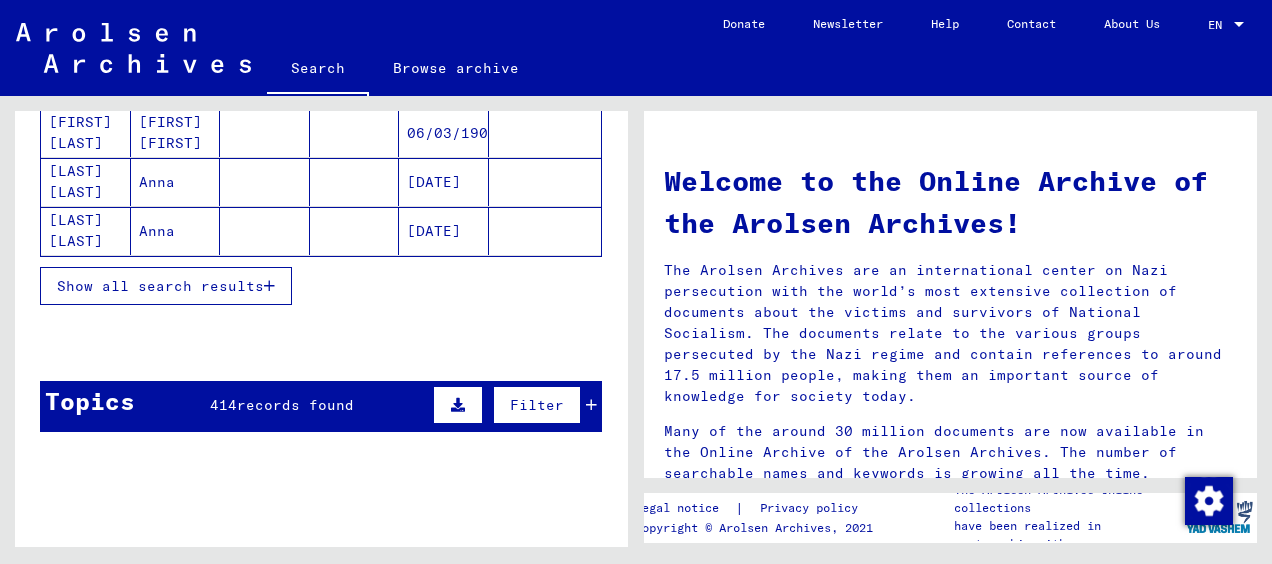 click on "Show all search results" at bounding box center (160, 286) 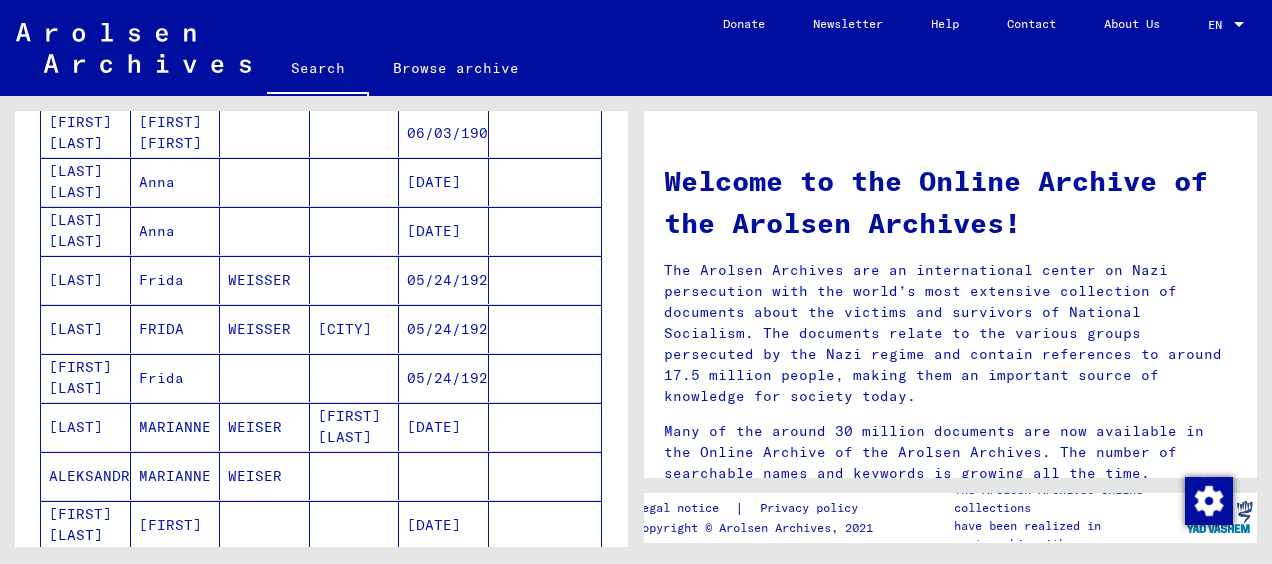 scroll, scrollTop: 788, scrollLeft: 0, axis: vertical 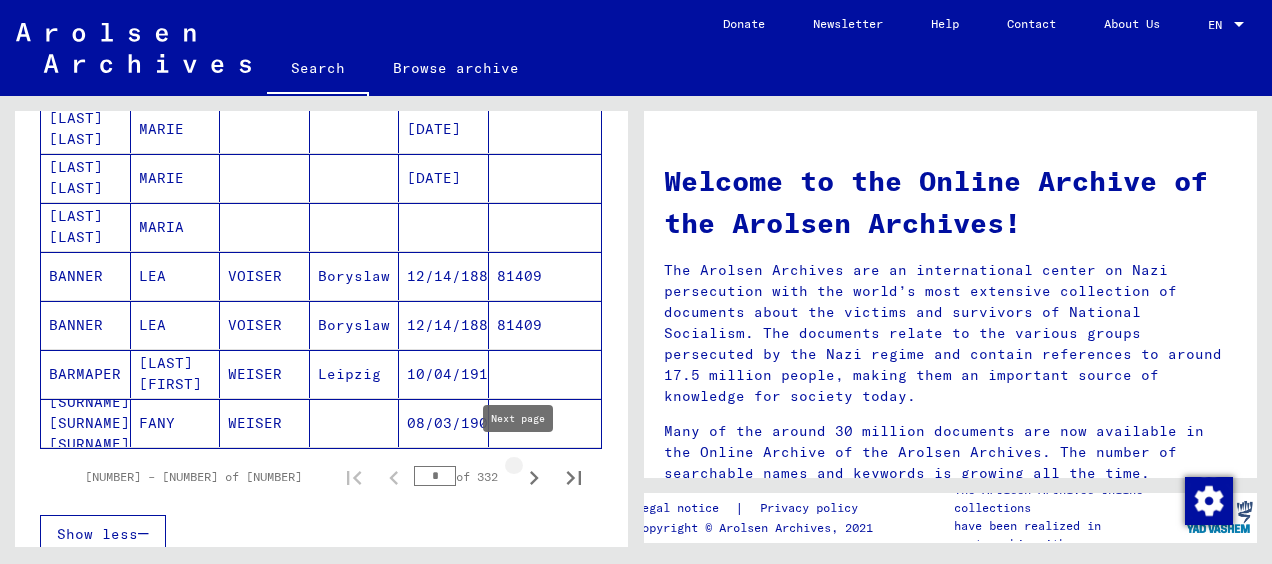 click 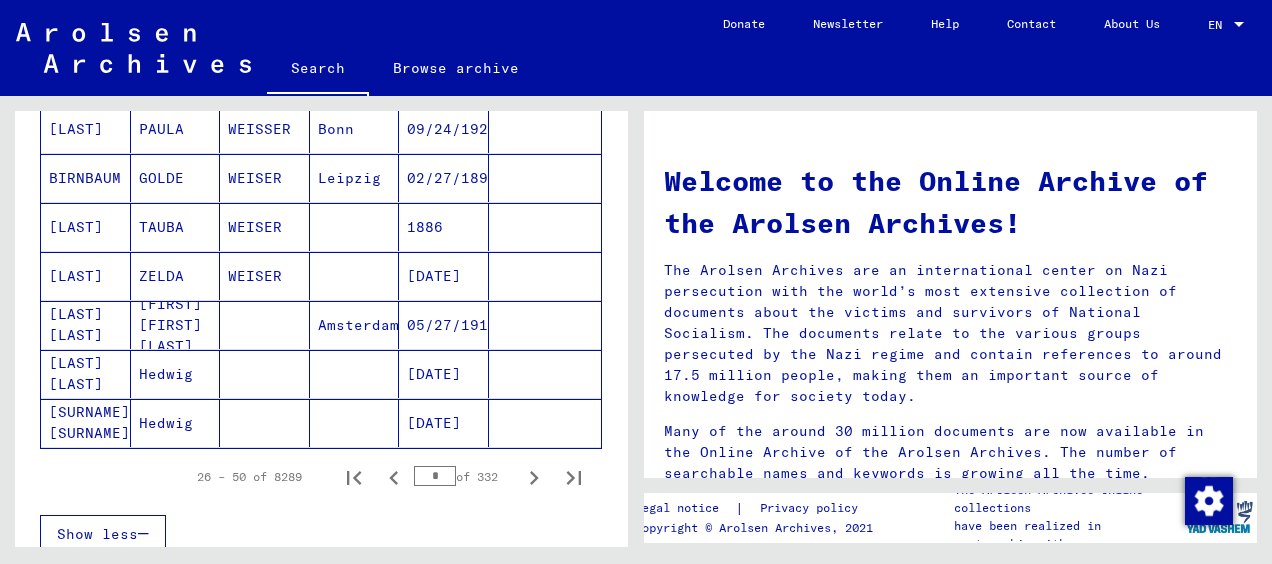 scroll, scrollTop: 788, scrollLeft: 0, axis: vertical 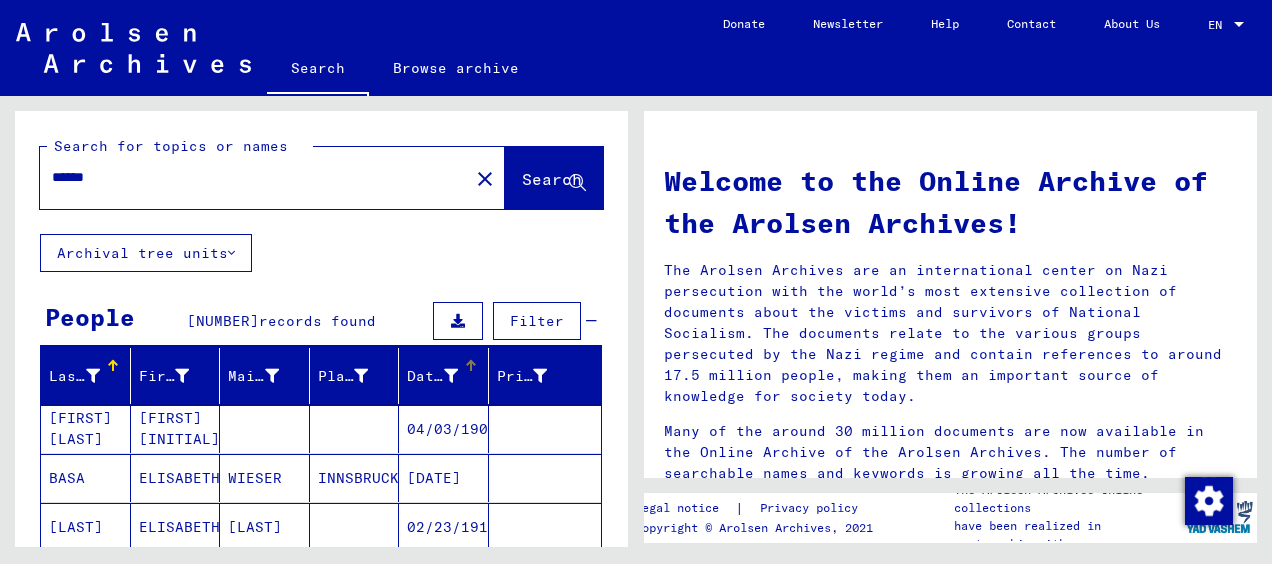 click on "Date of Birth" at bounding box center [432, 376] 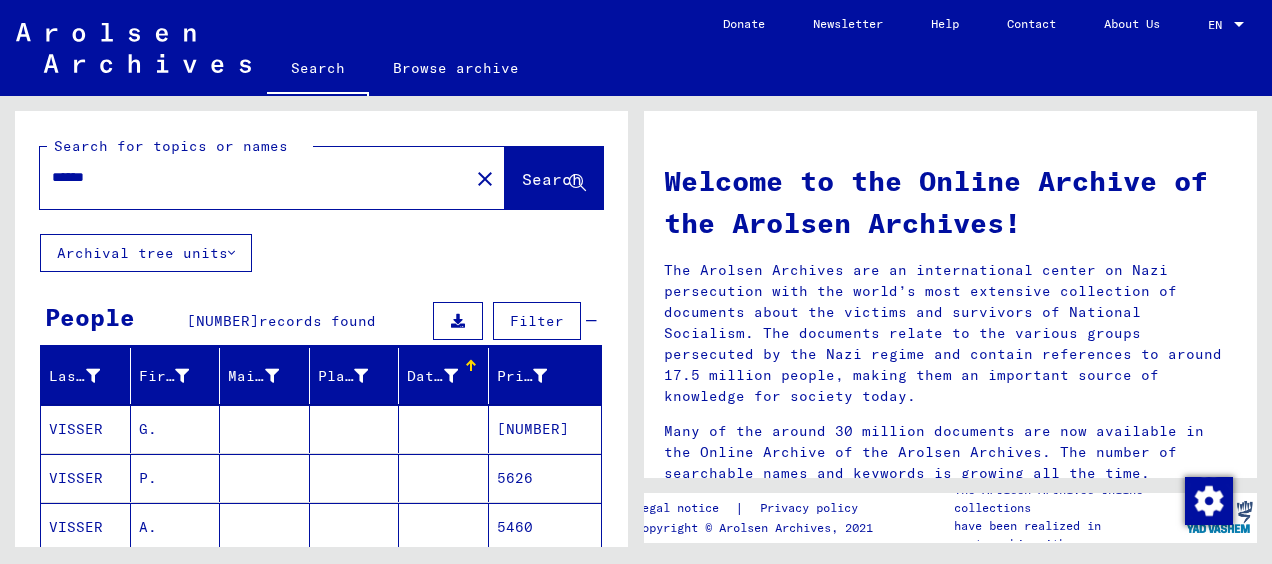 scroll, scrollTop: 394, scrollLeft: 0, axis: vertical 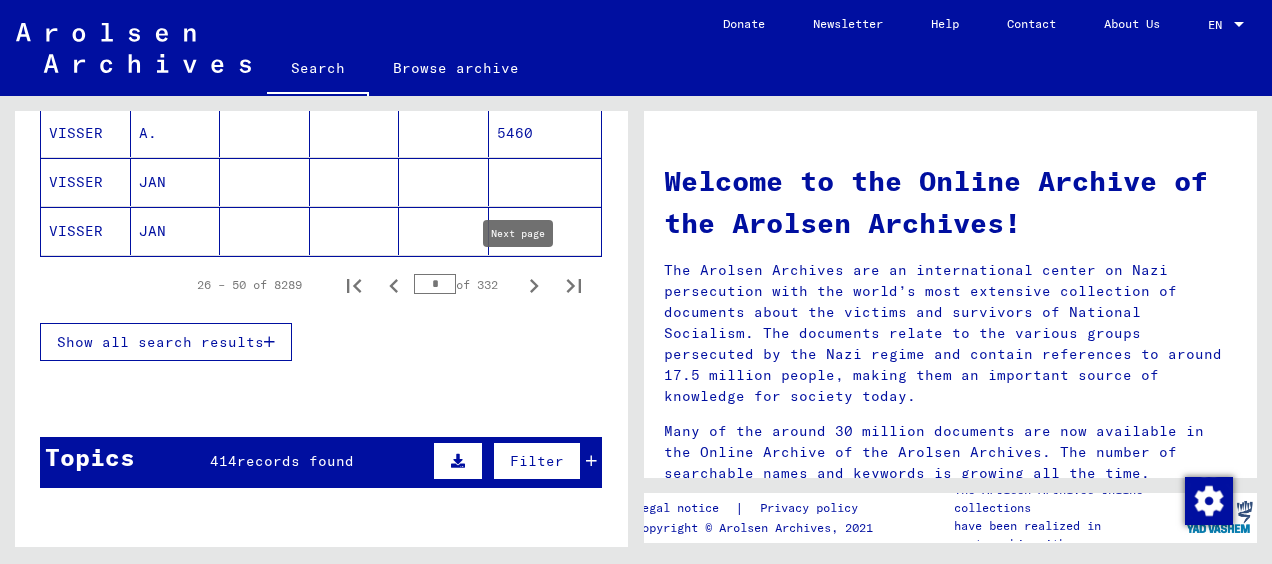 click 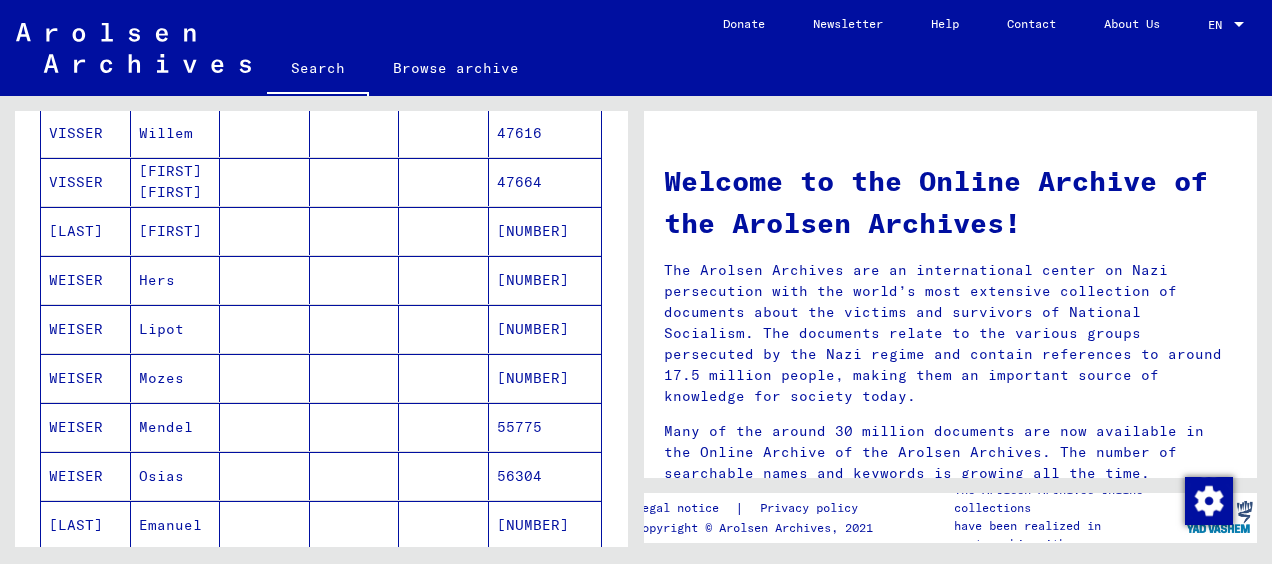 click on "[NUMBER]" at bounding box center (545, 329) 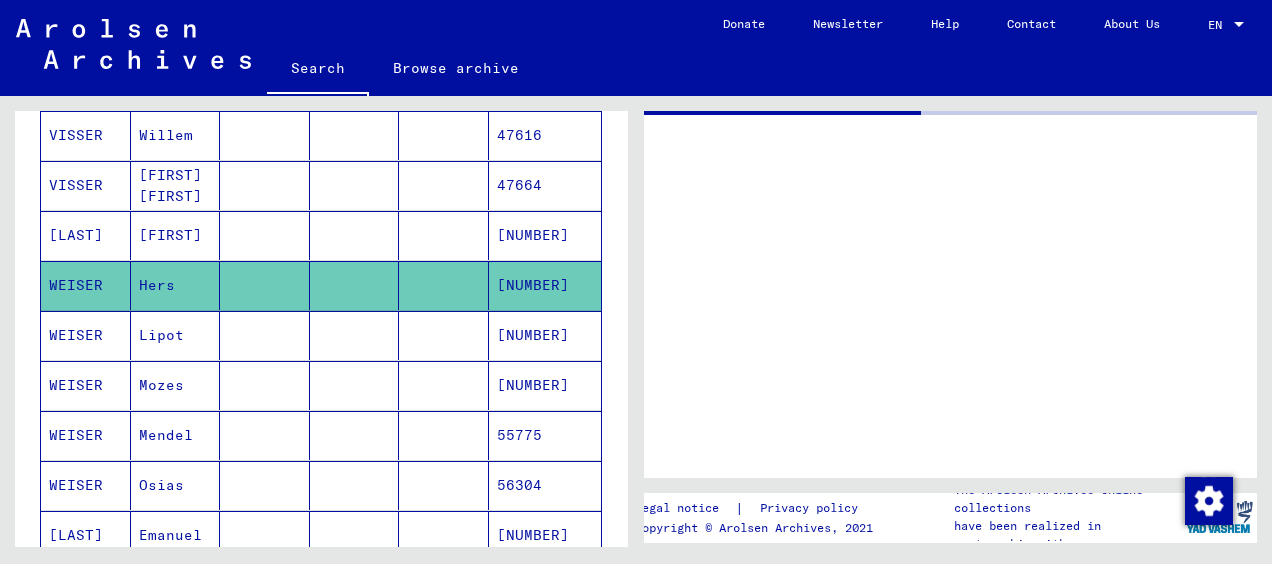 scroll, scrollTop: 396, scrollLeft: 0, axis: vertical 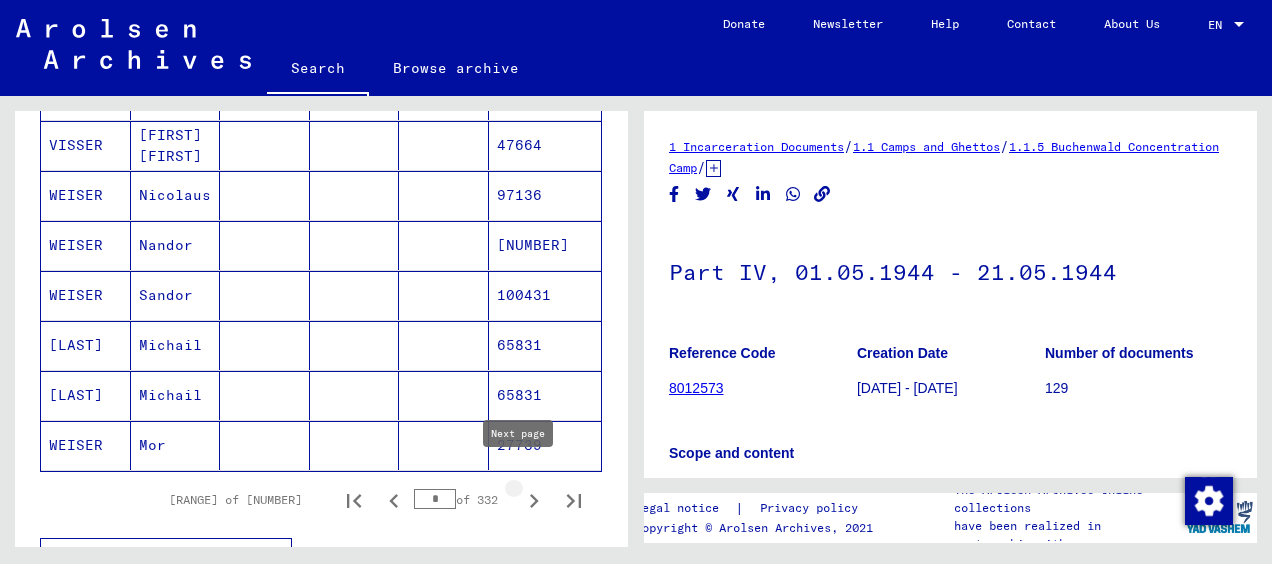 click 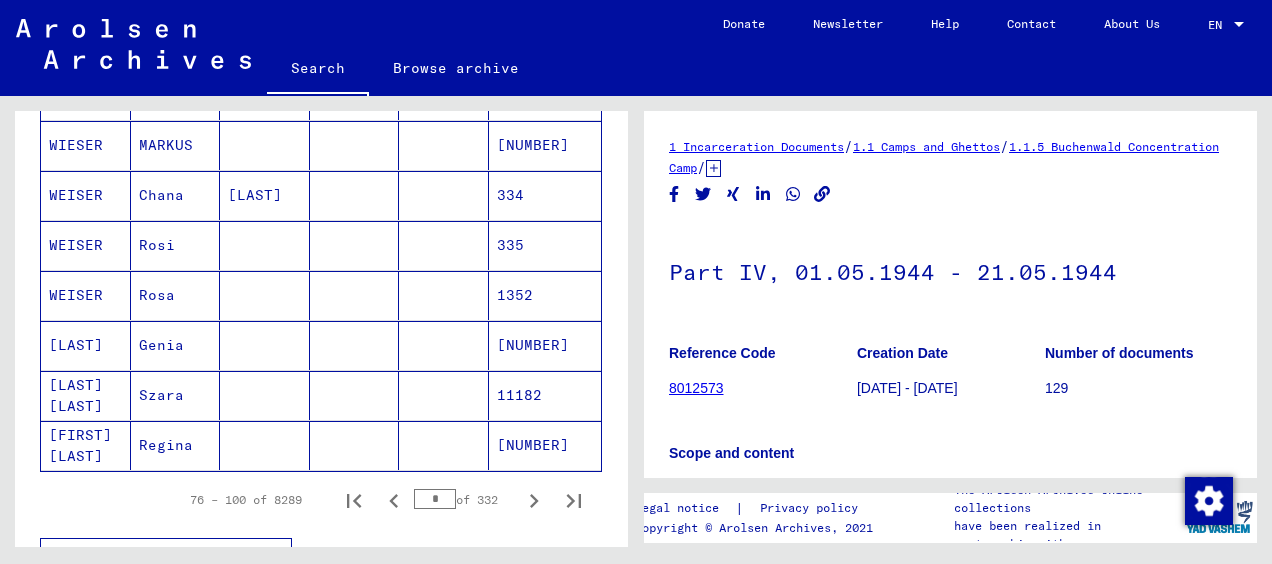 click 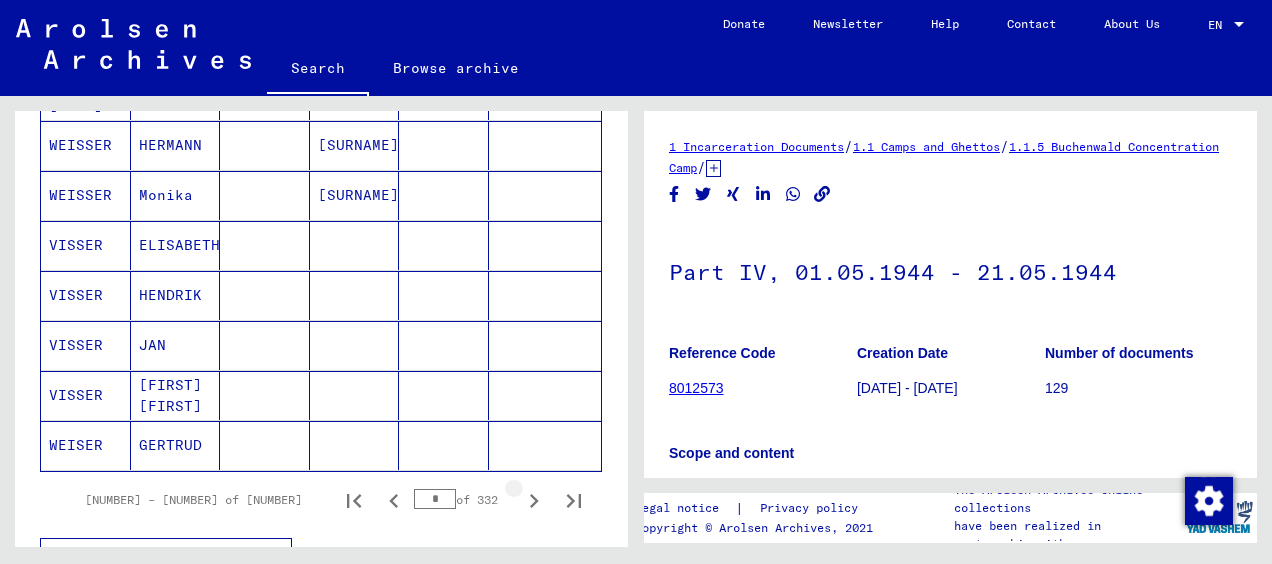 click 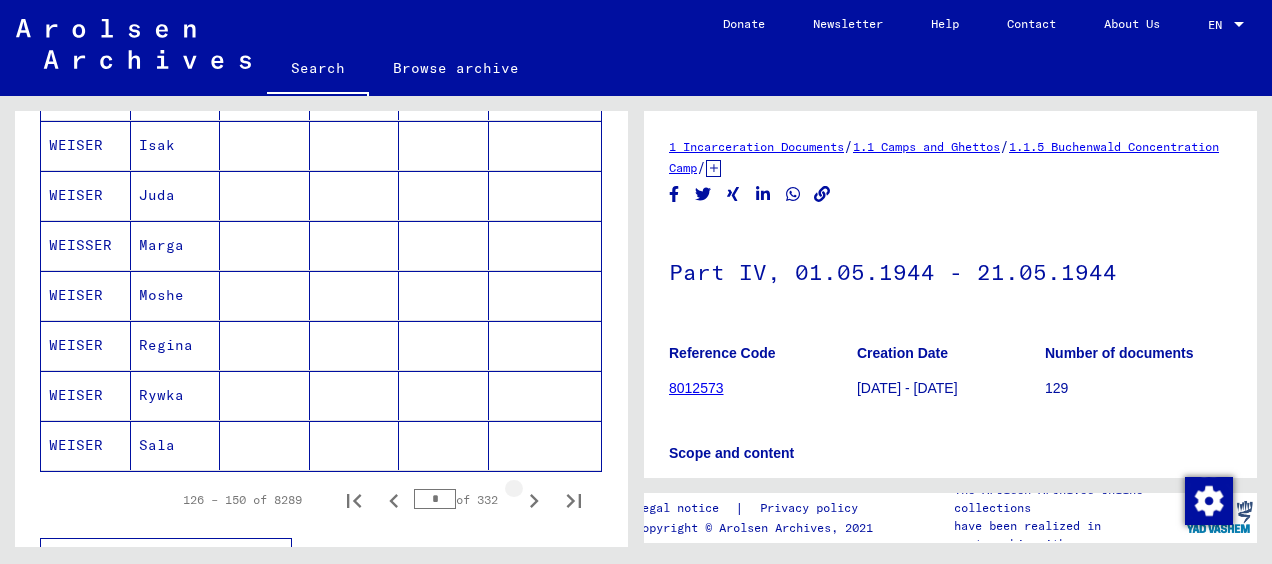 click 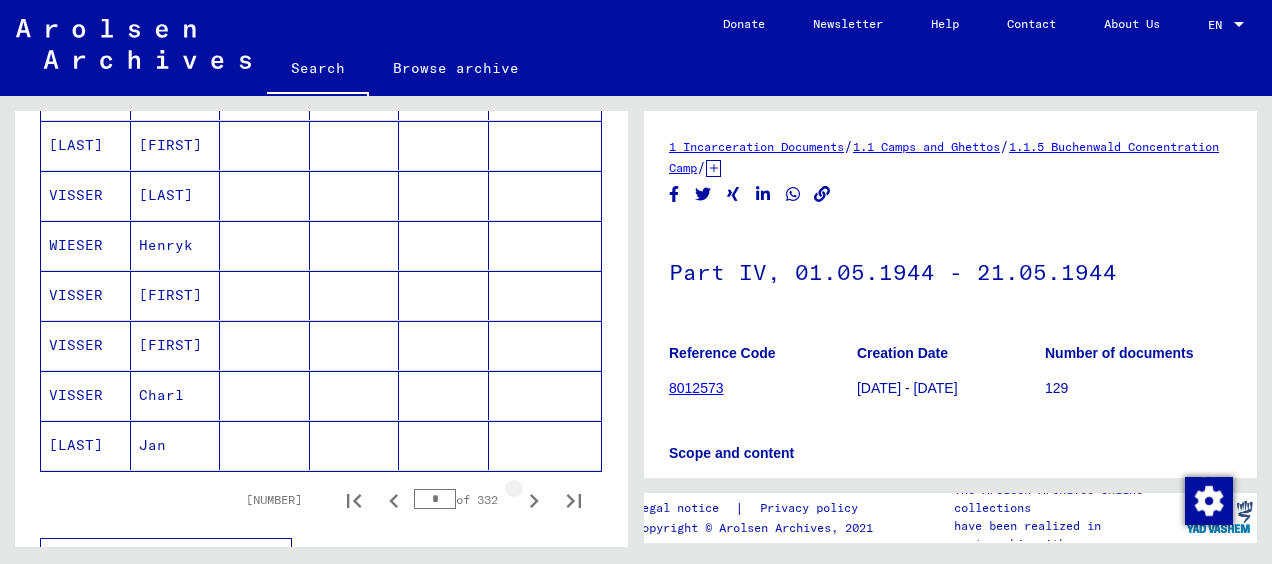 click 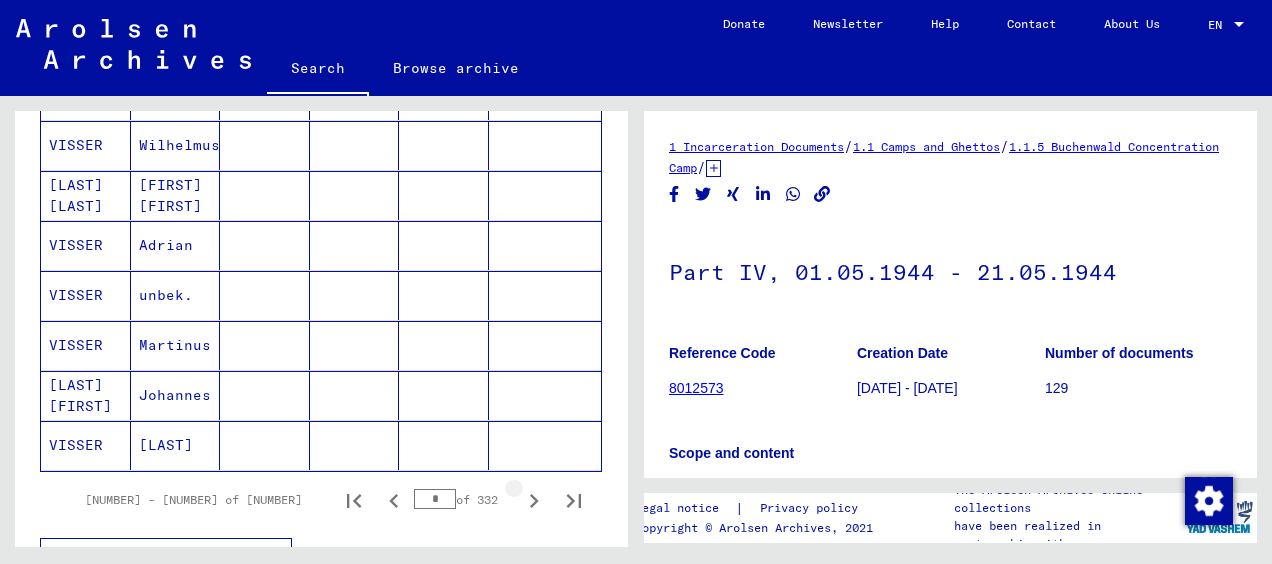 click 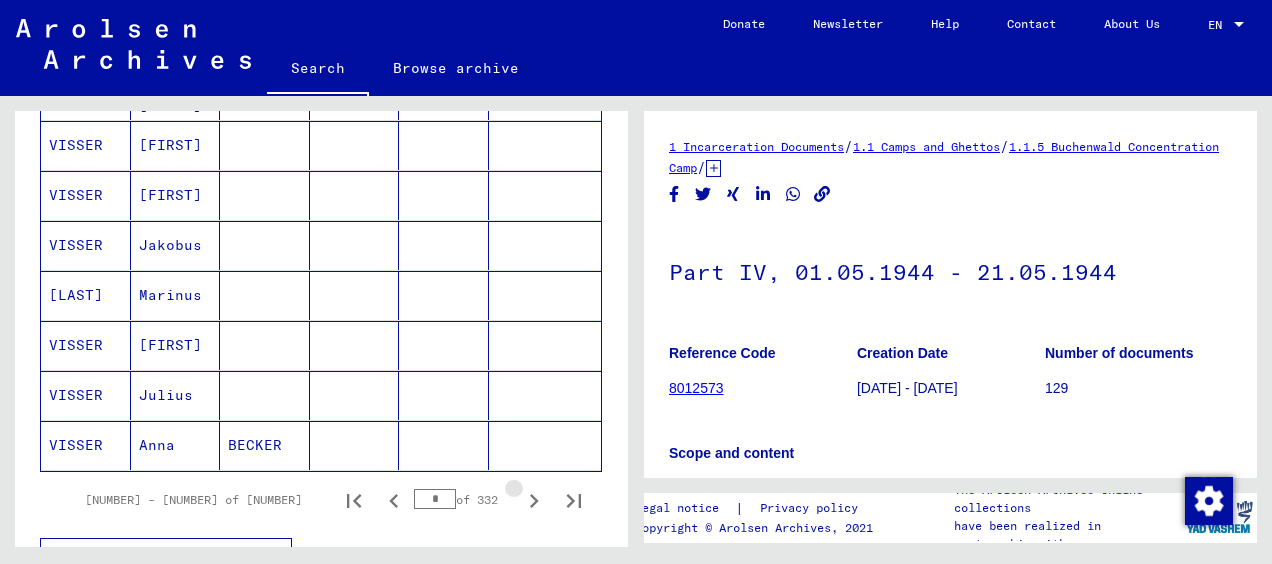 click 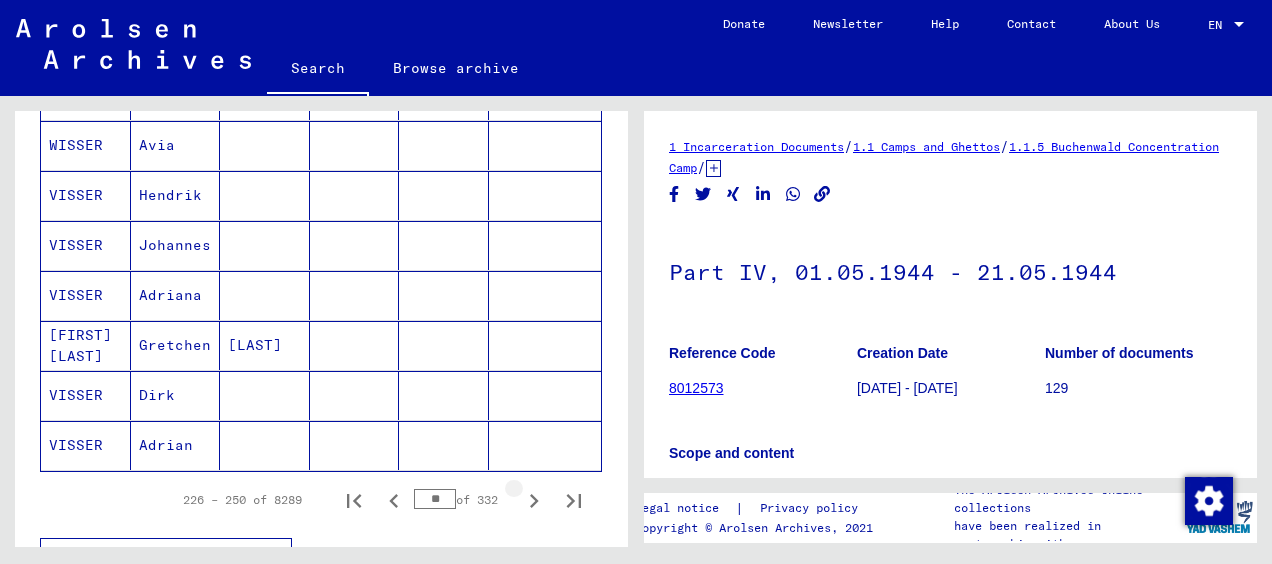 click 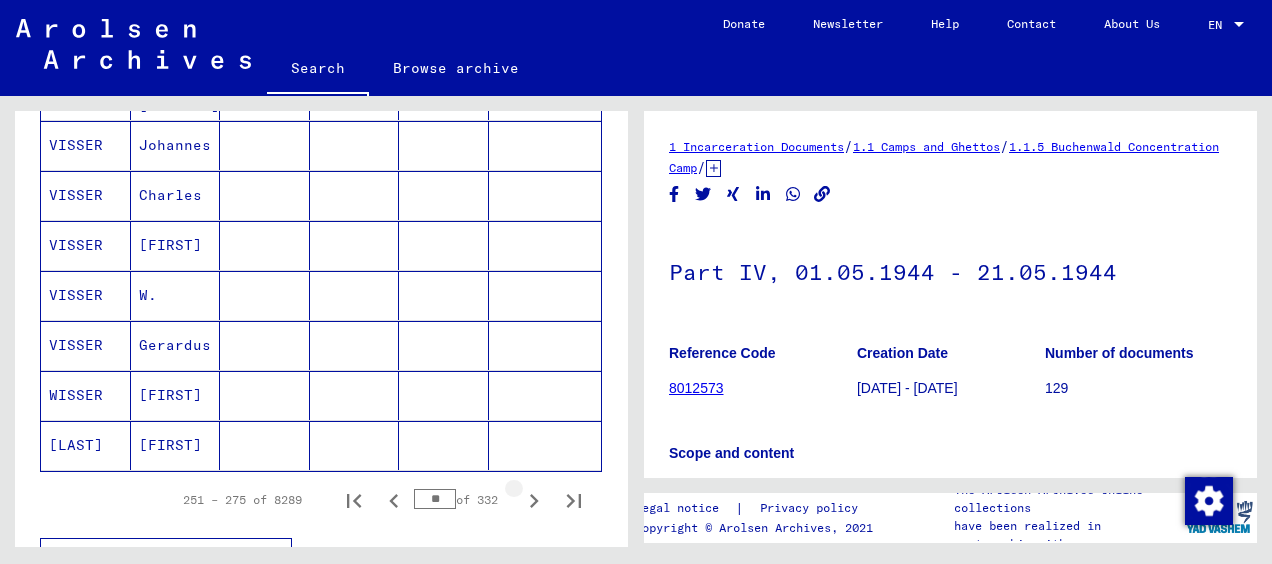 click 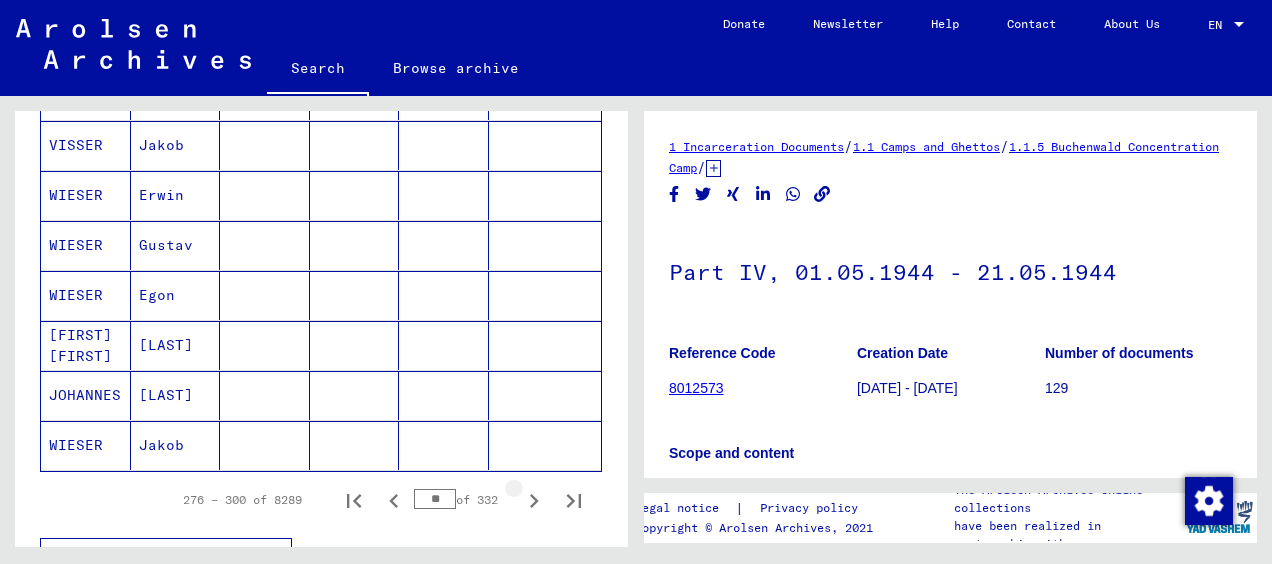 click 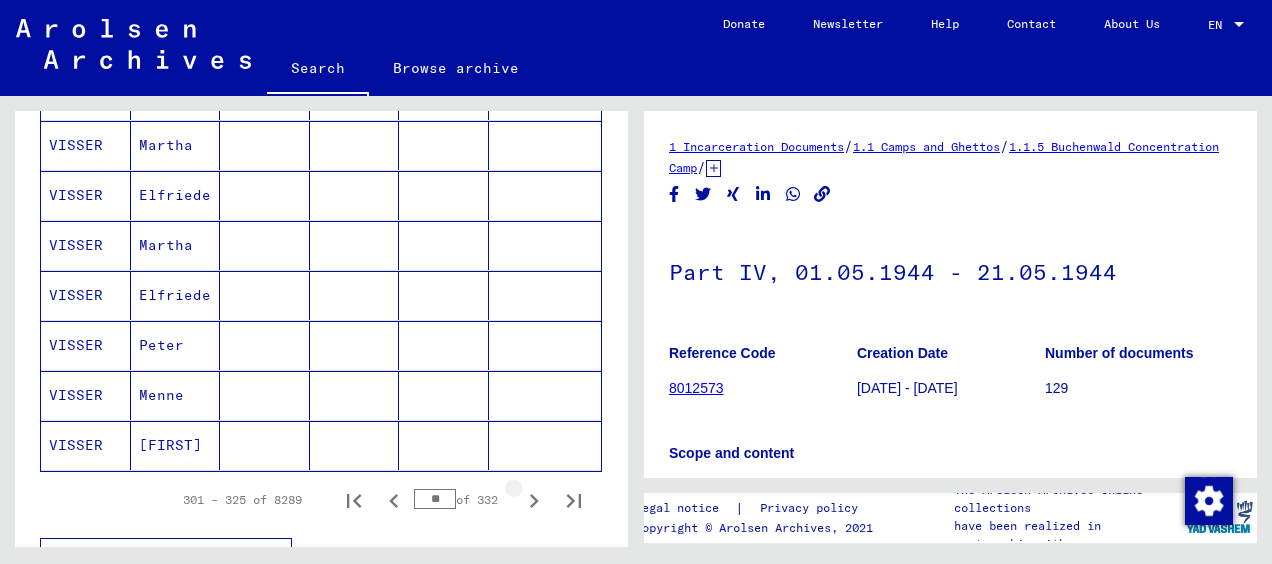 click 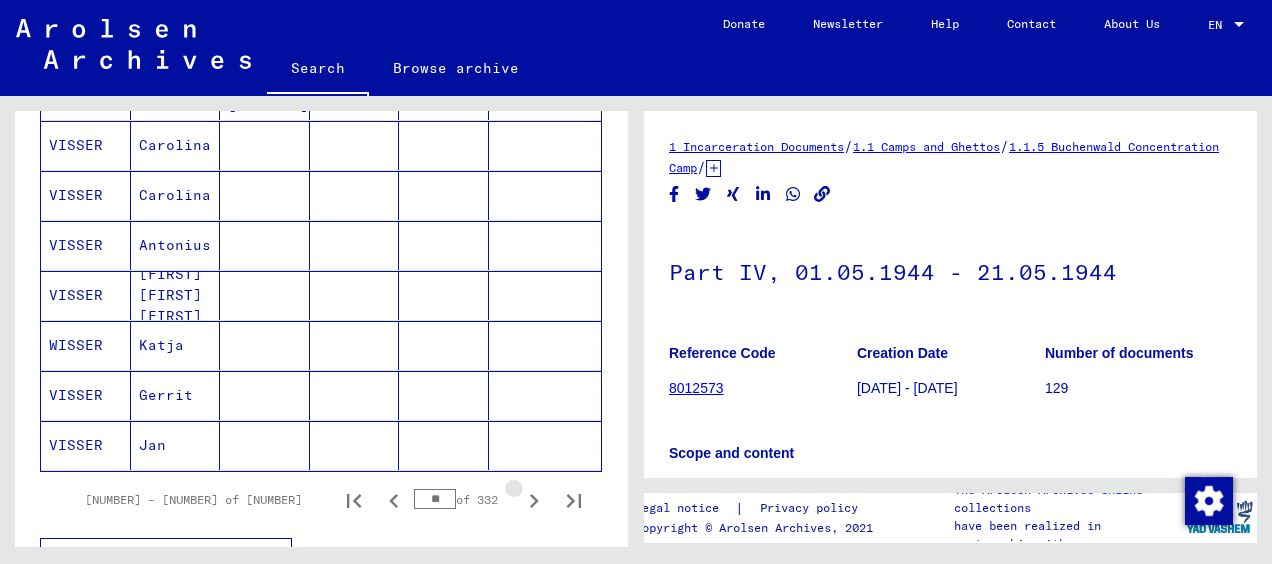 click 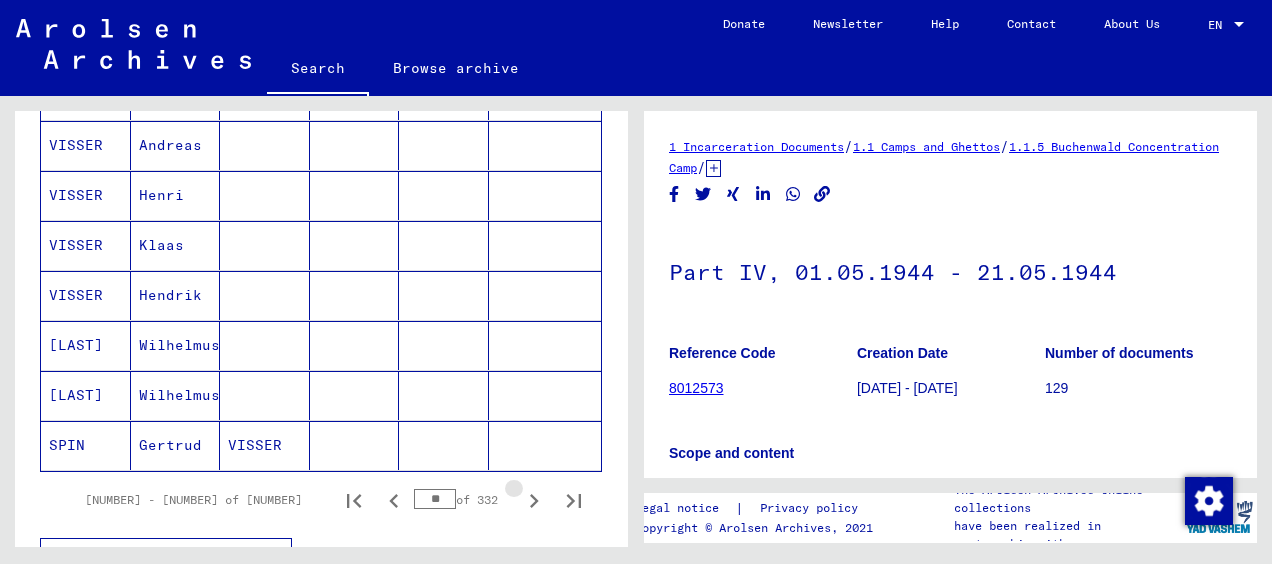 click 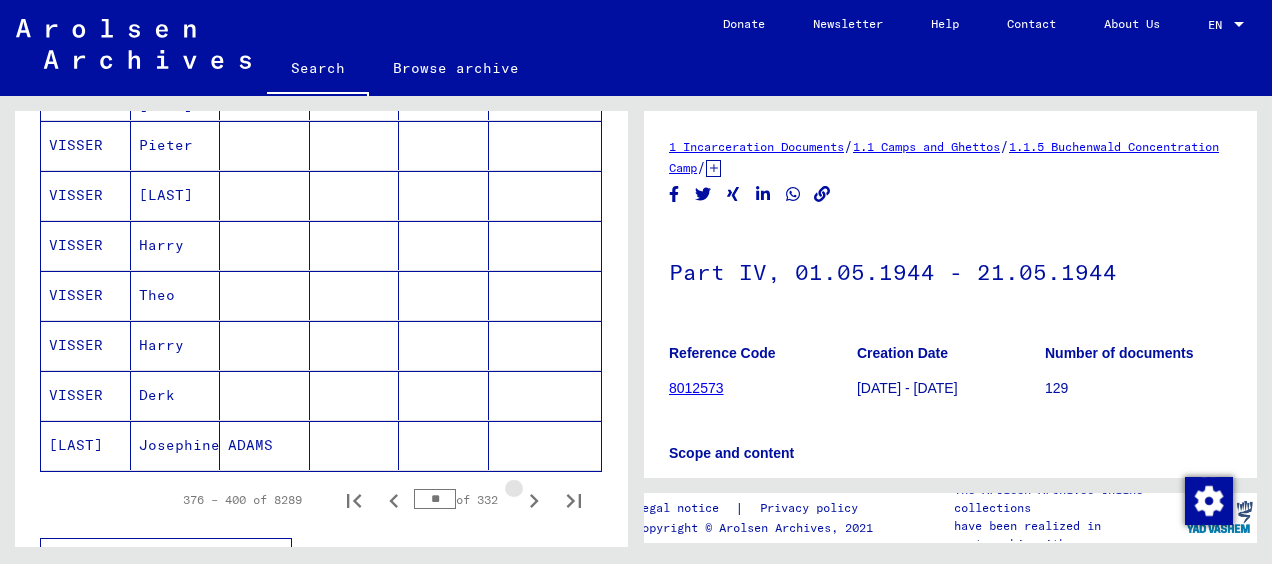 click 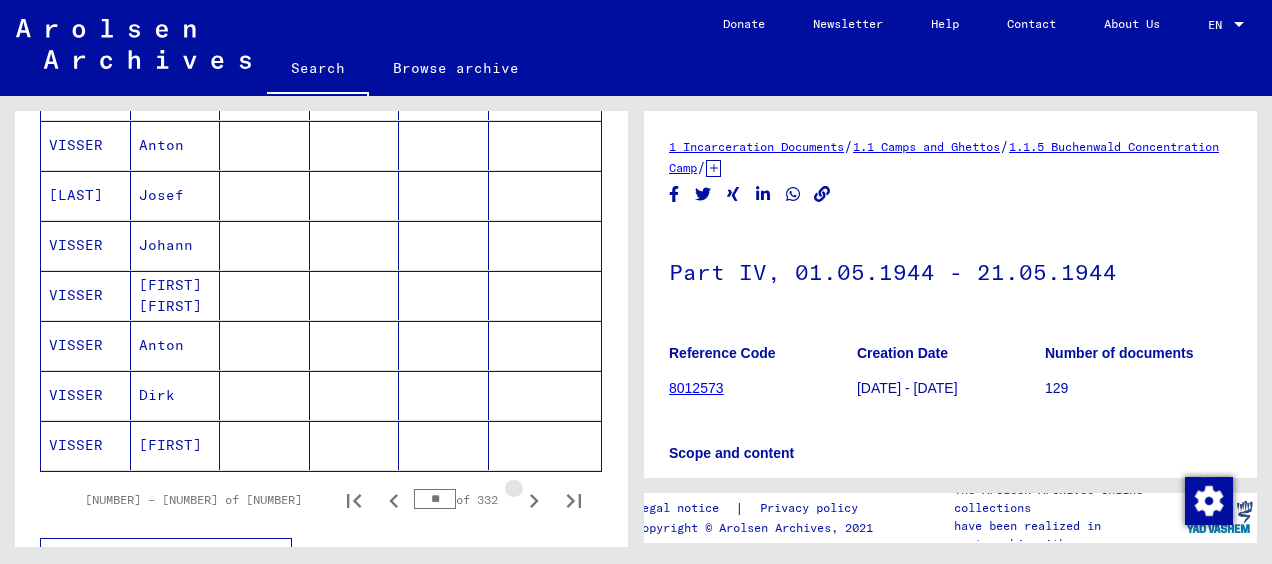 click 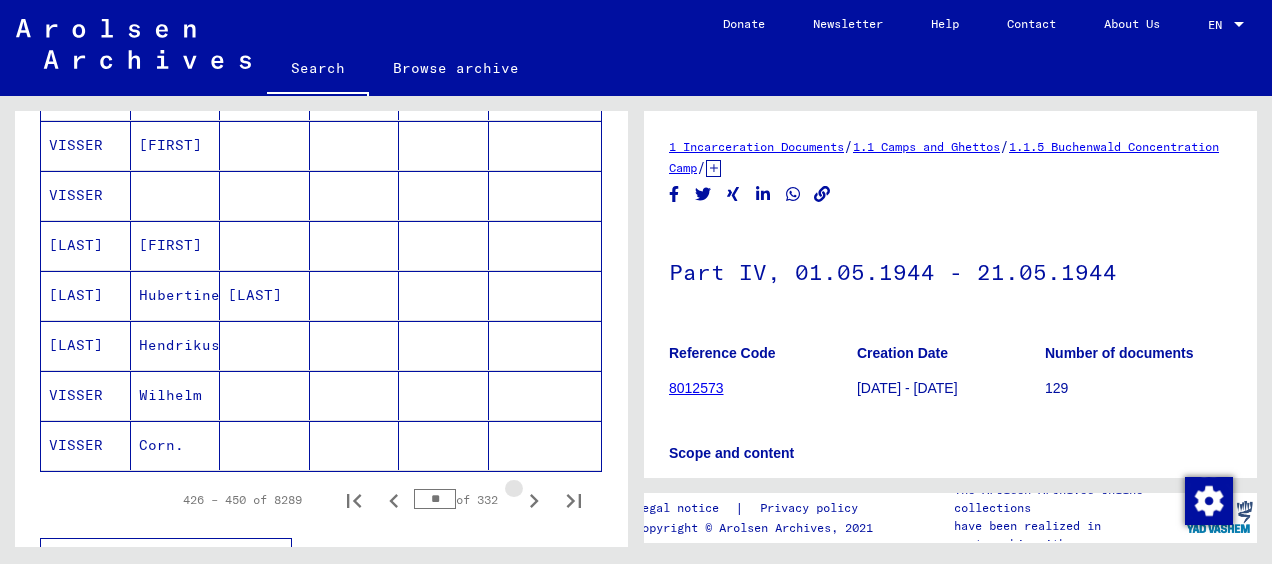 click 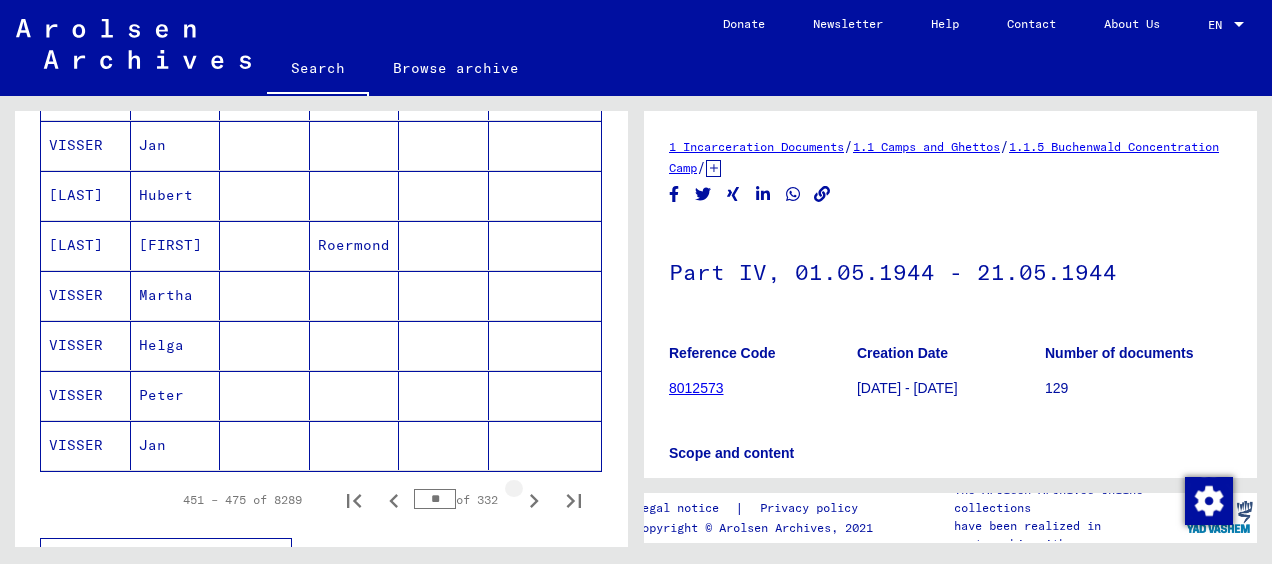 click 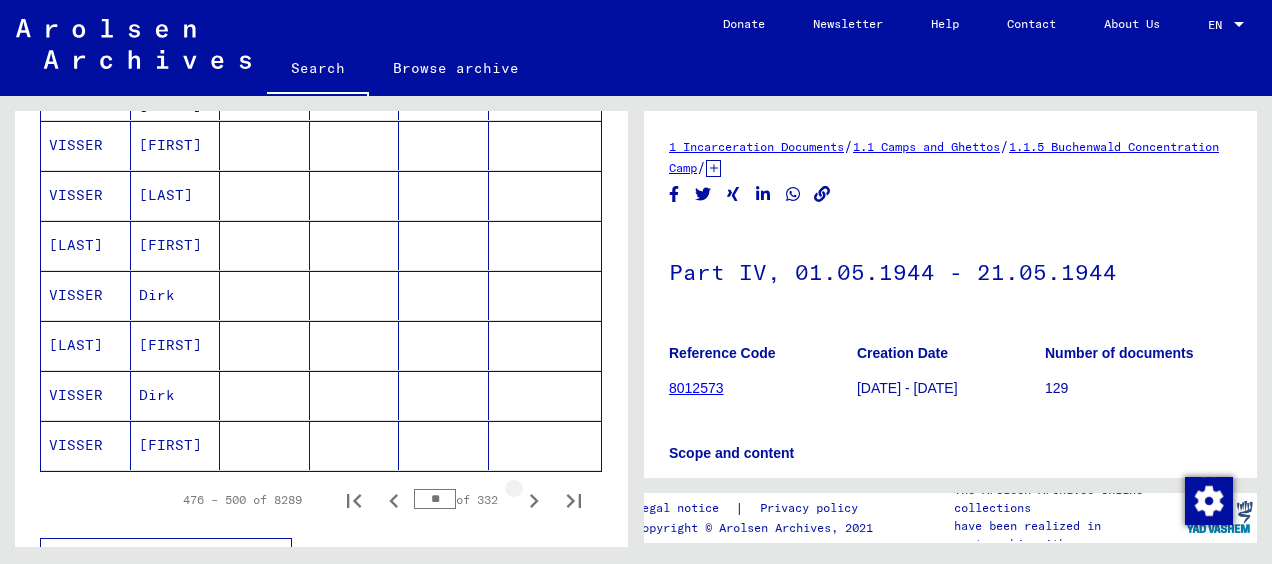 click 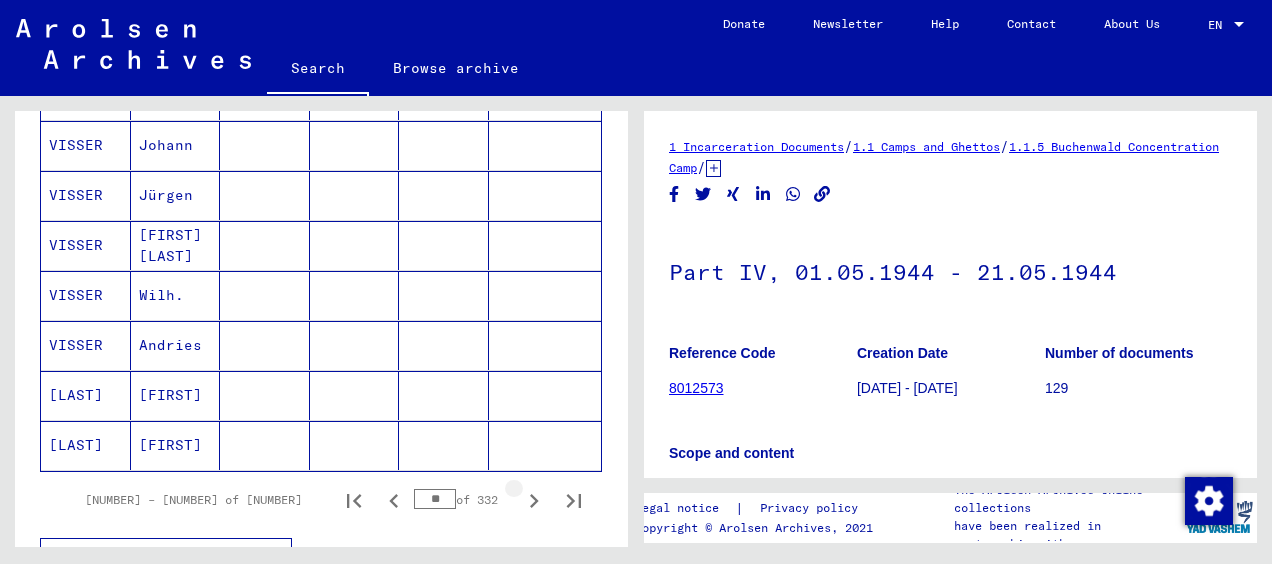 click 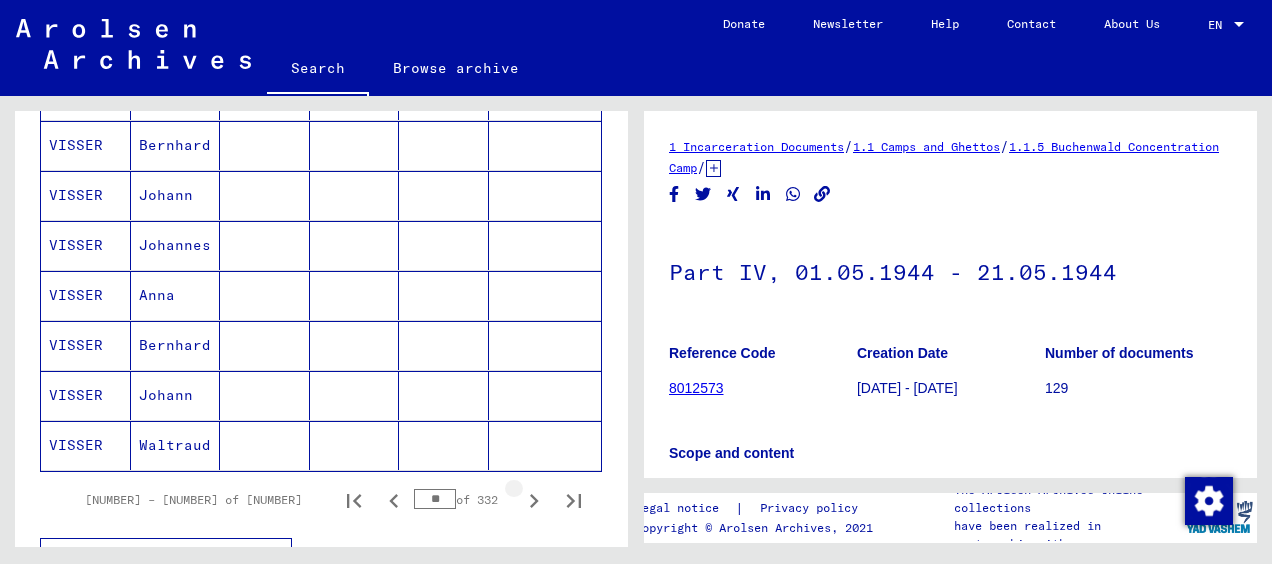 click 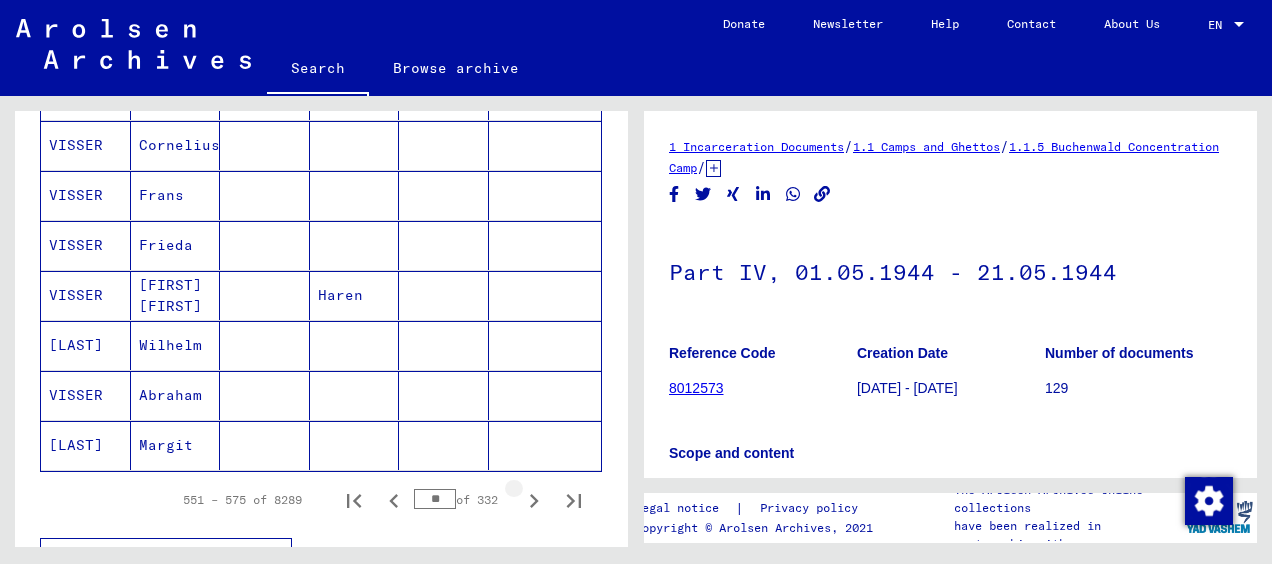 click 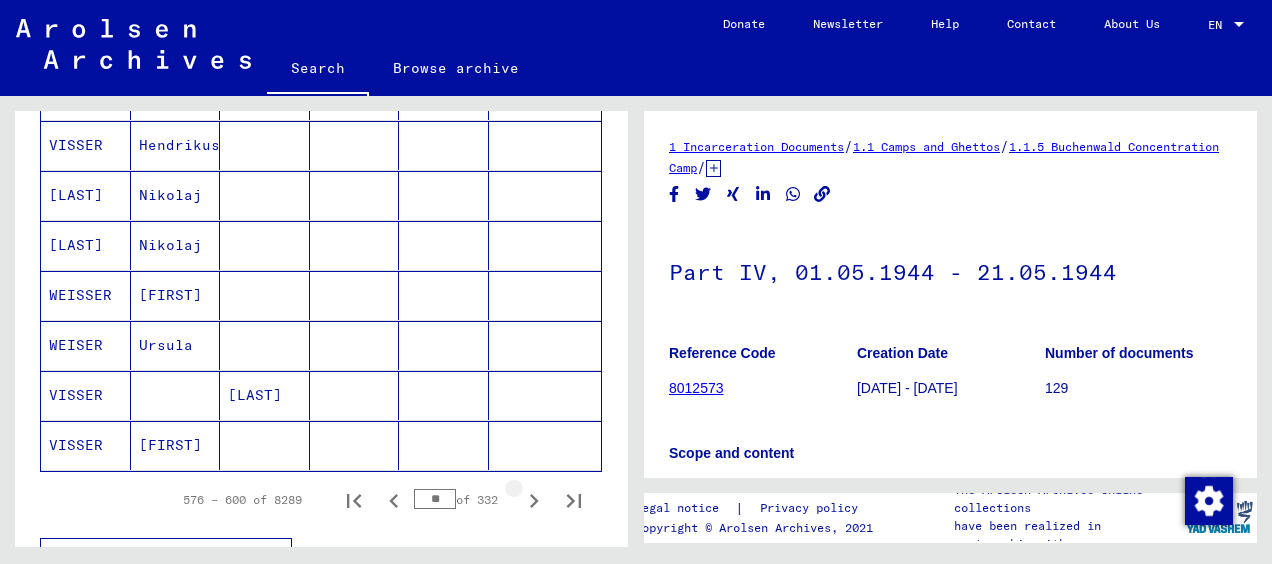 click 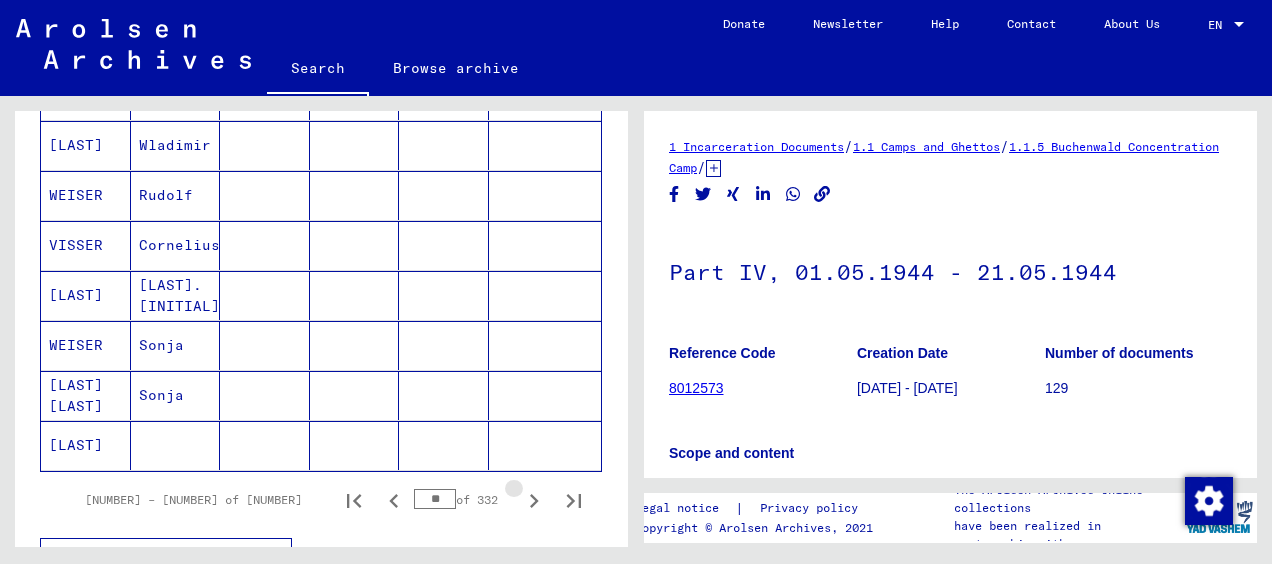 click 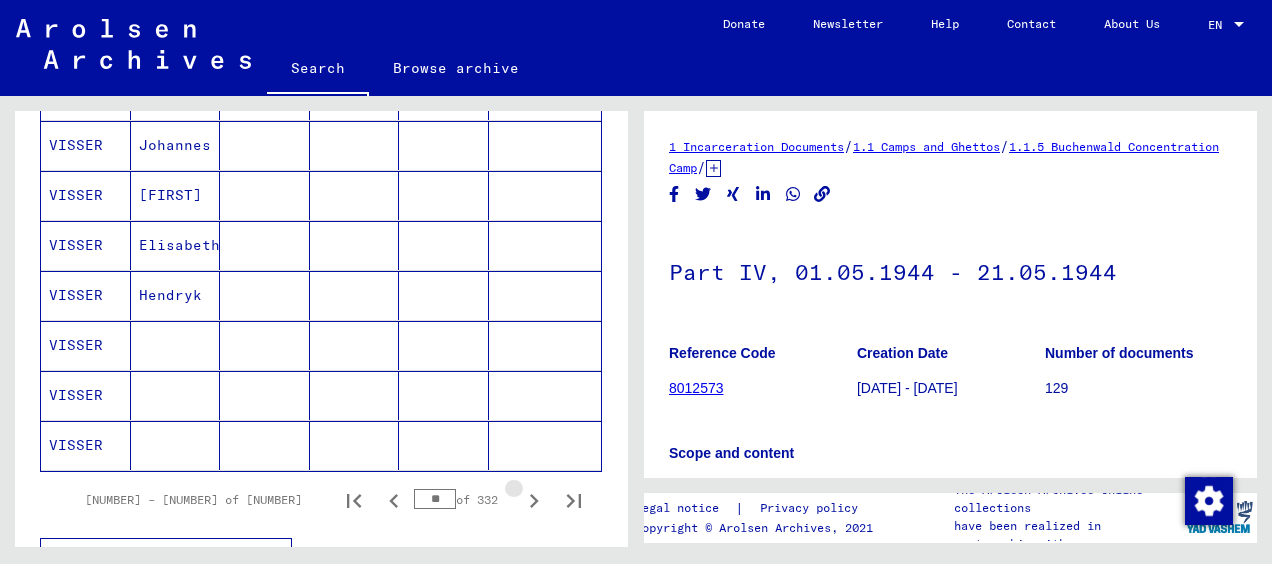 click 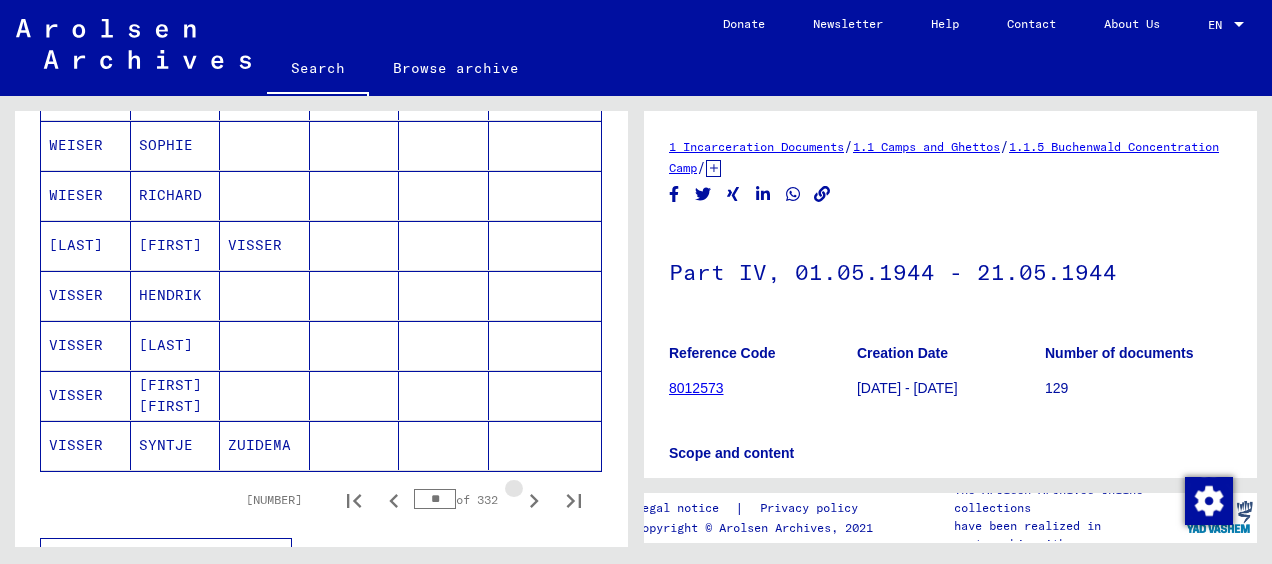click 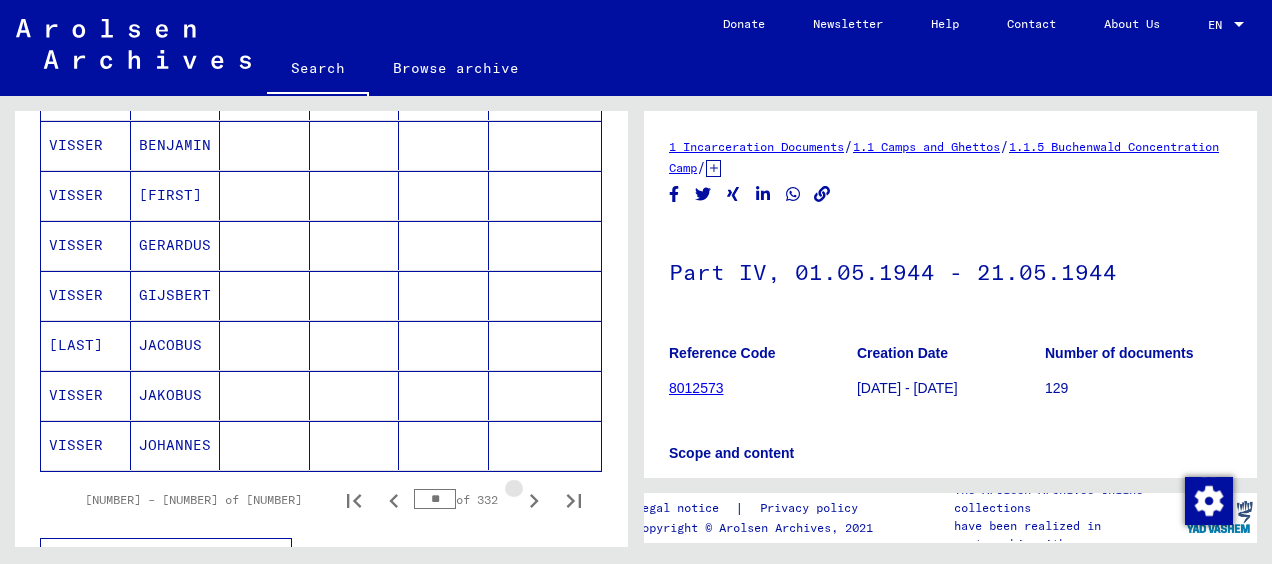 click 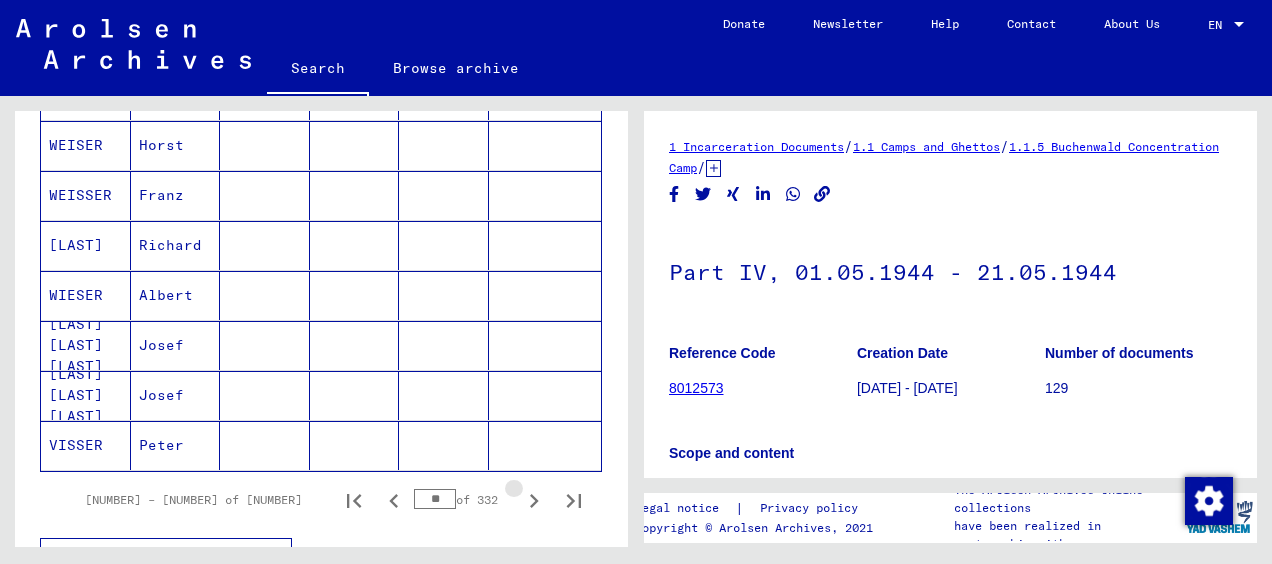 click 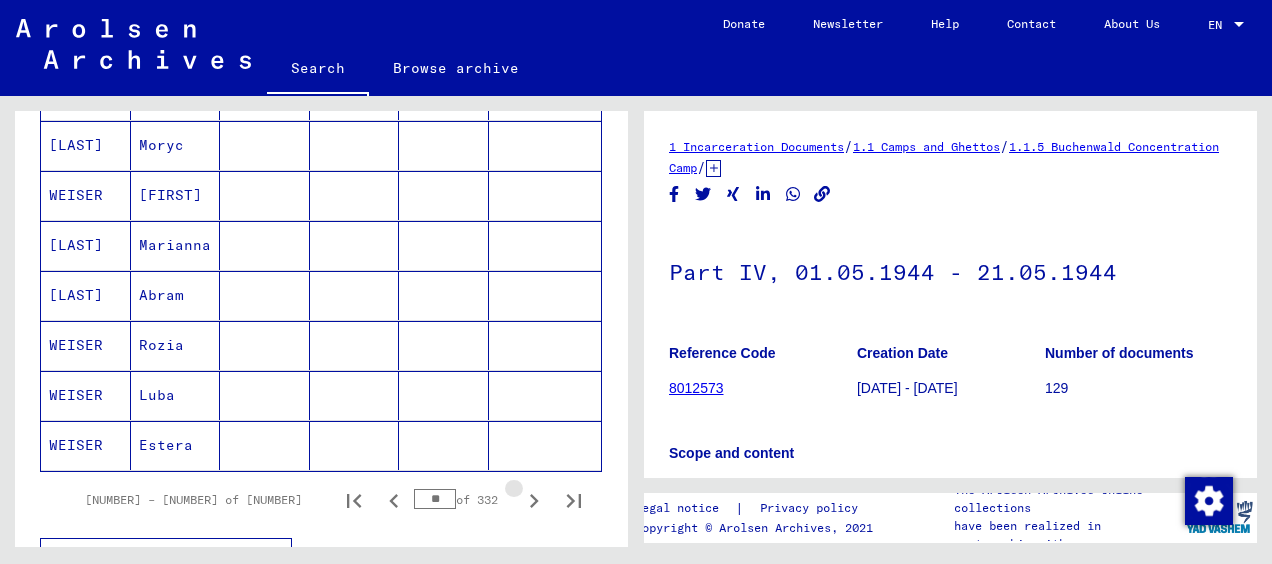 click 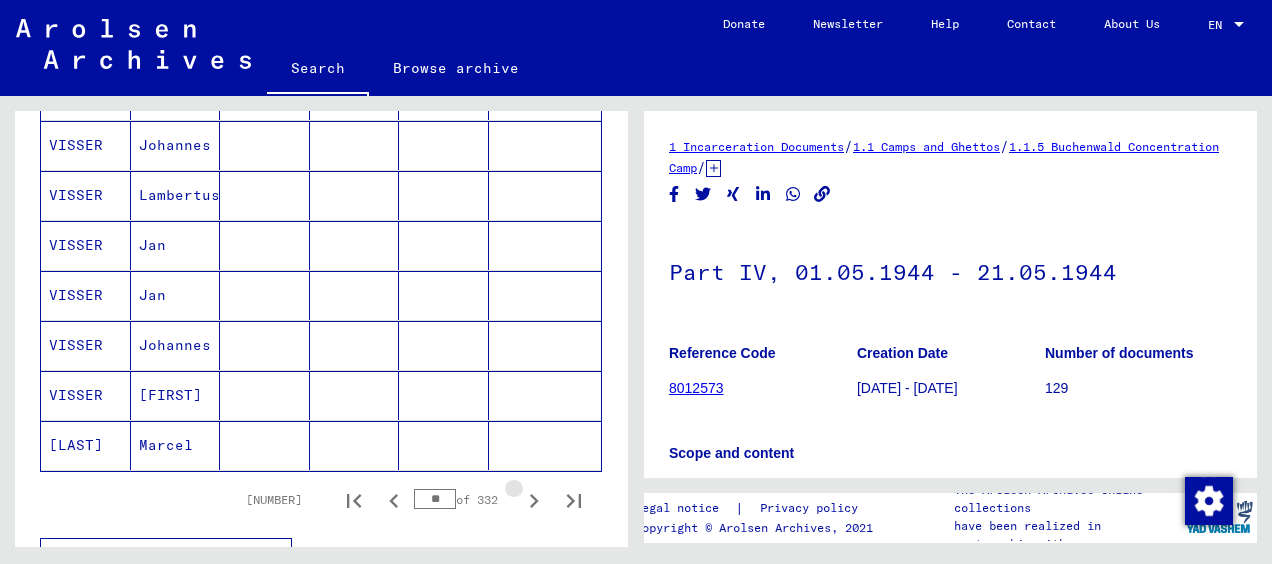 click 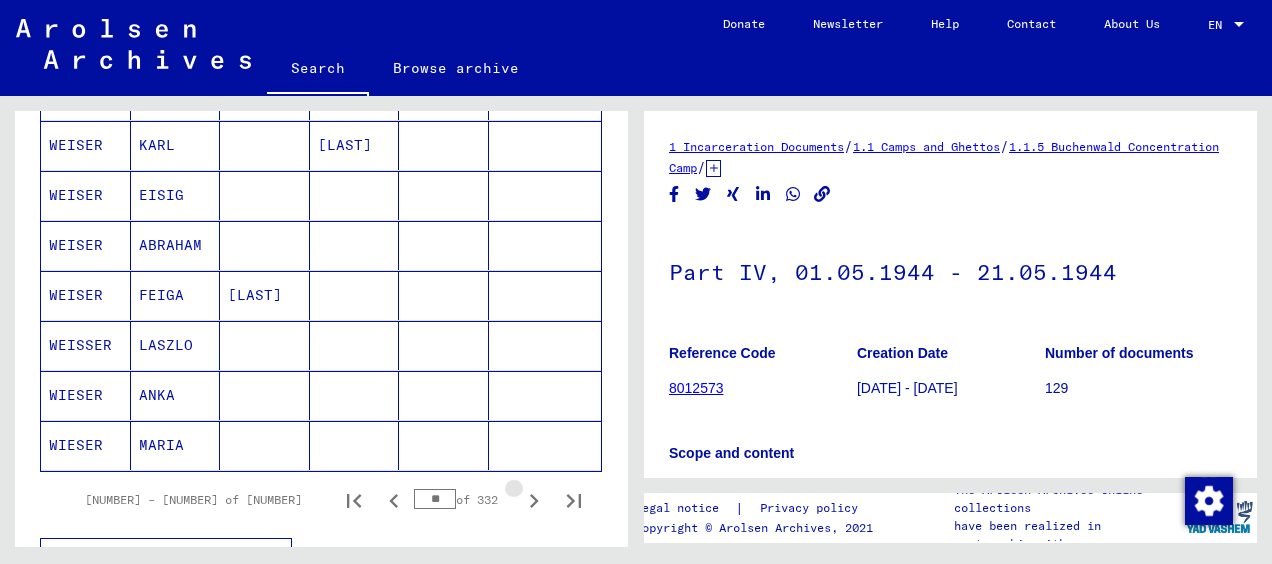 click 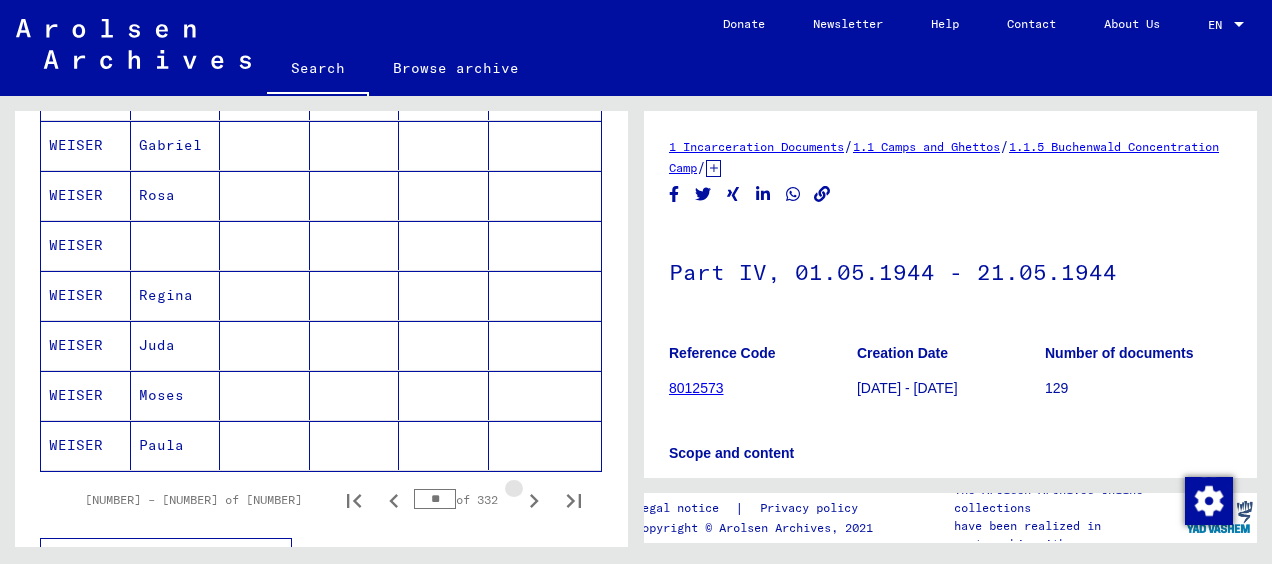 click 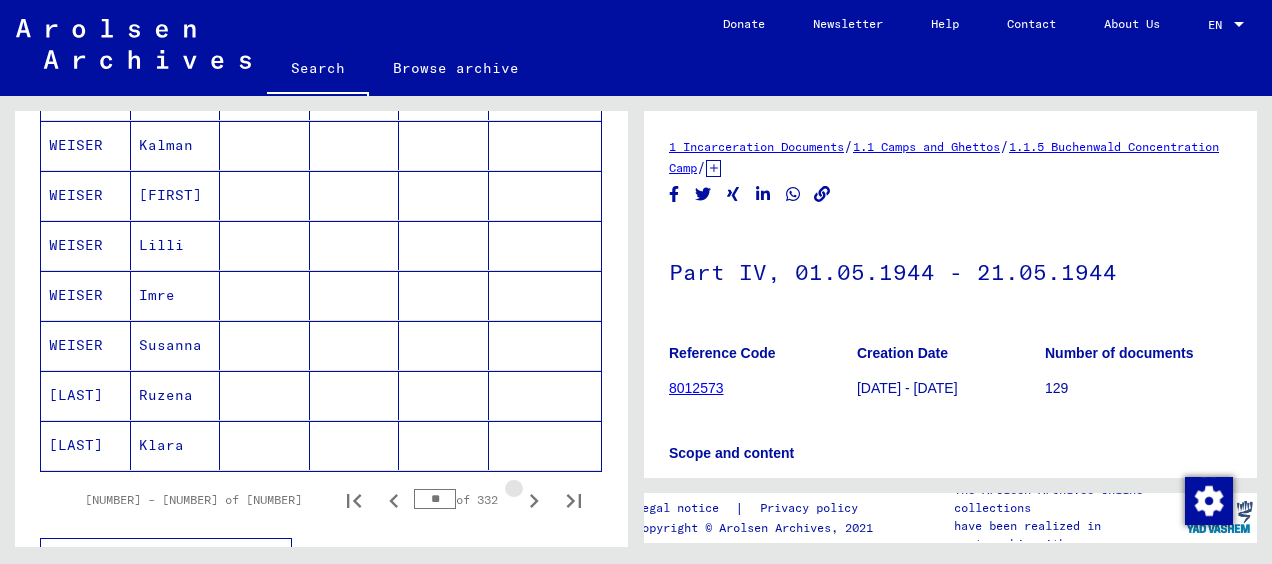 click 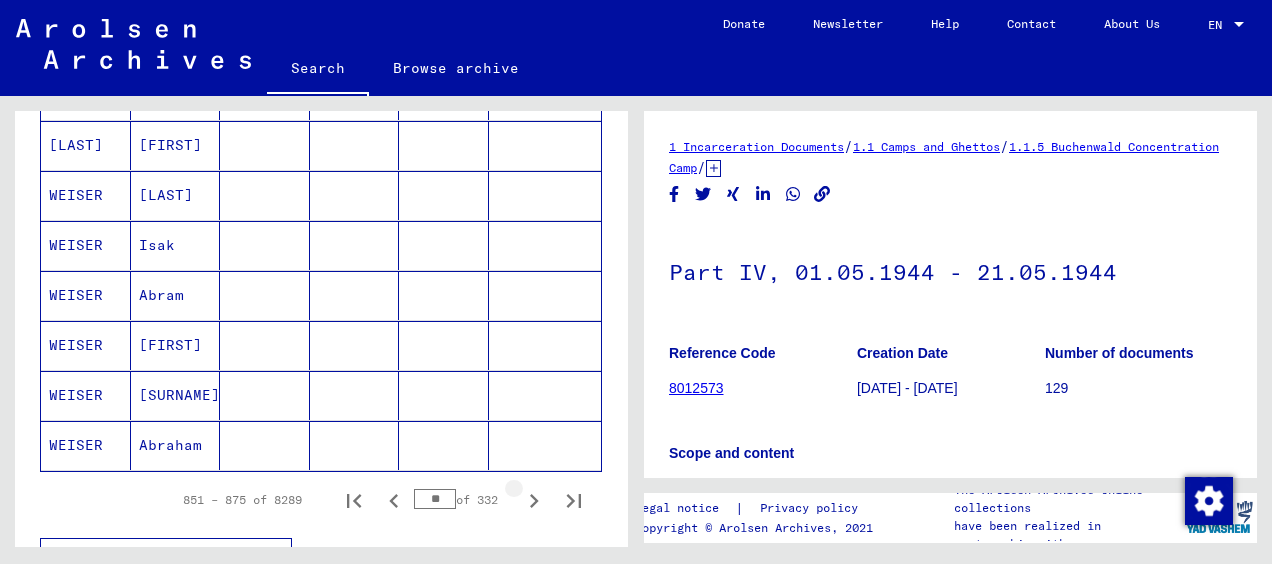click 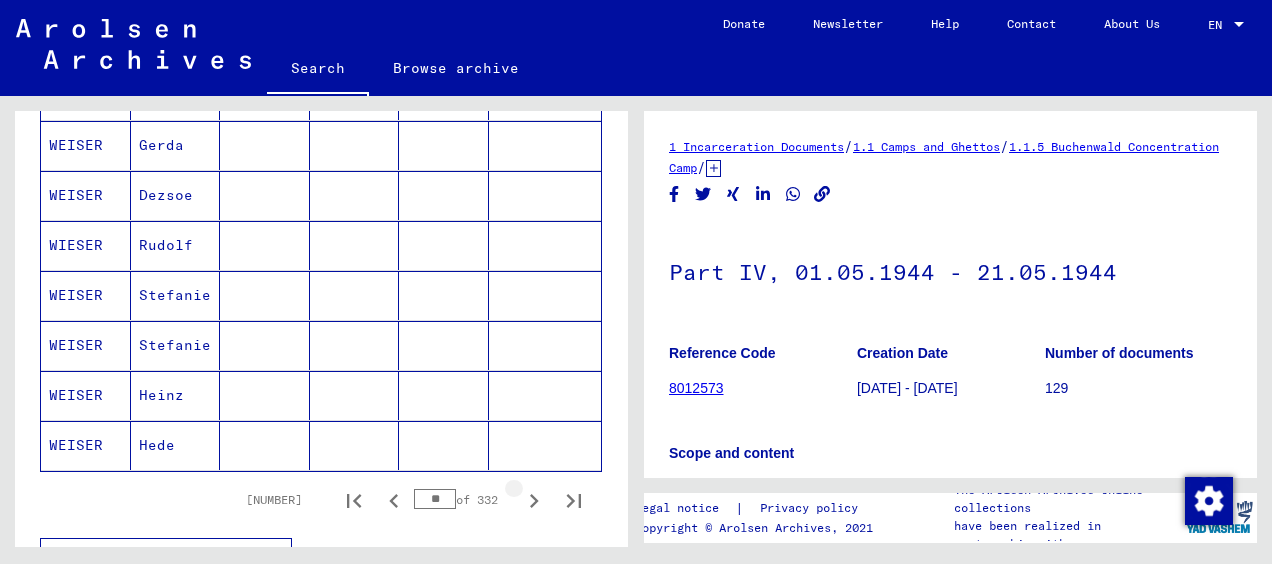 click 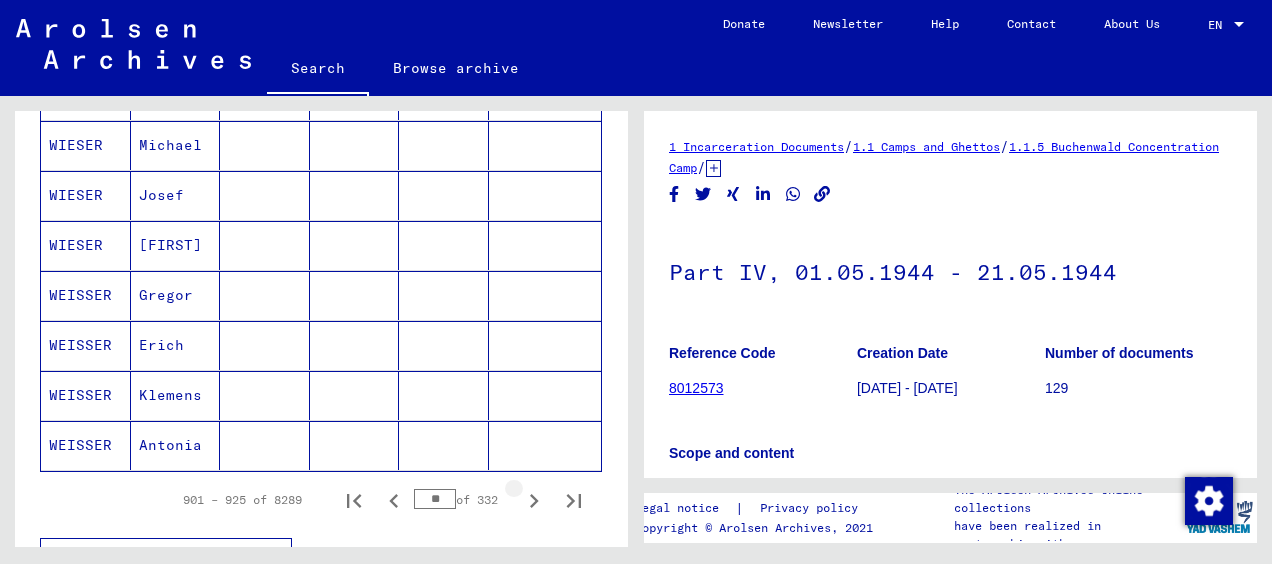 click 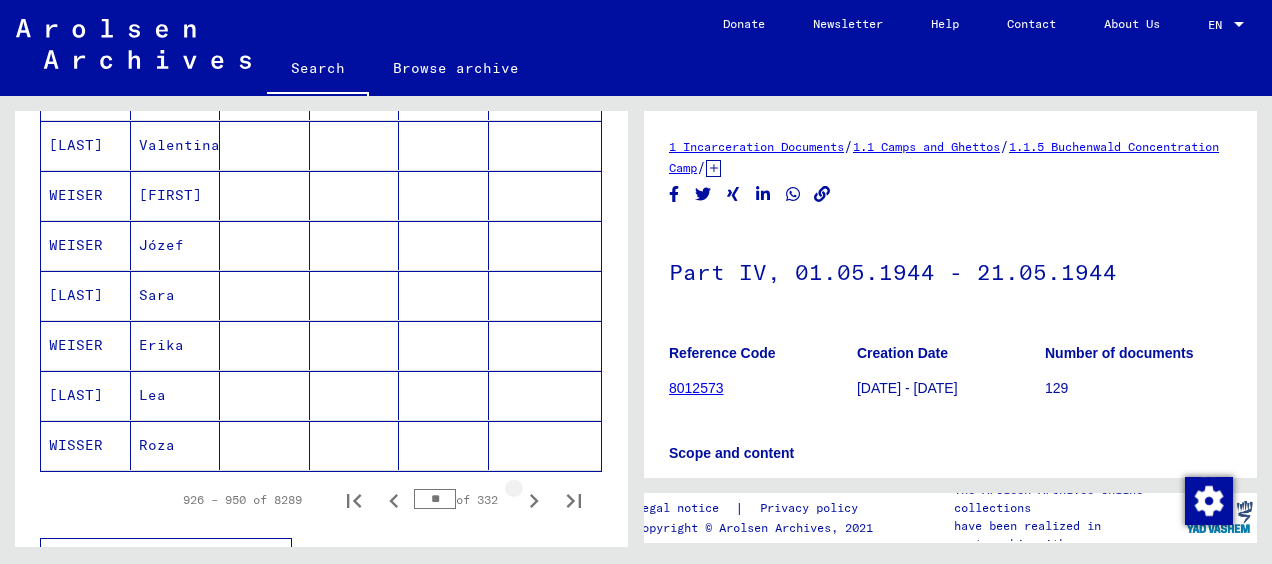 click 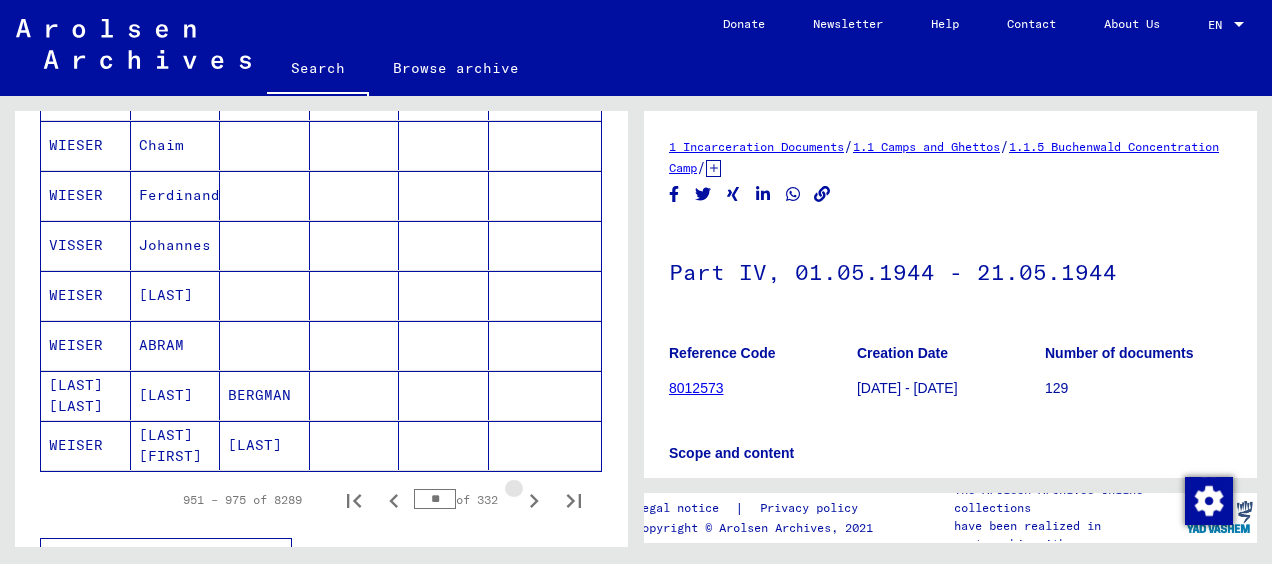 click 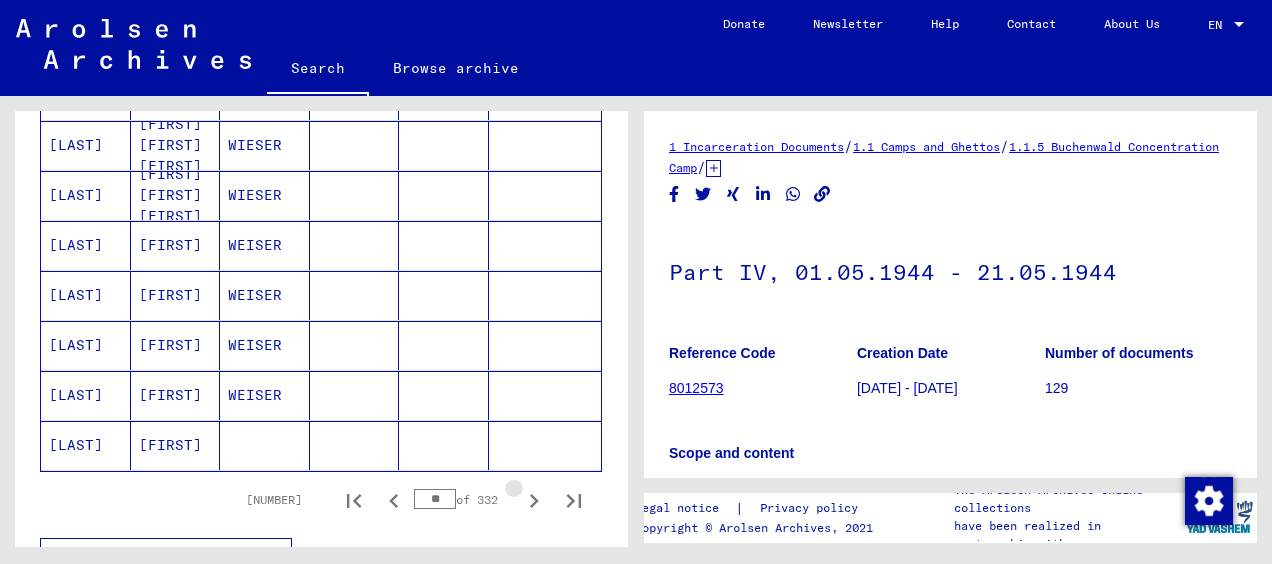 click 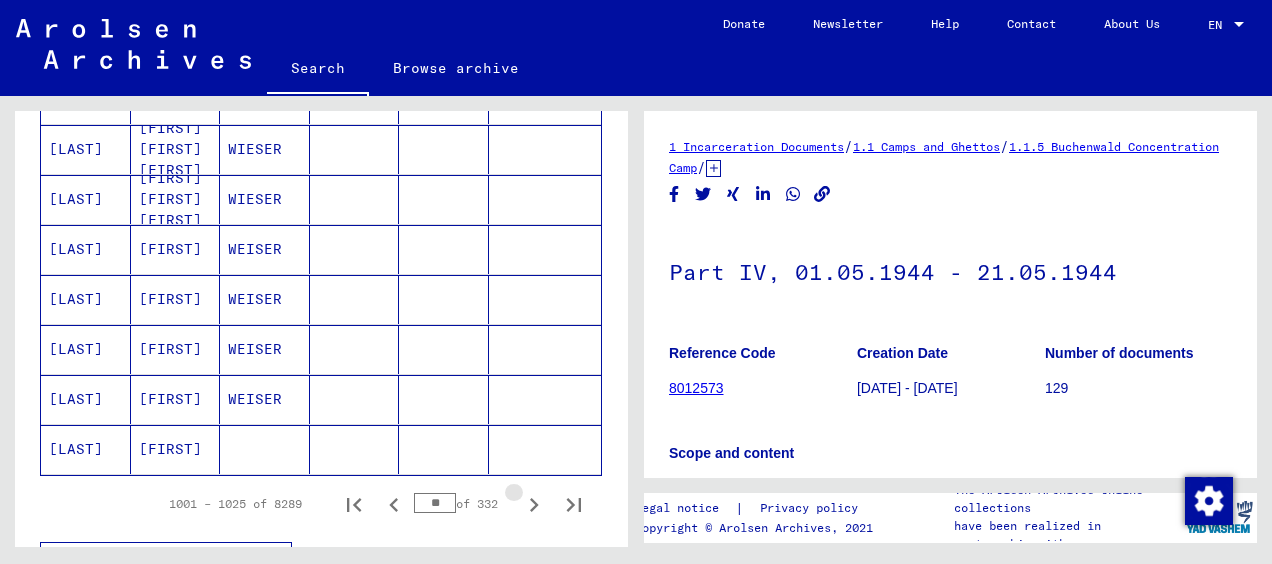 scroll, scrollTop: 1188, scrollLeft: 0, axis: vertical 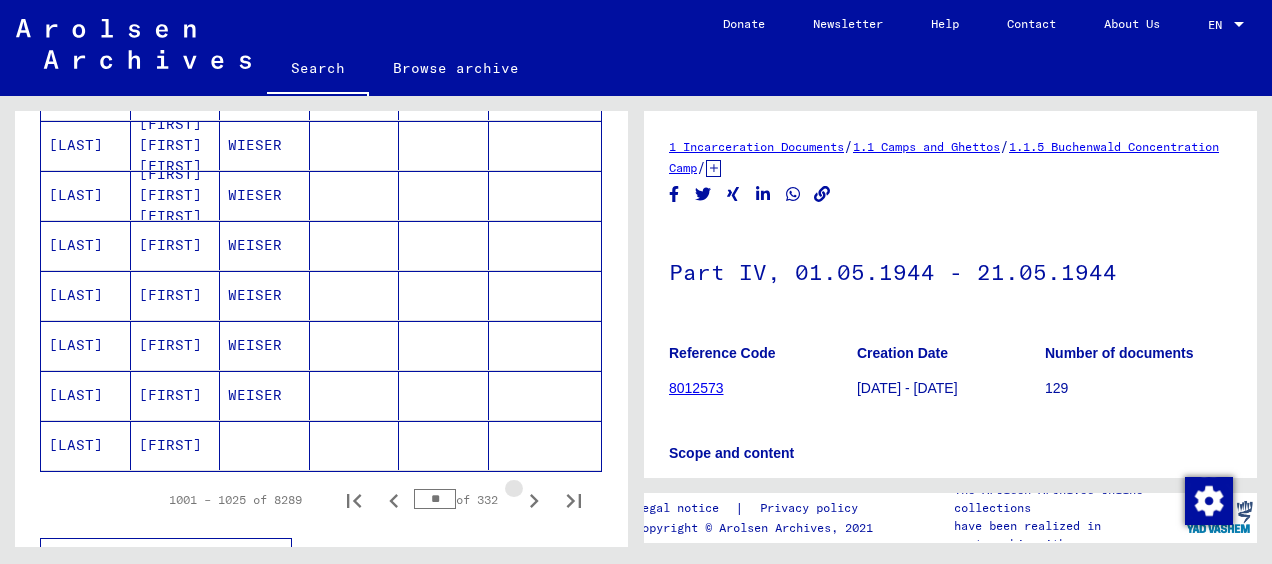 click 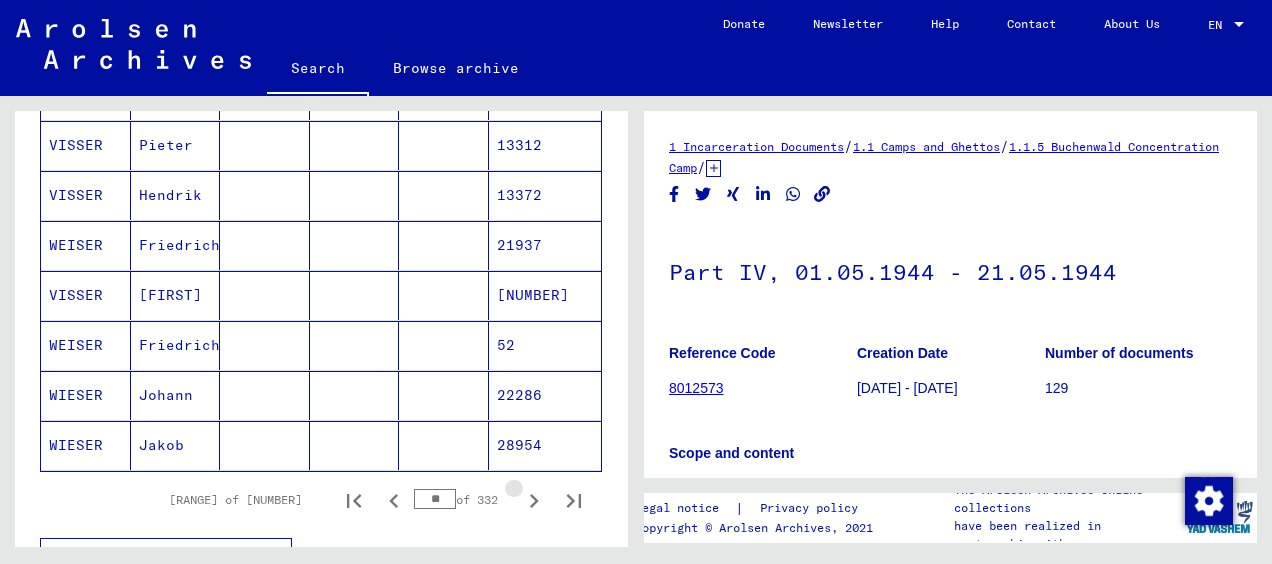 click 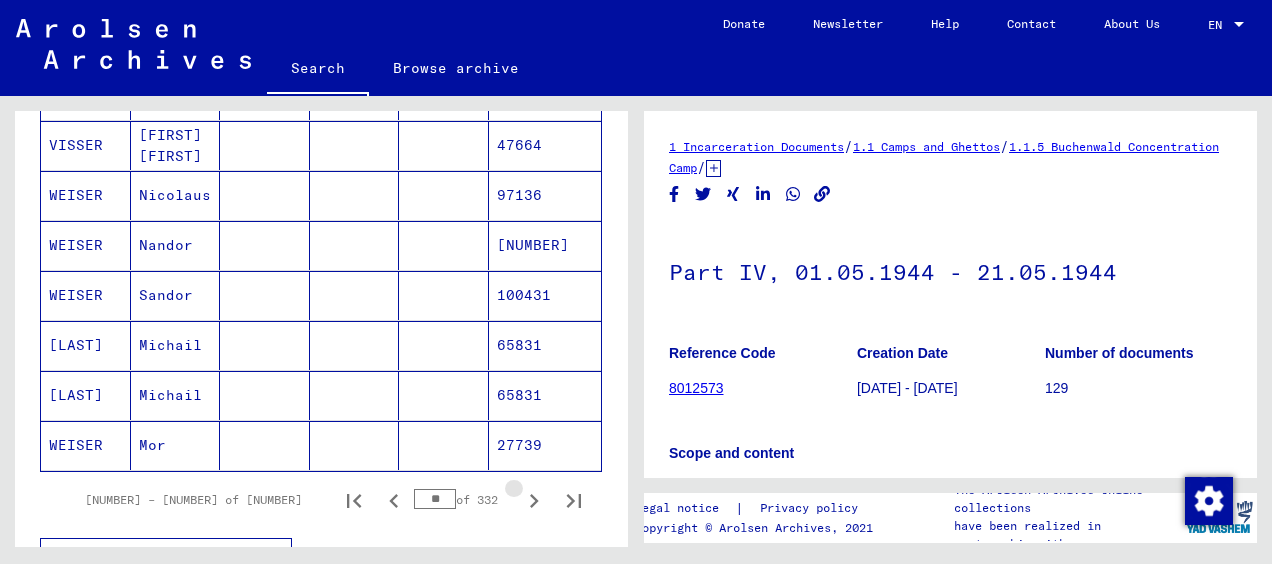 click 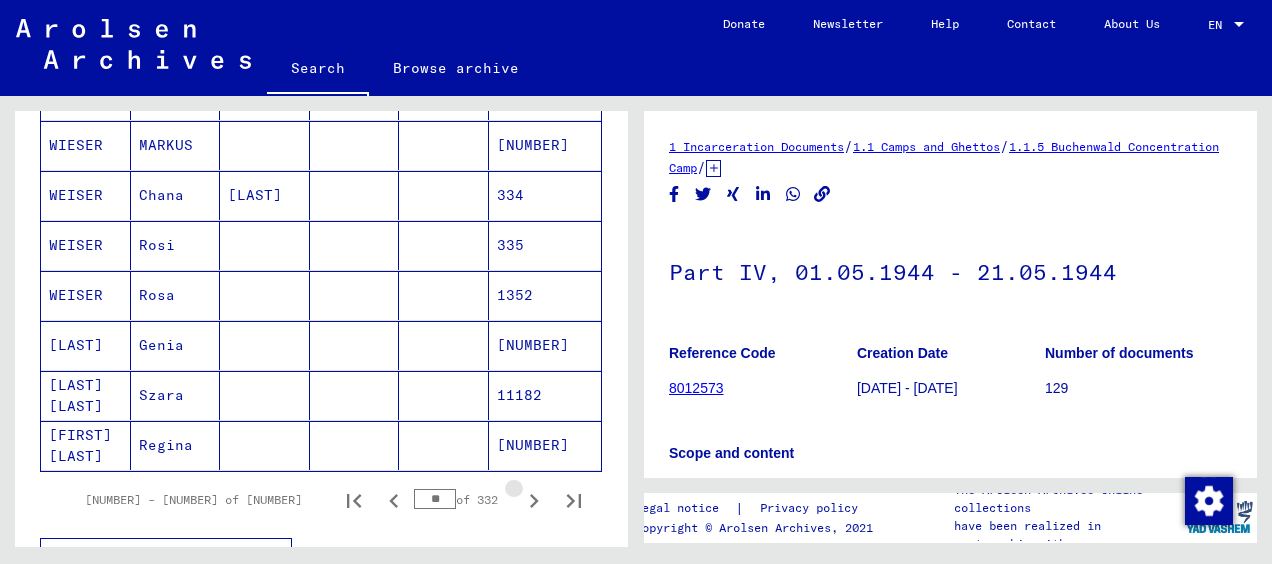 click 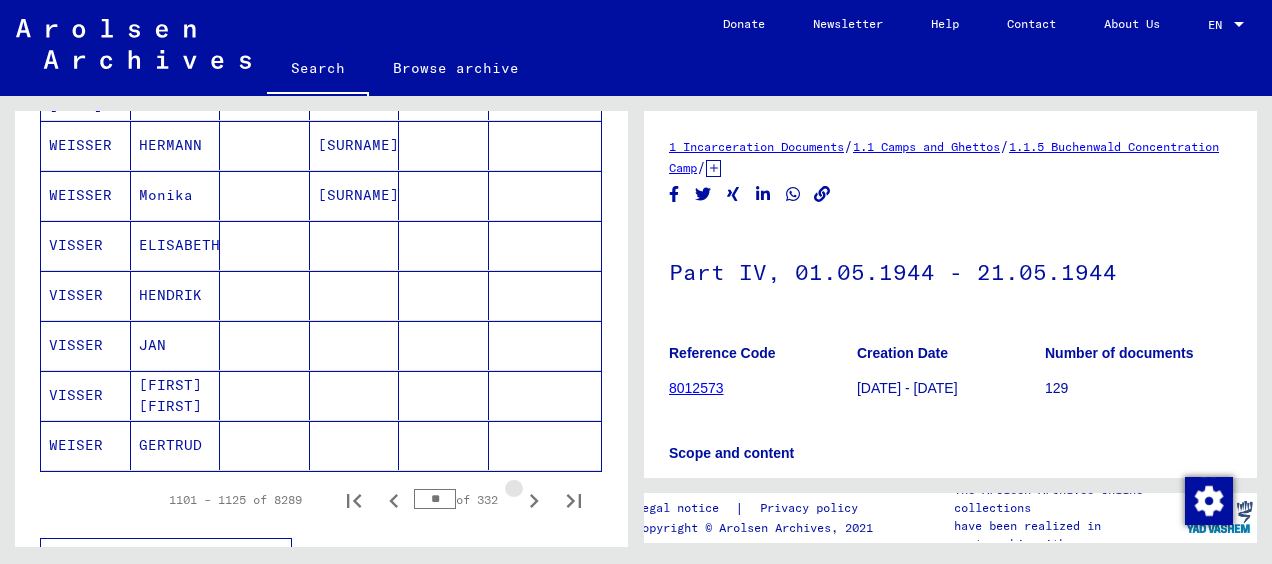 click 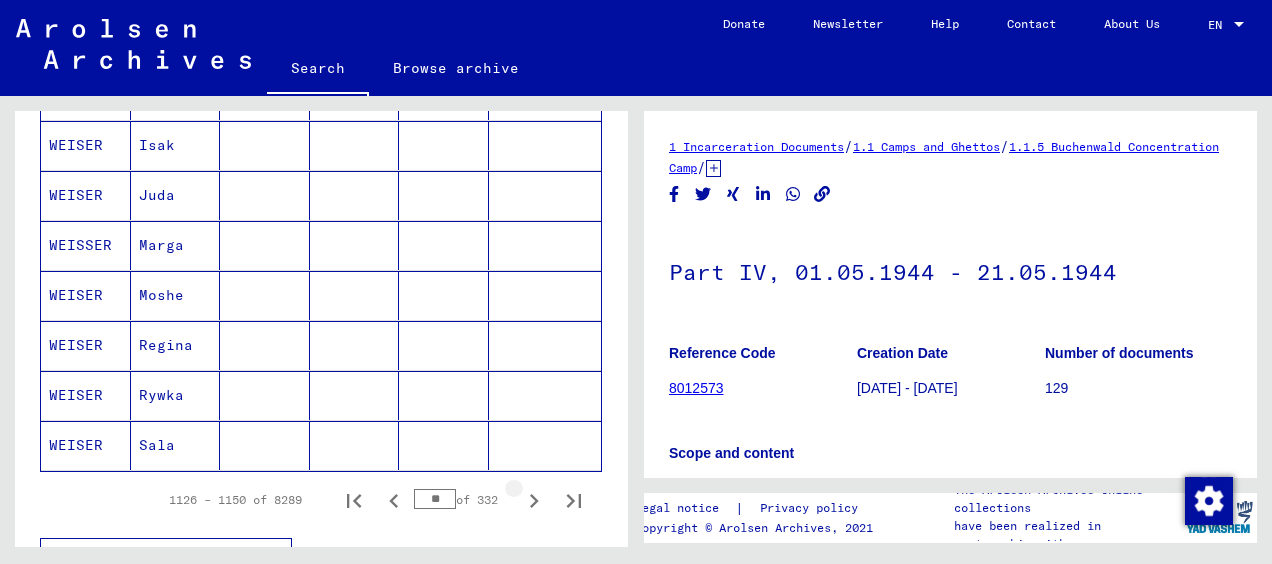 click 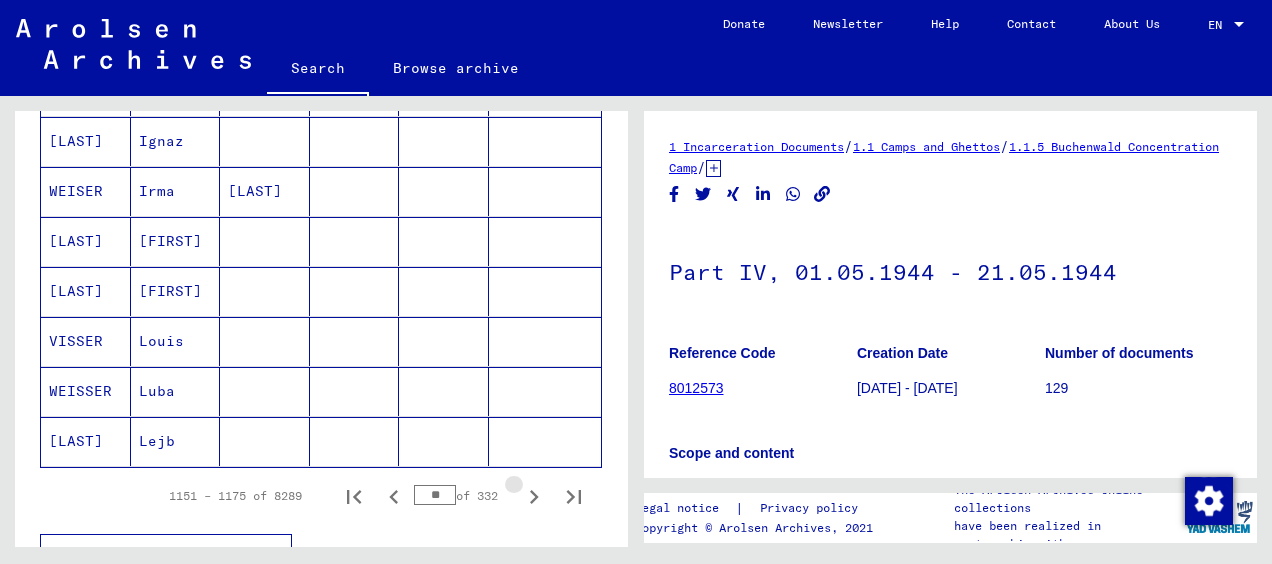 click 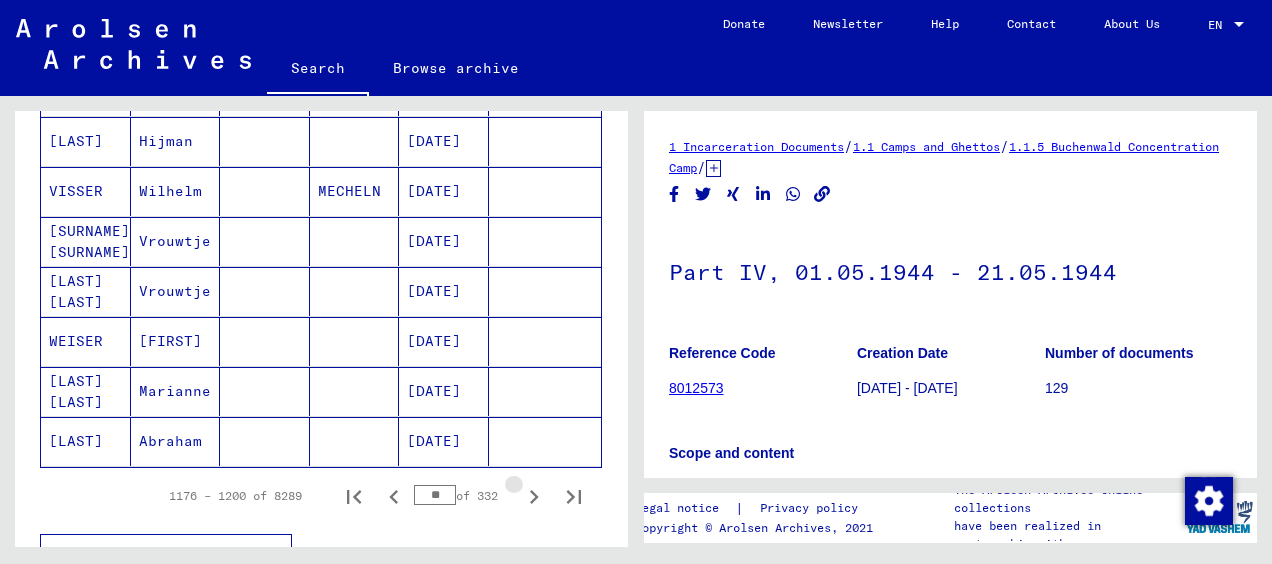 scroll, scrollTop: 1184, scrollLeft: 0, axis: vertical 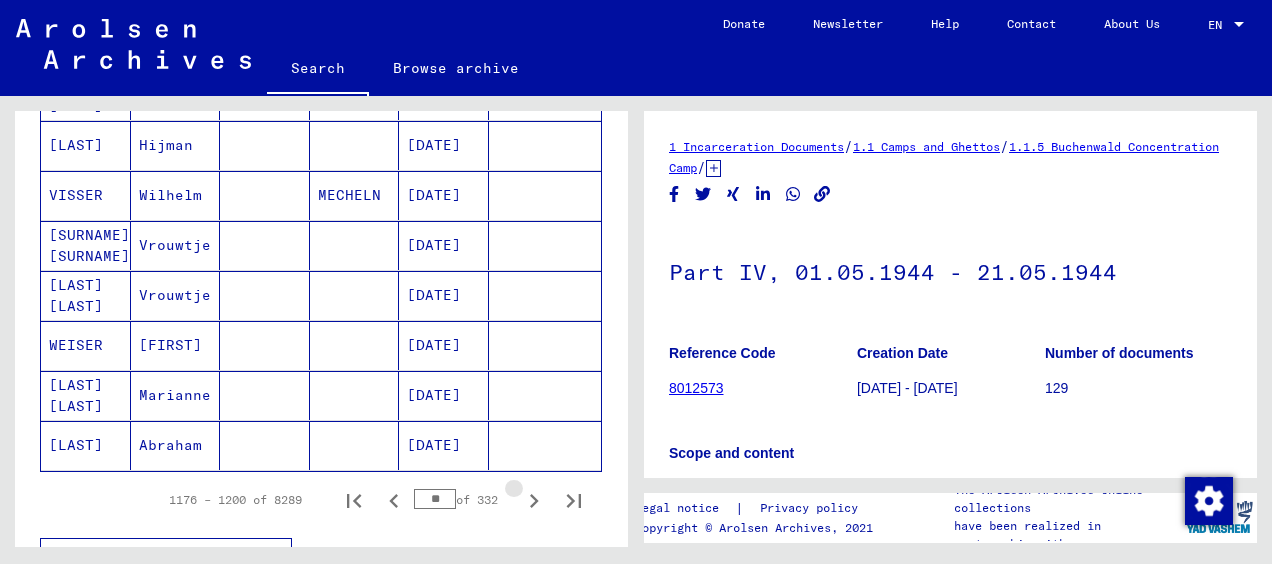 click 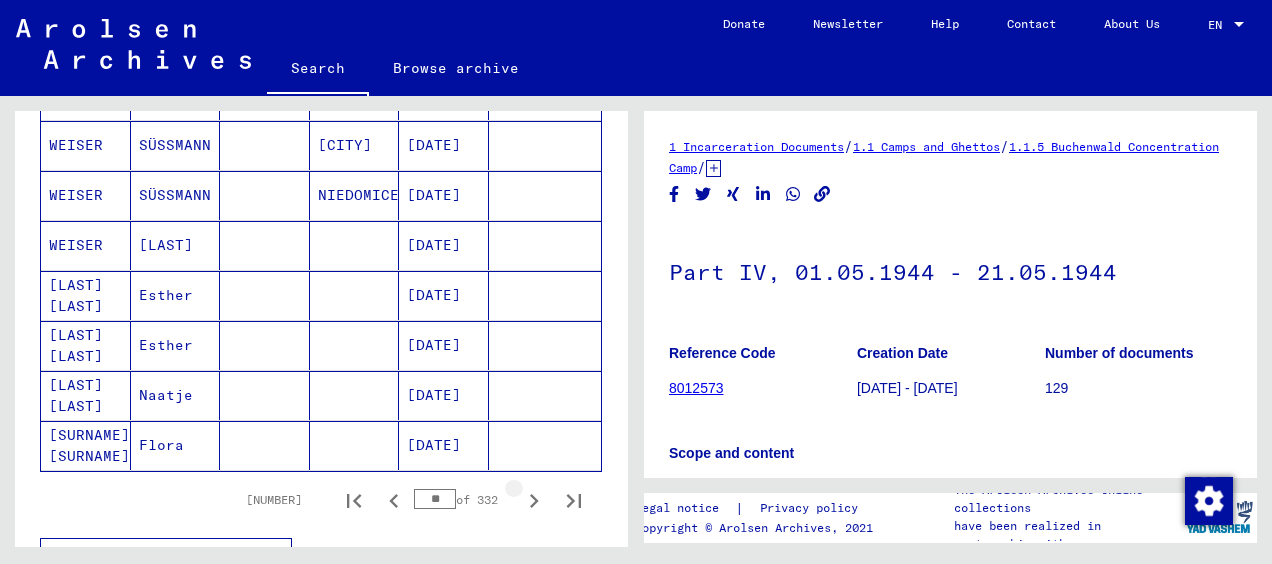 click 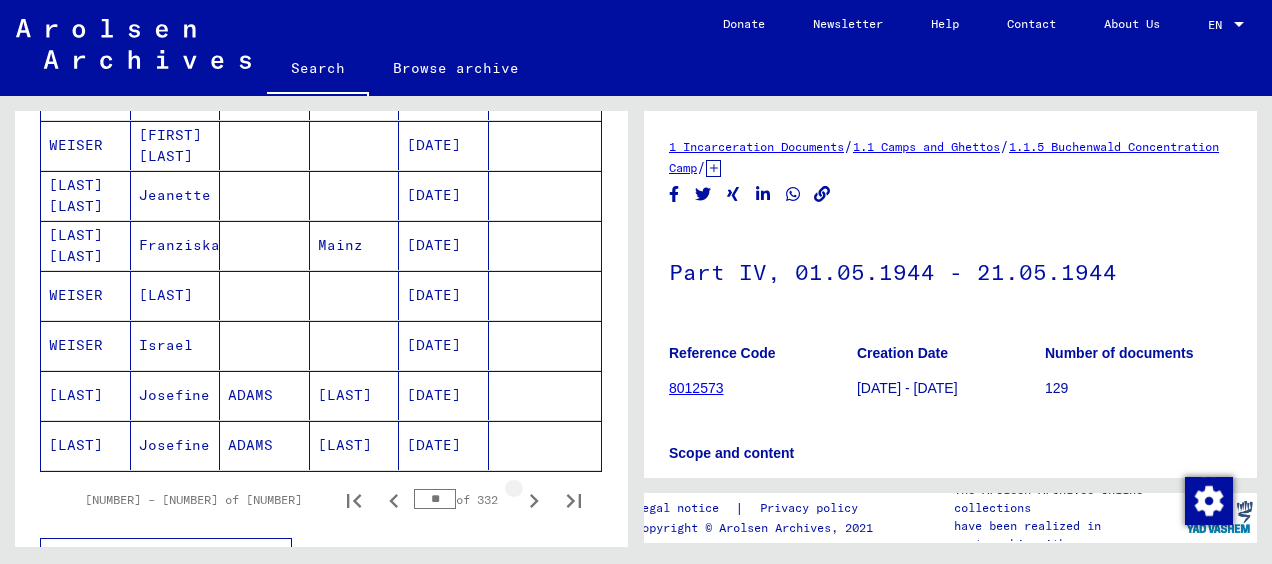 click 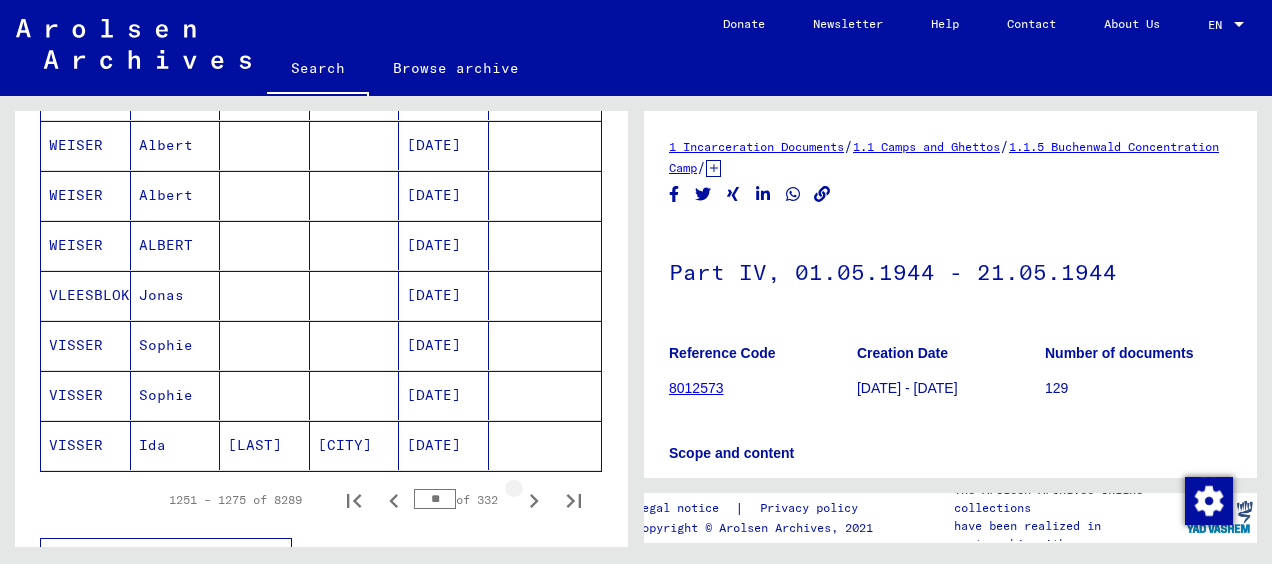 click 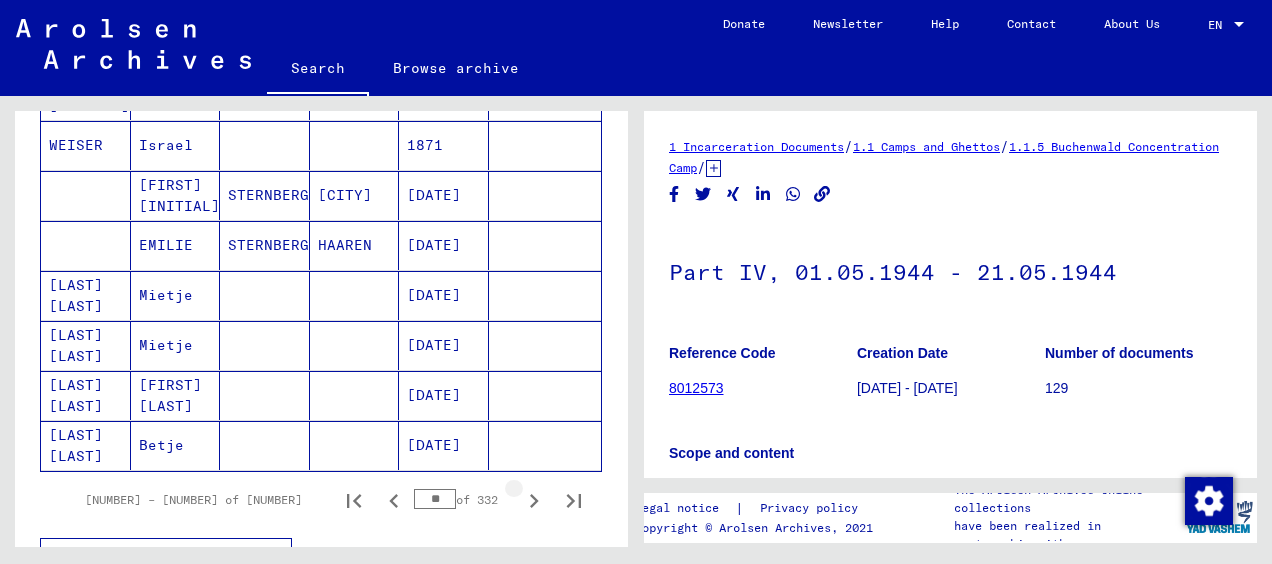 click 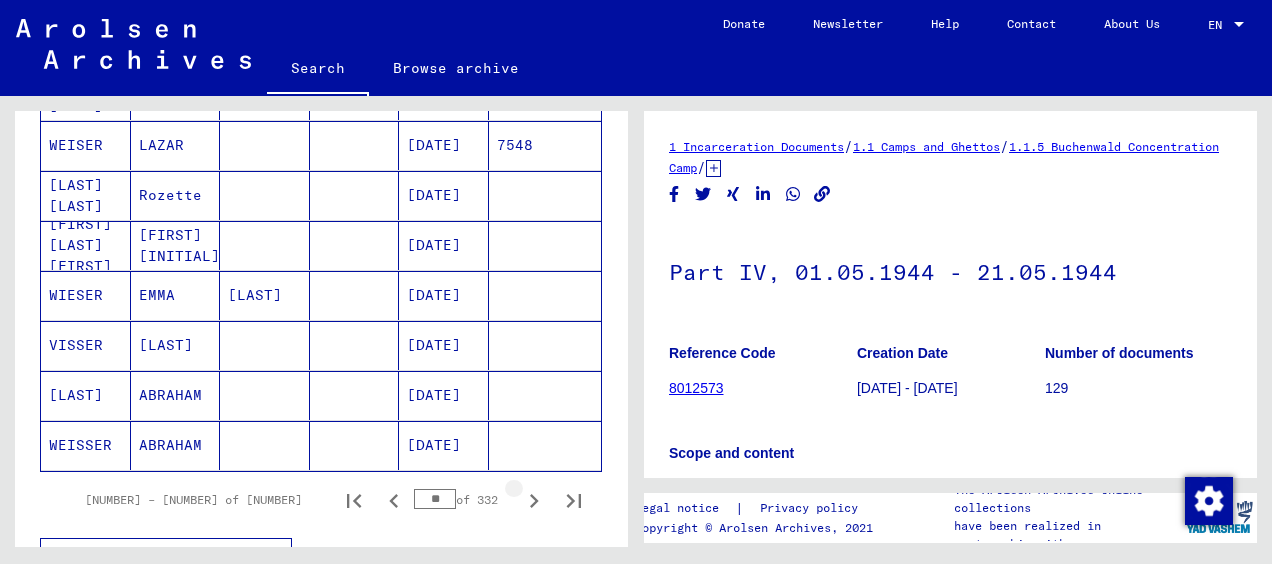 click 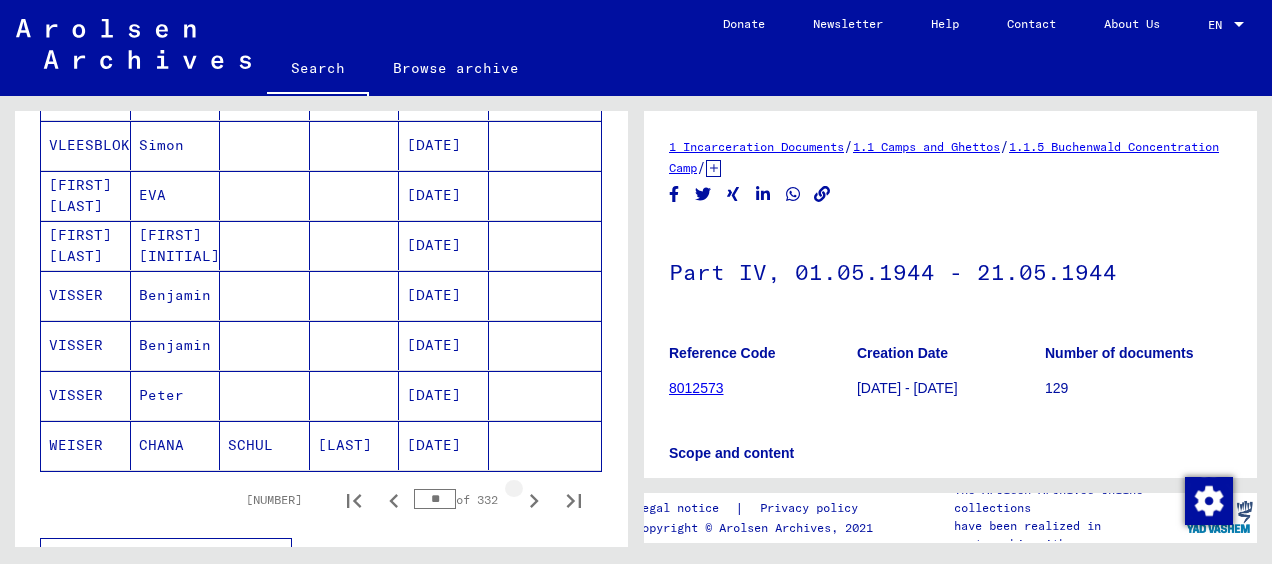 click 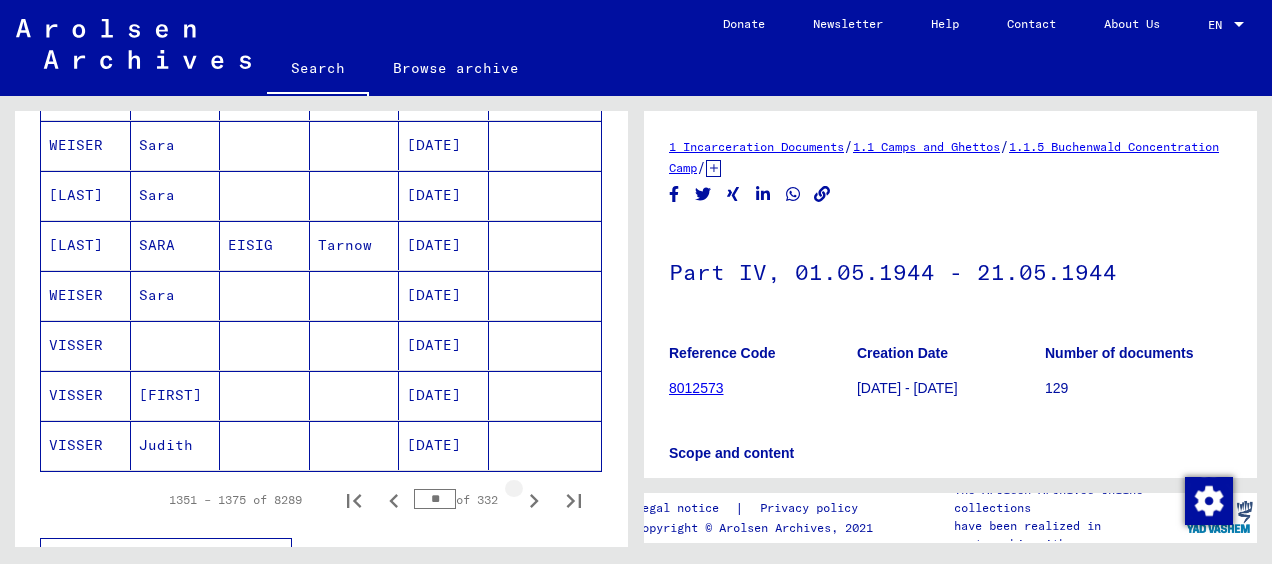 click 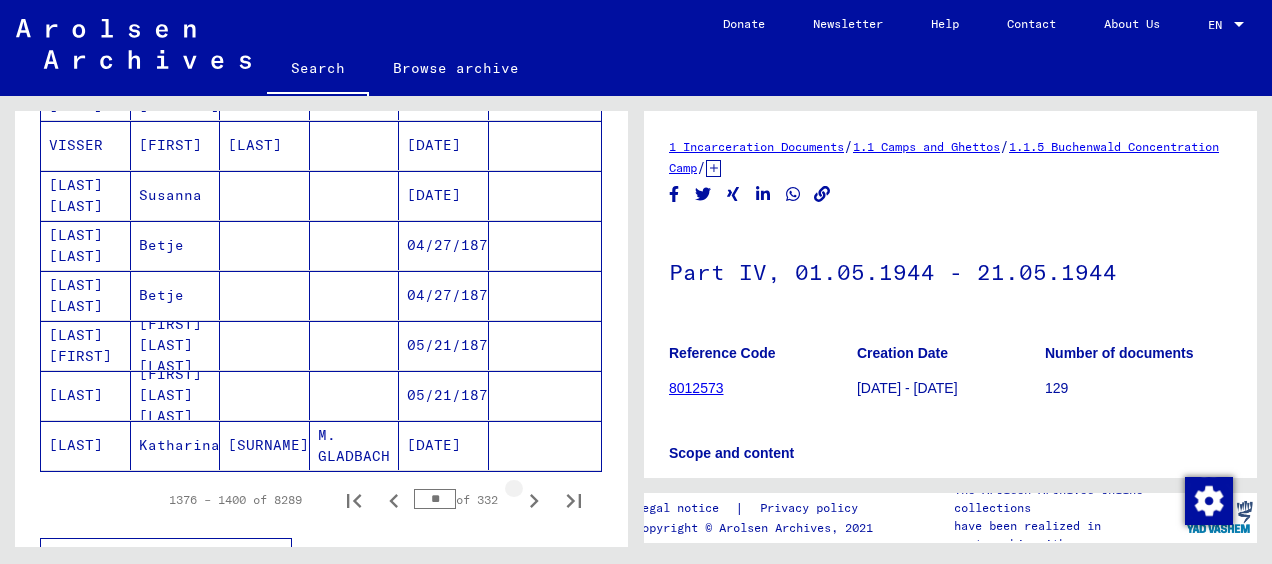 click 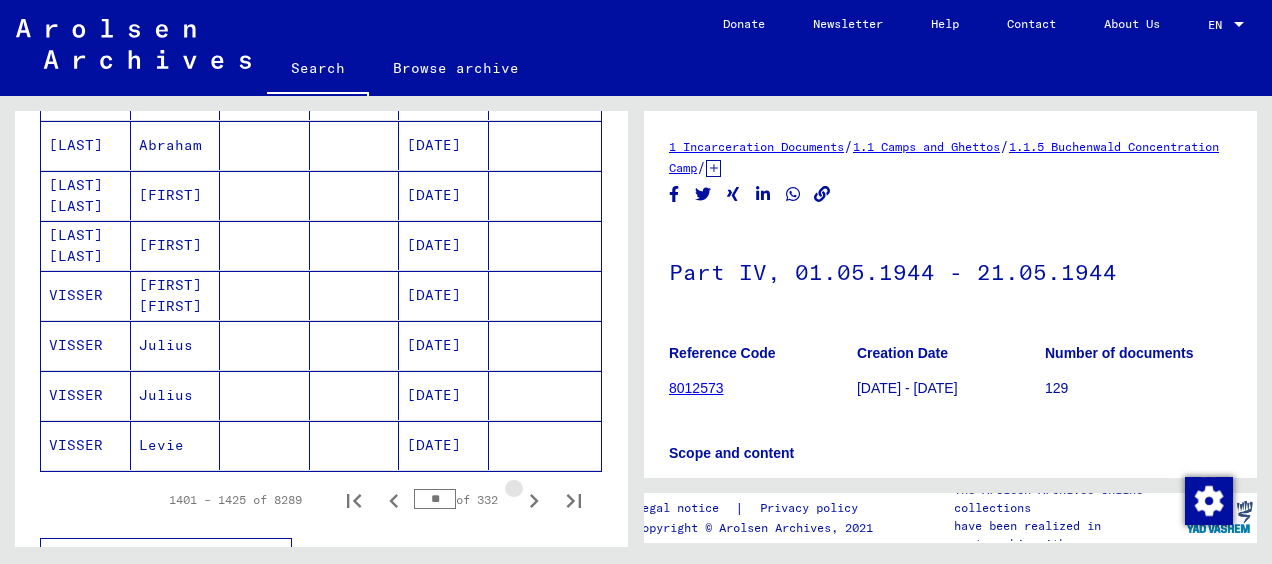 click 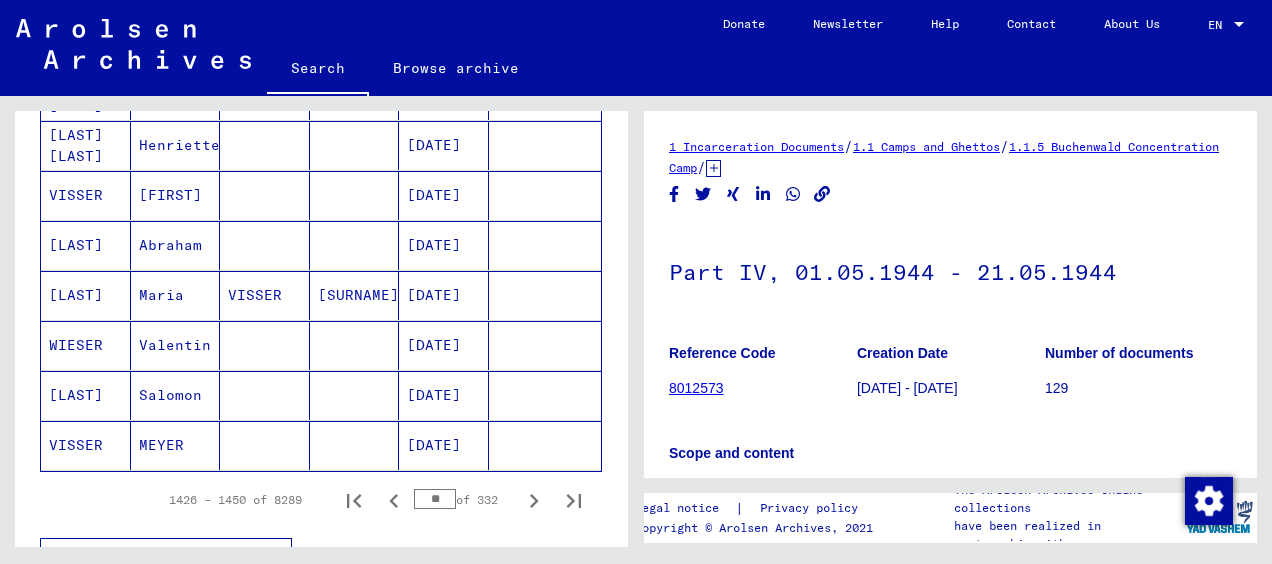 click 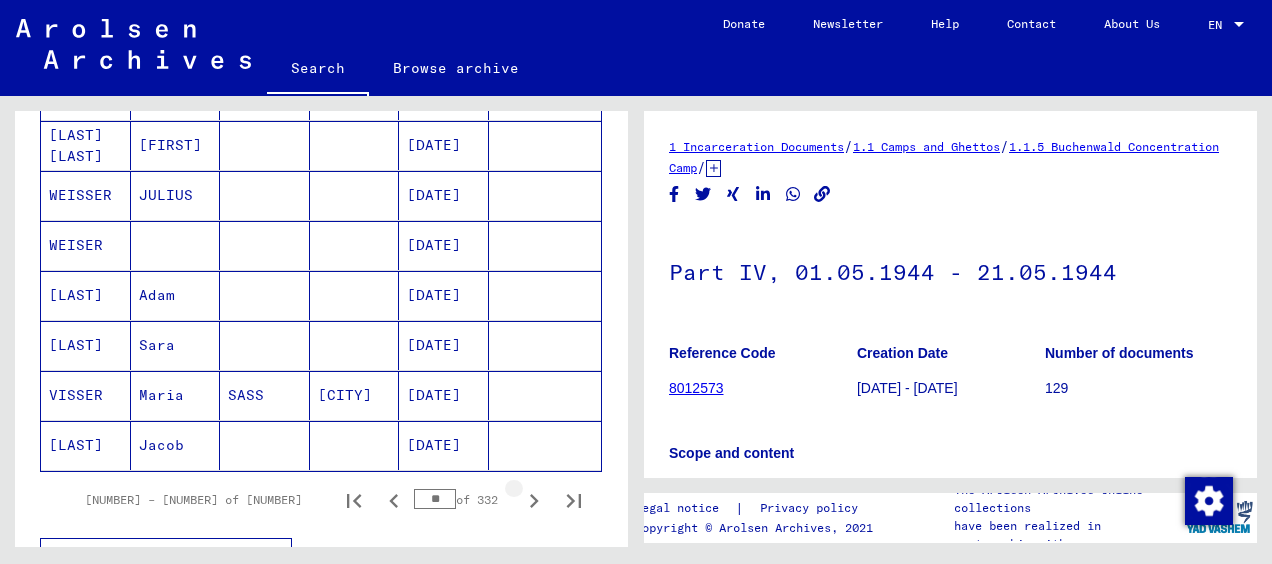 click 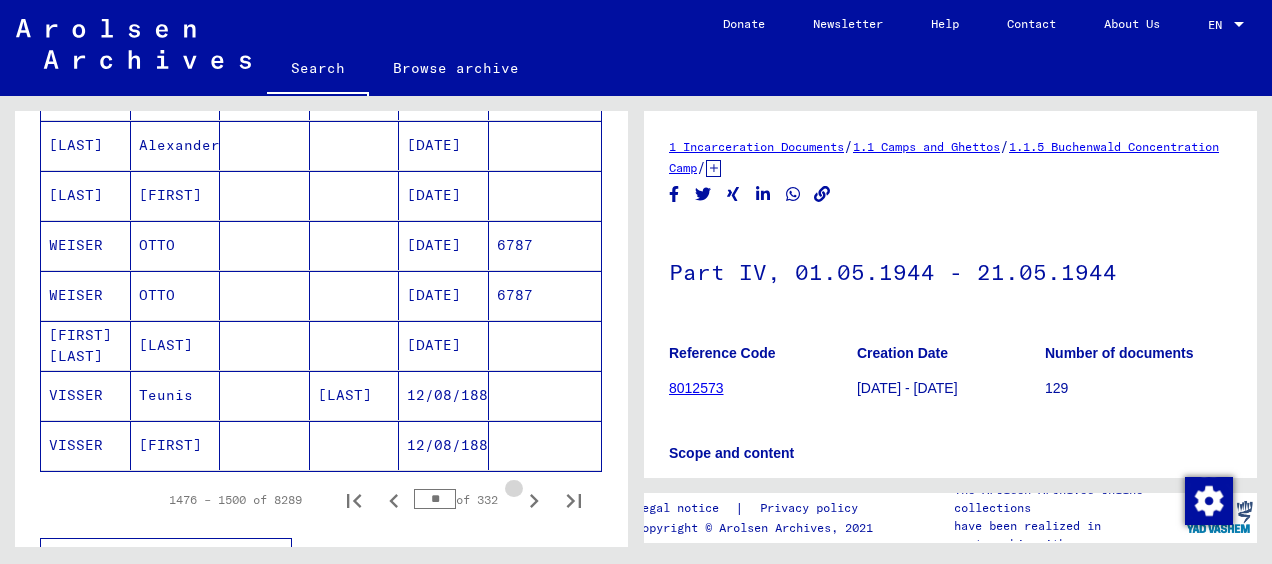 click 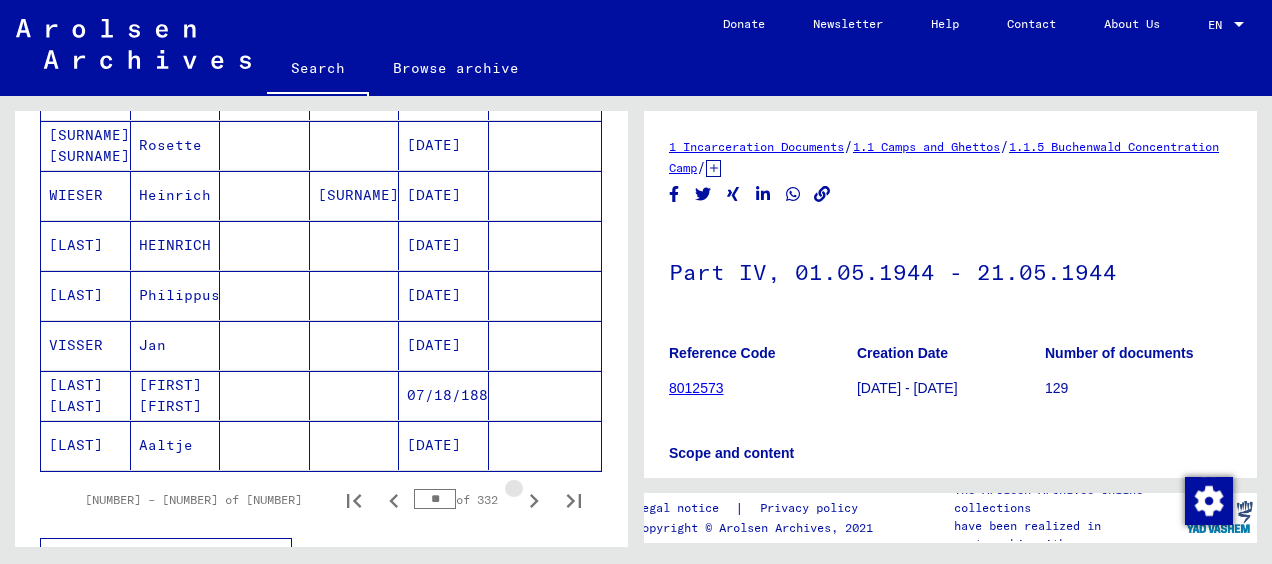 click 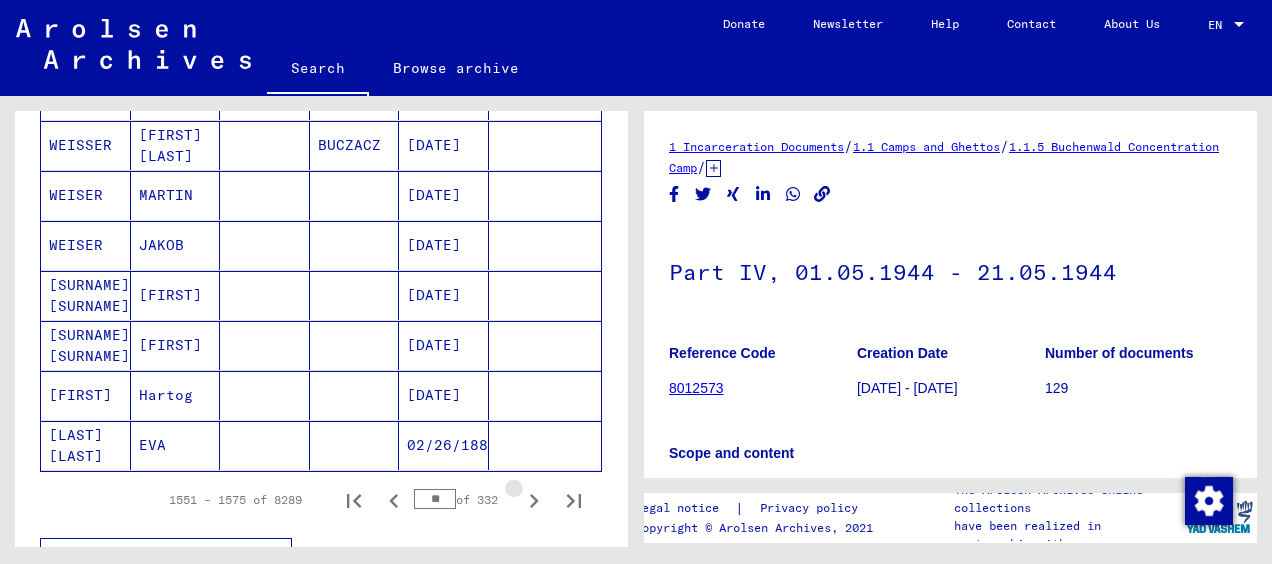 click 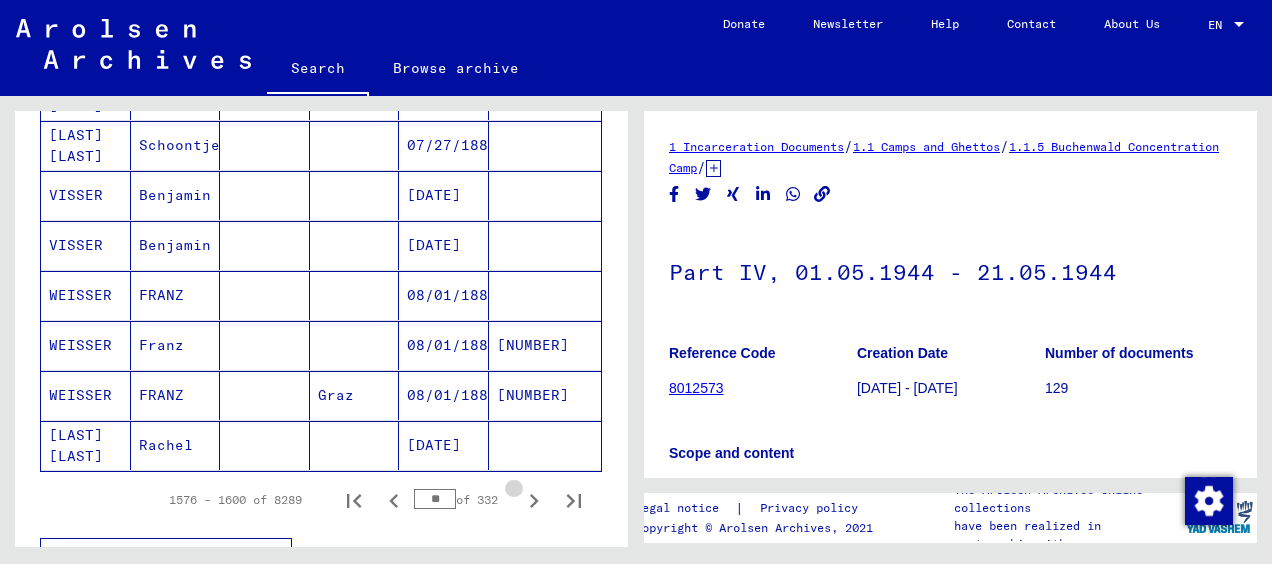 click 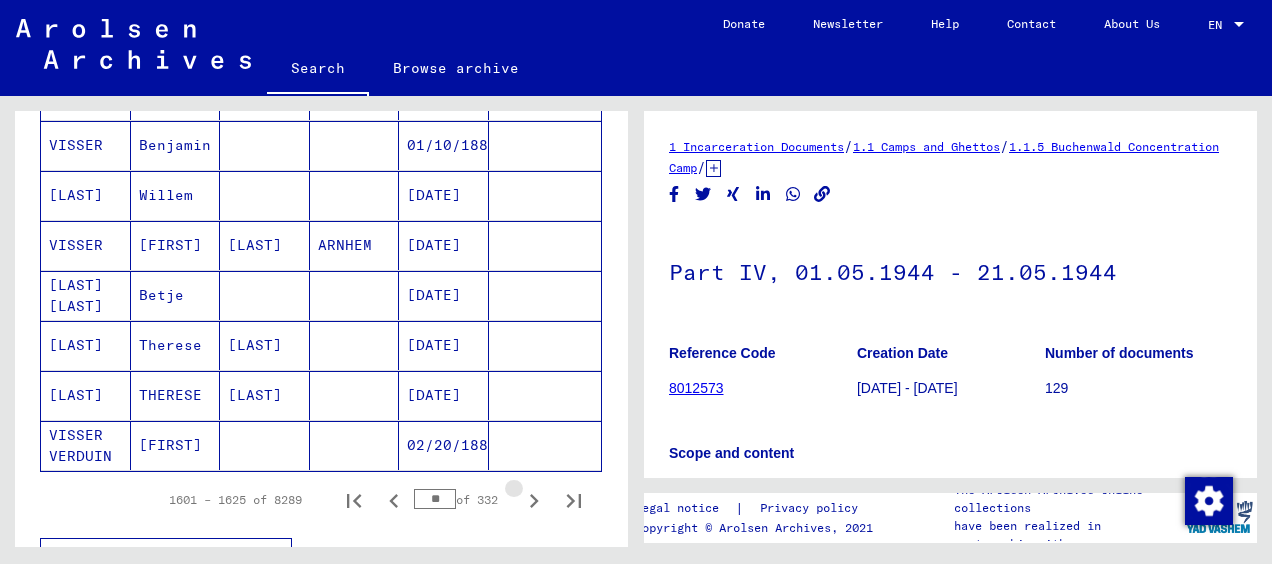 click 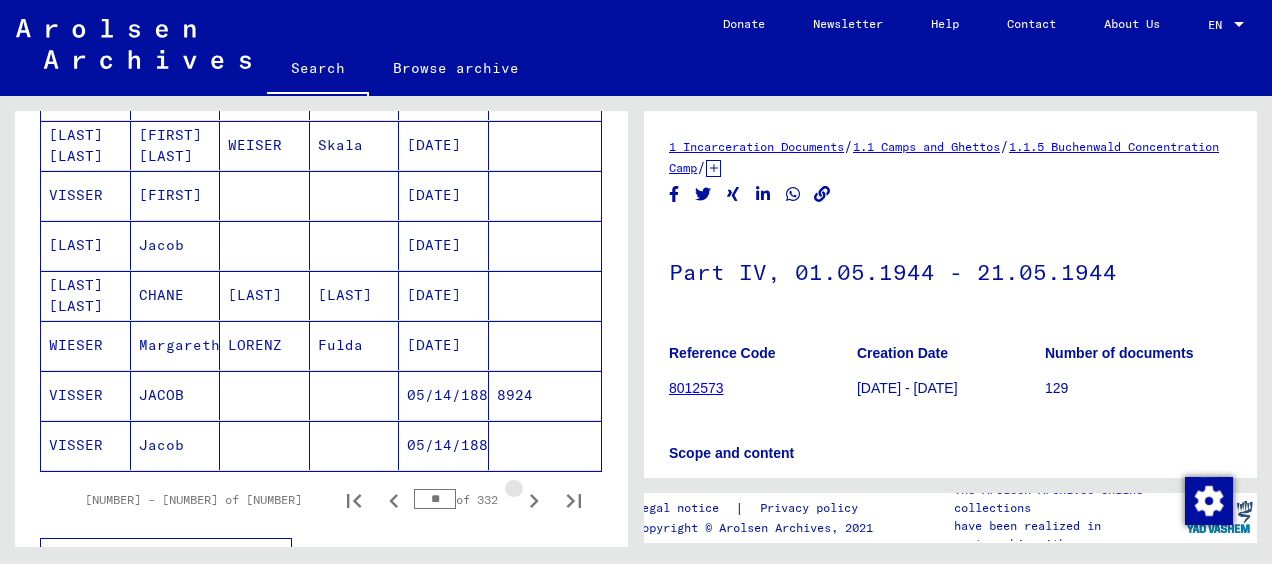click 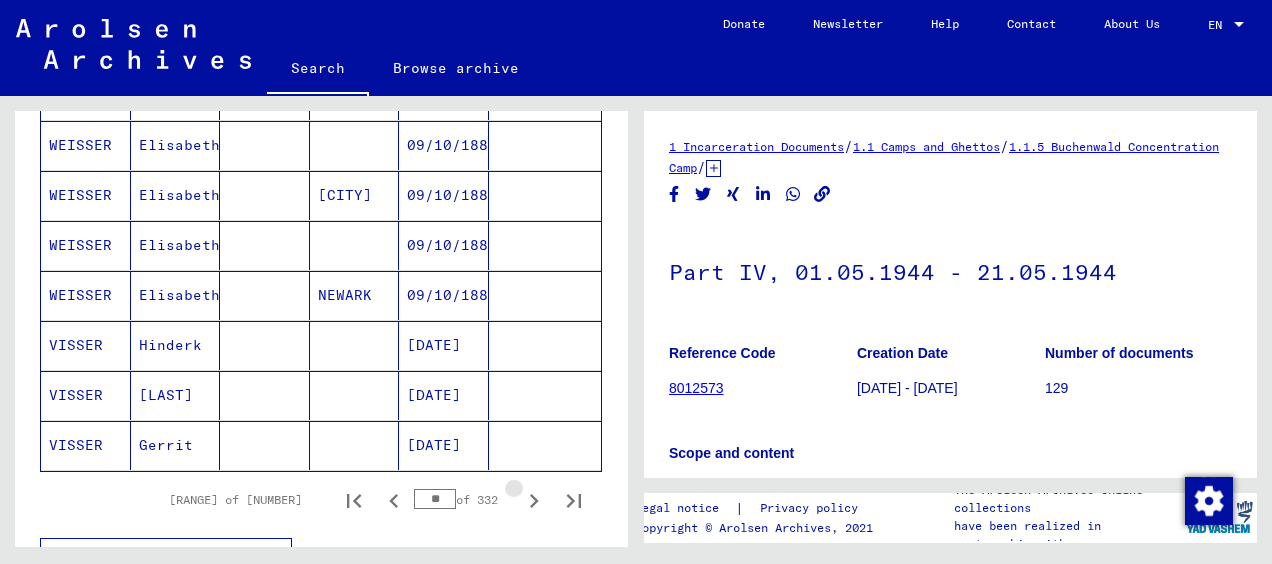 click 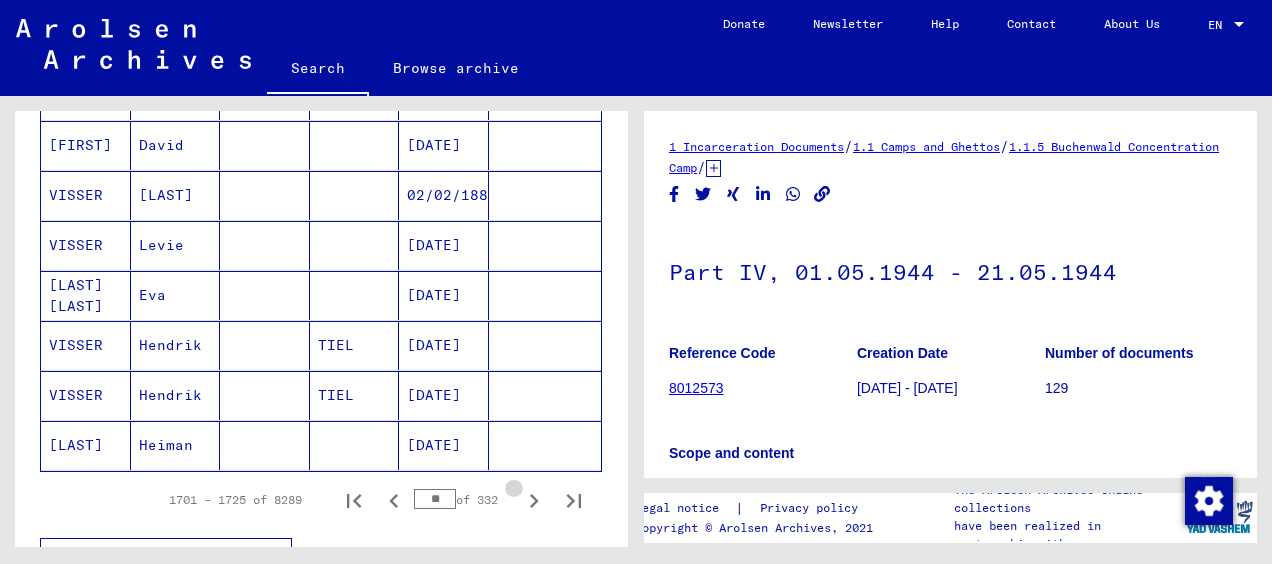 click 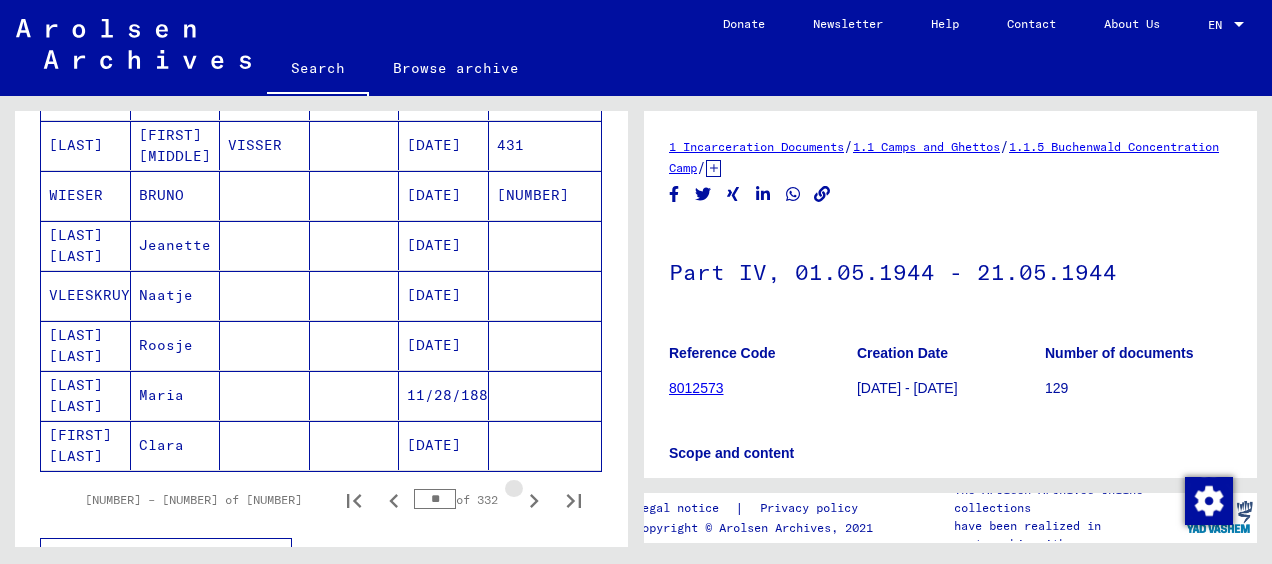 click 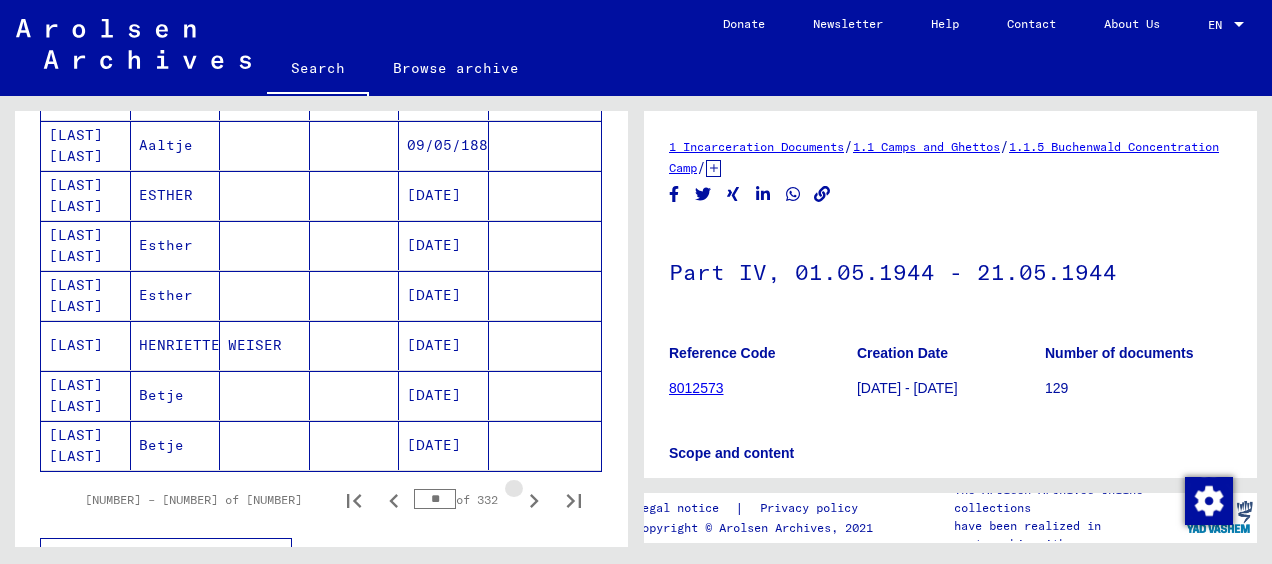 click 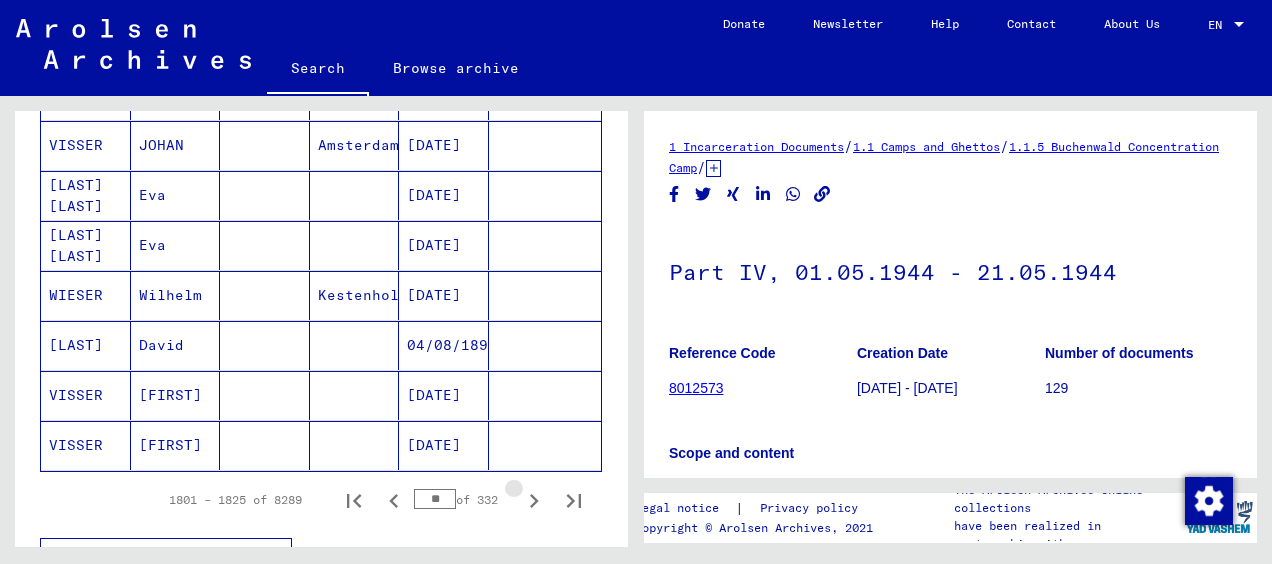 click 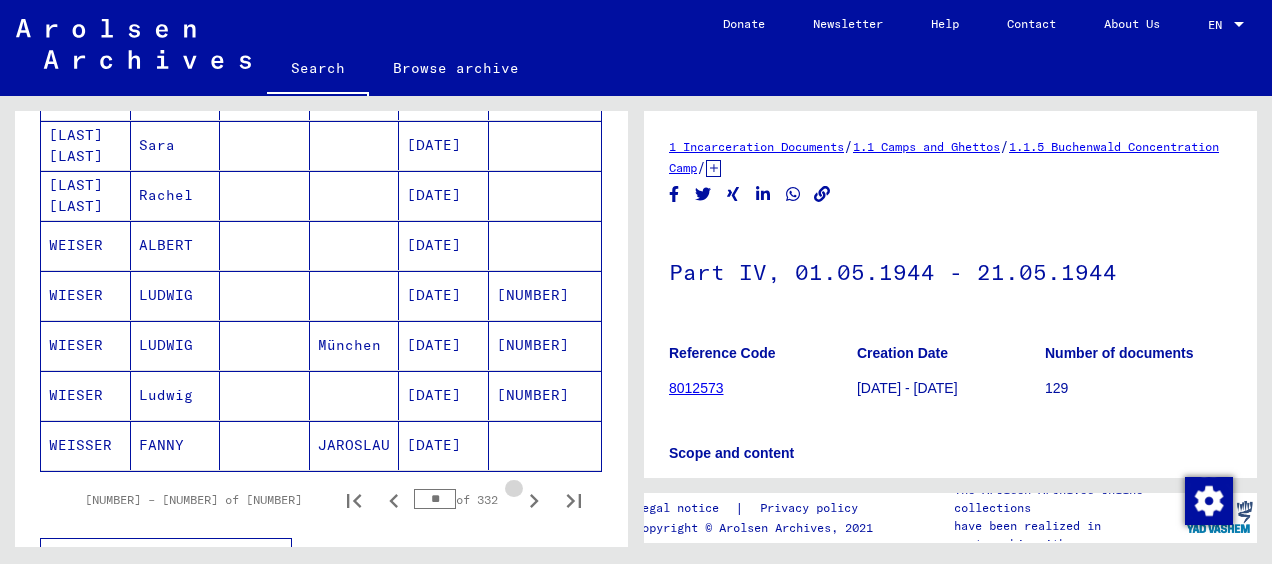 click 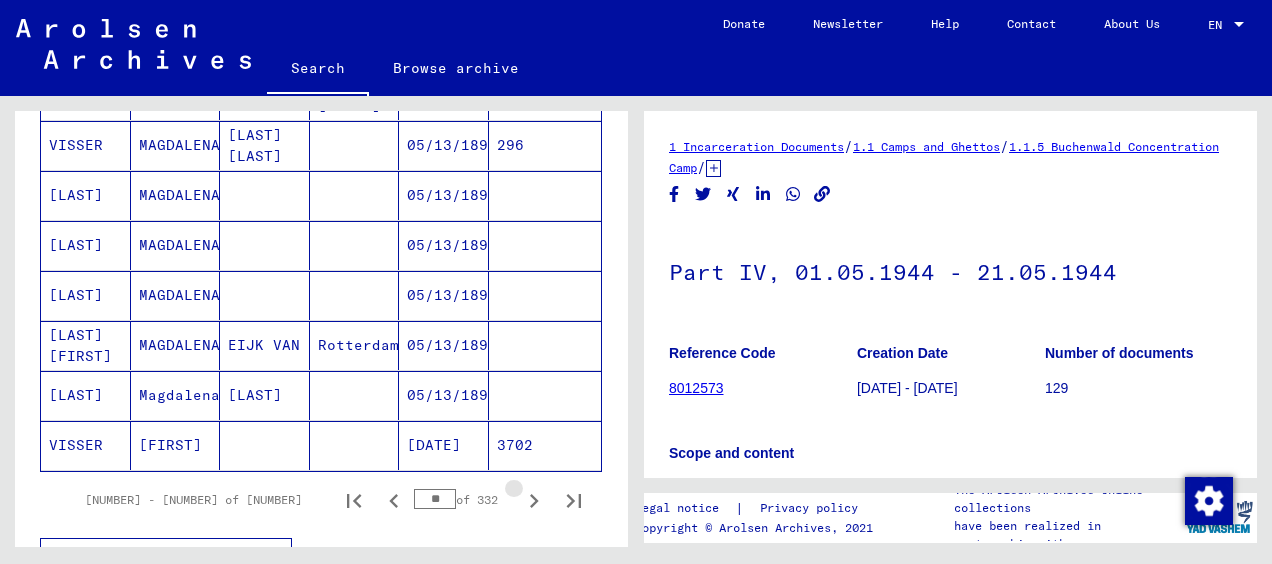 click 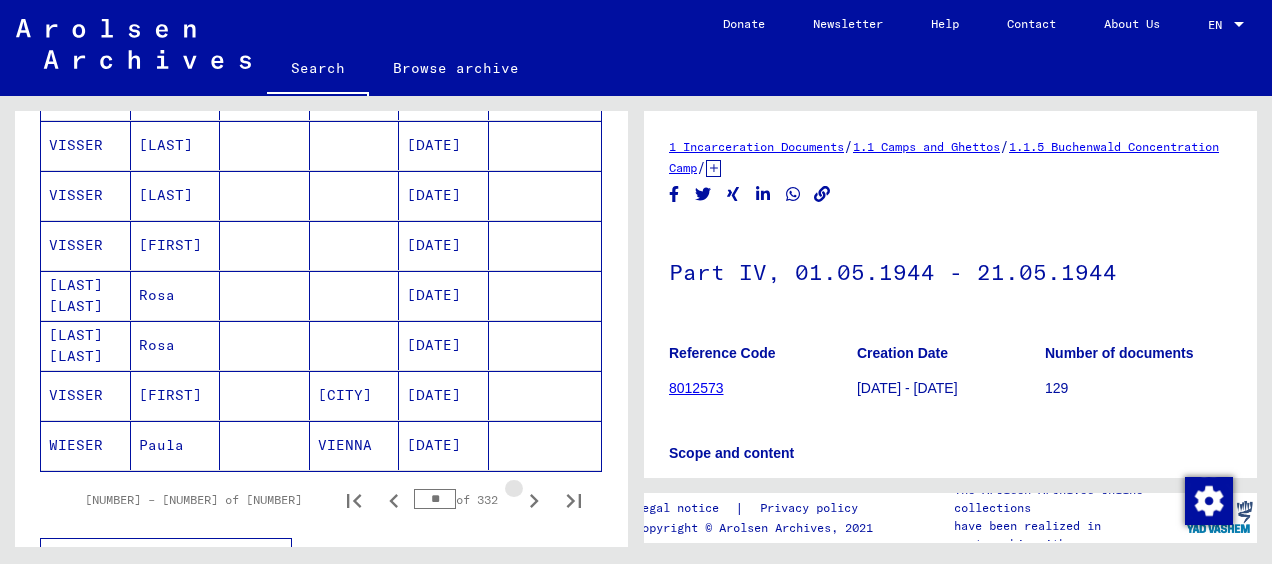 click 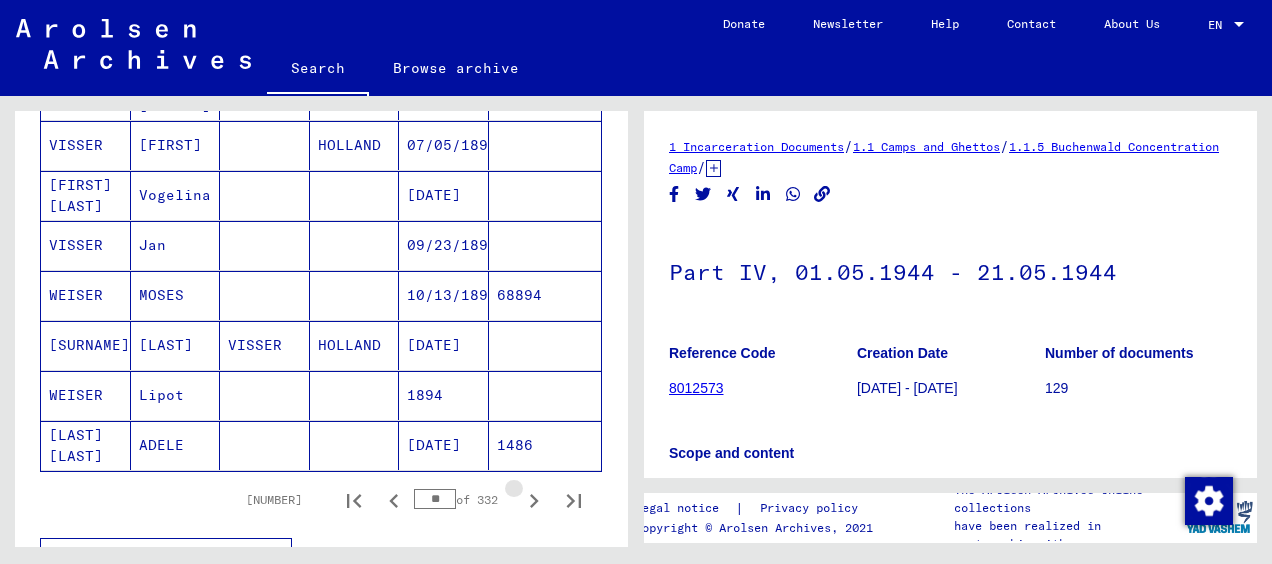 click 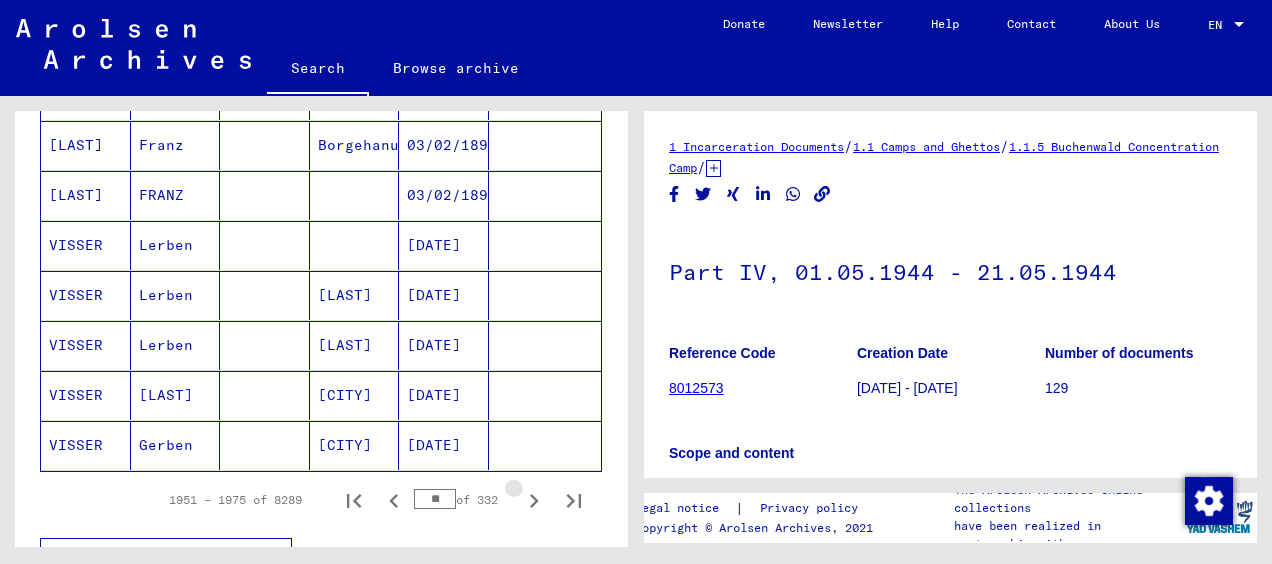 click 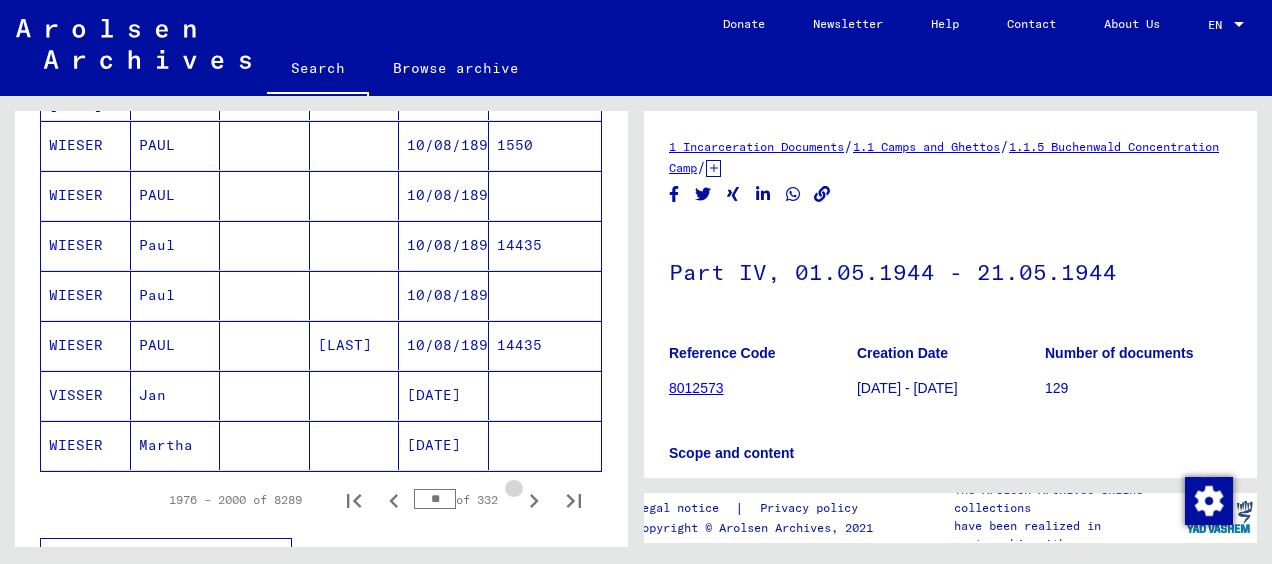 click 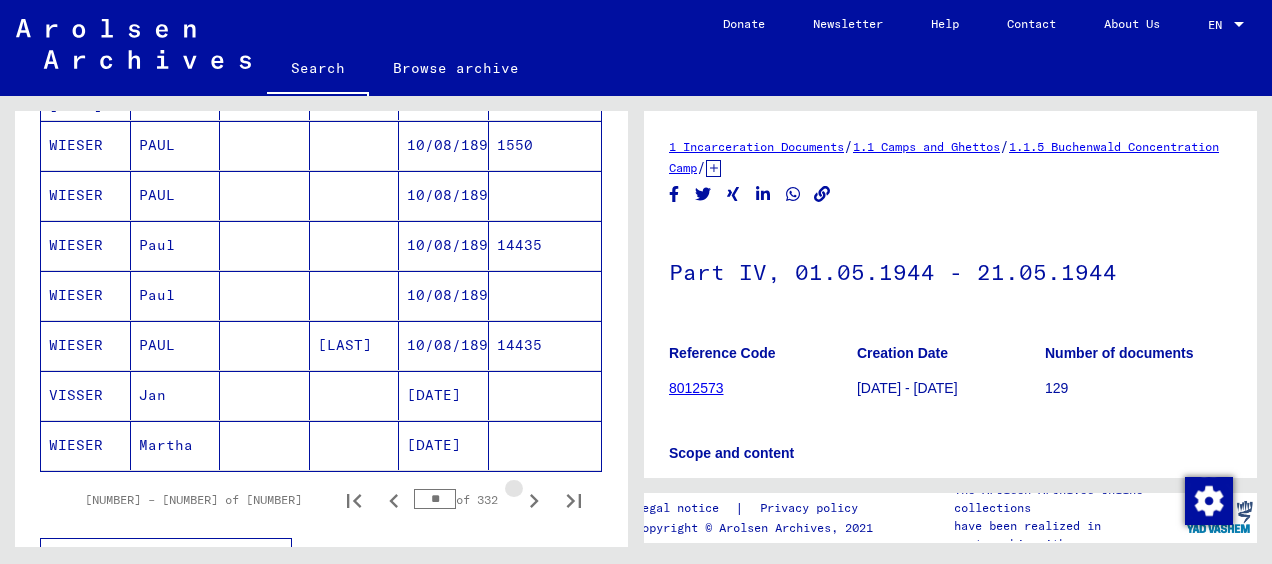 click 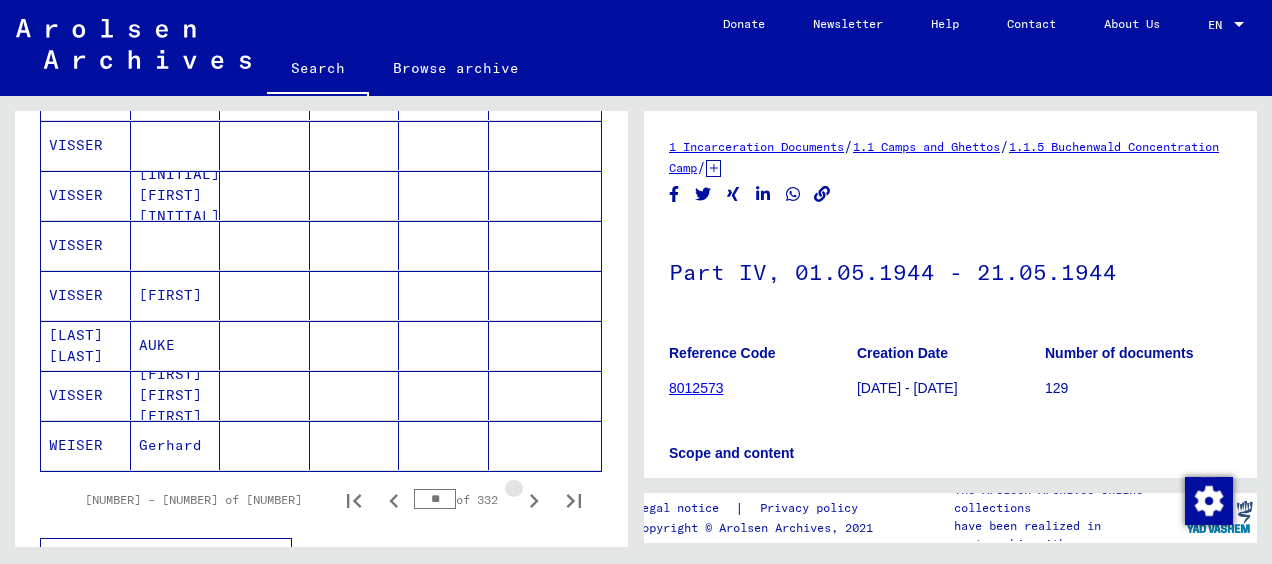 click 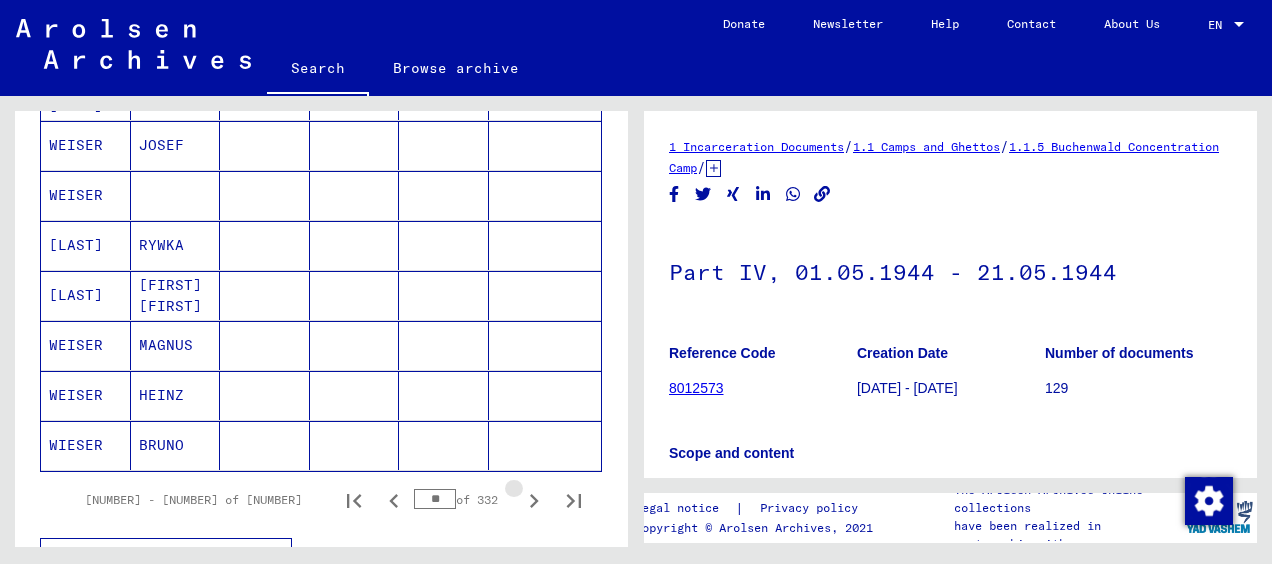 click 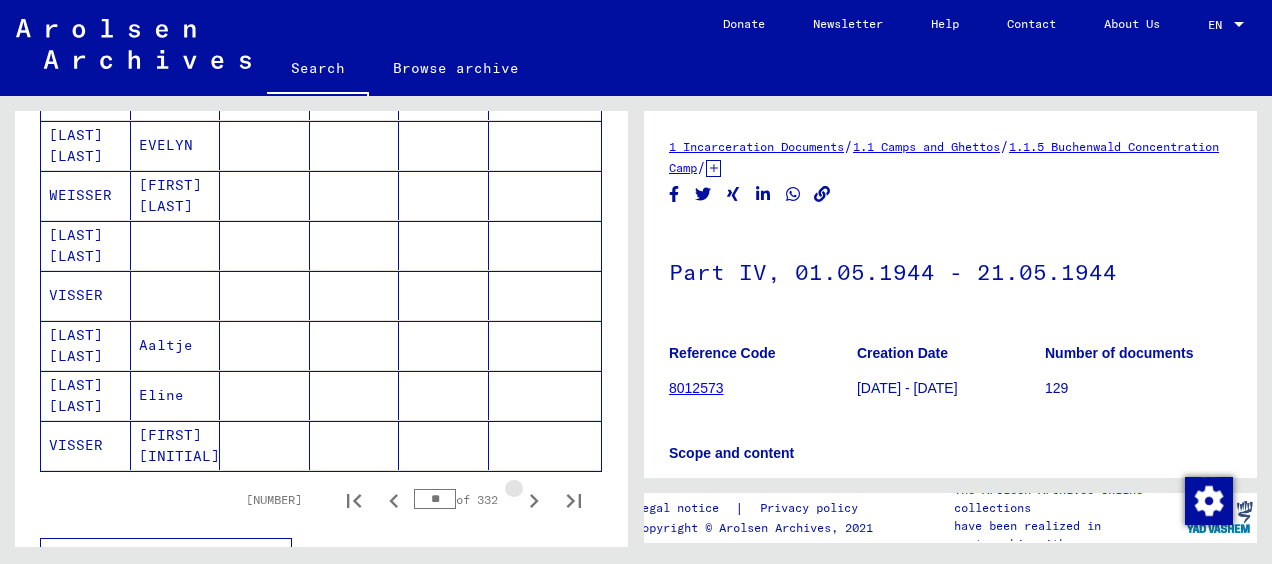 click 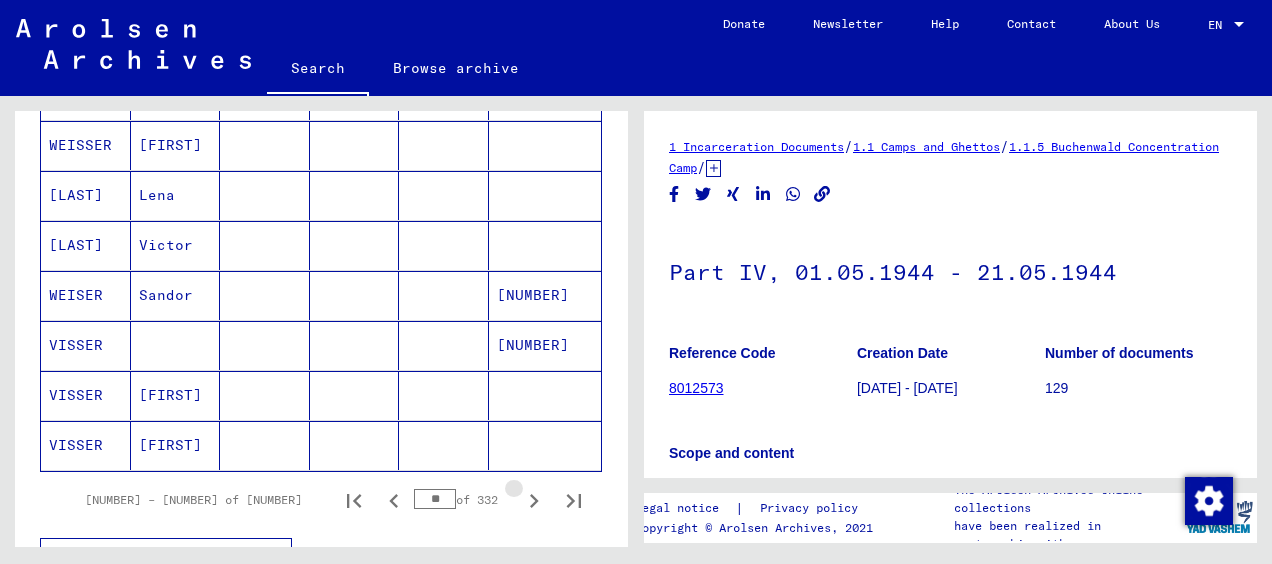 click 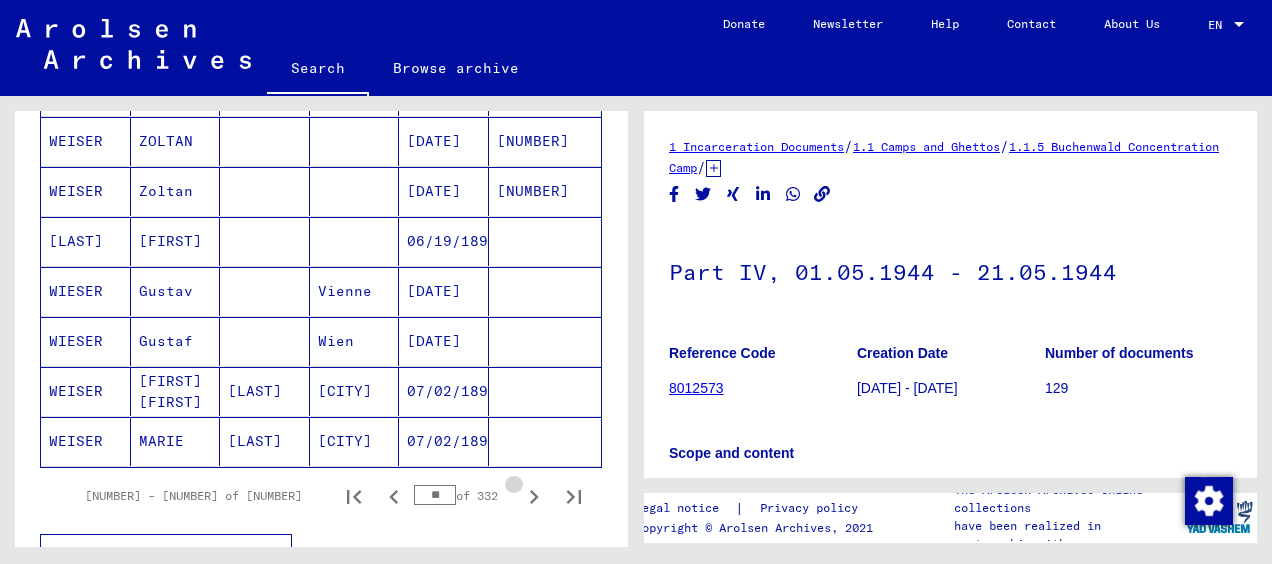 click 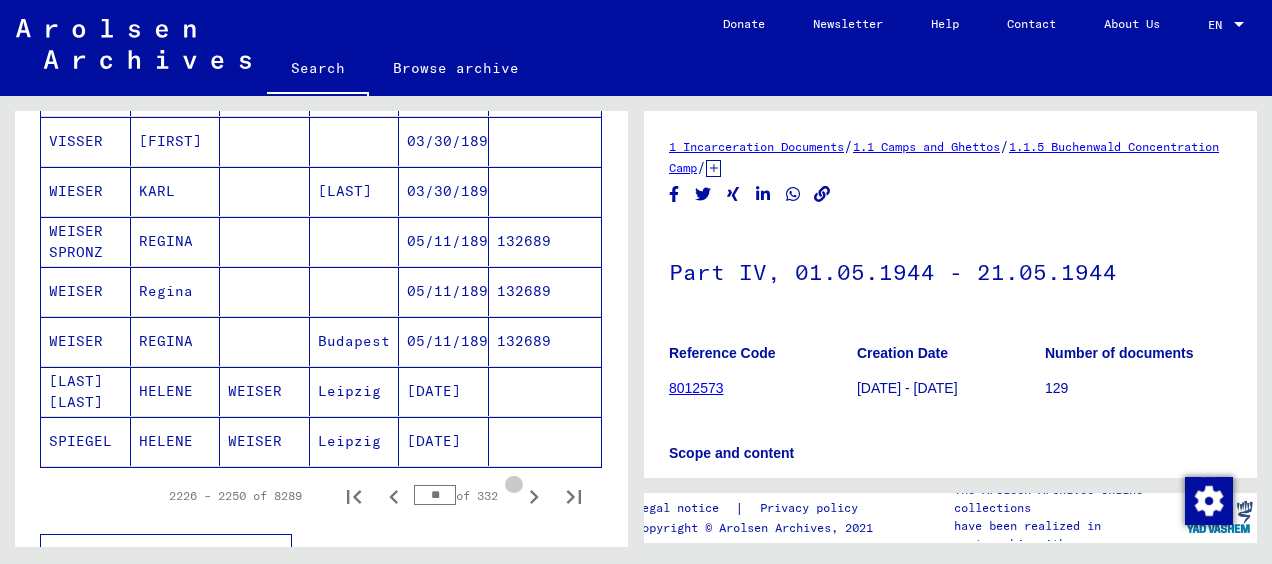 scroll, scrollTop: 1184, scrollLeft: 0, axis: vertical 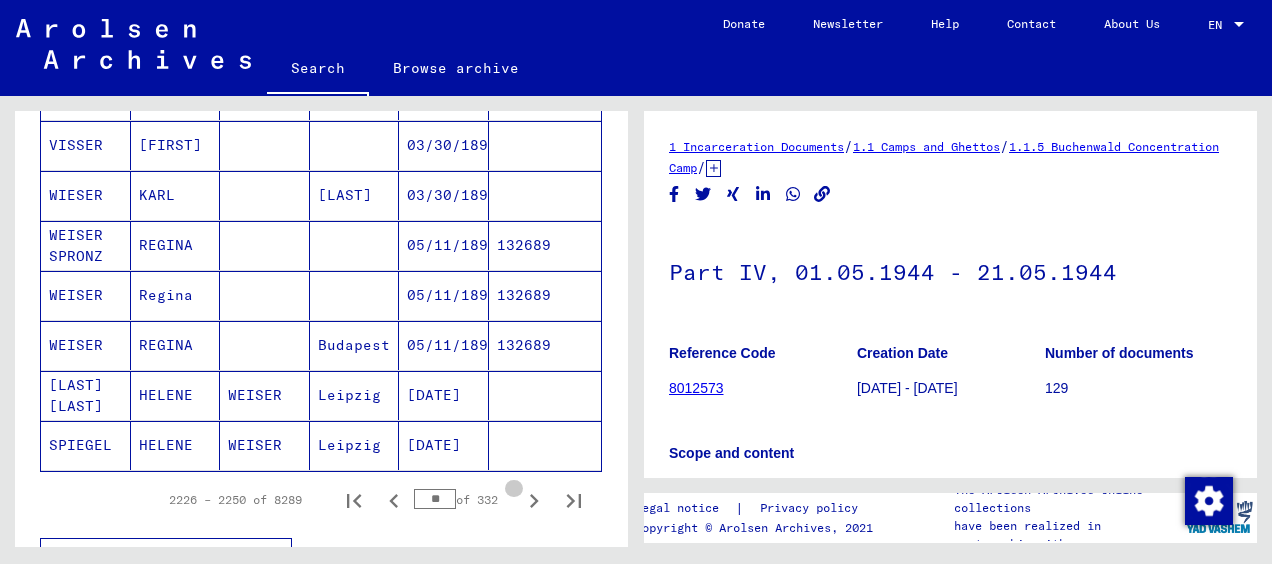click 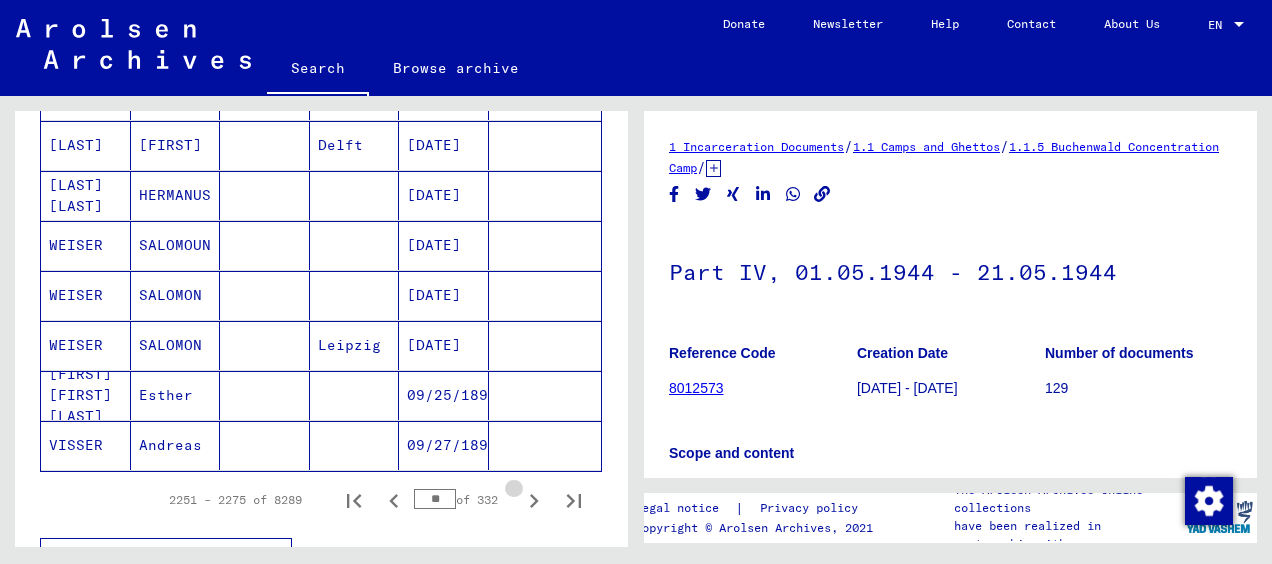 click 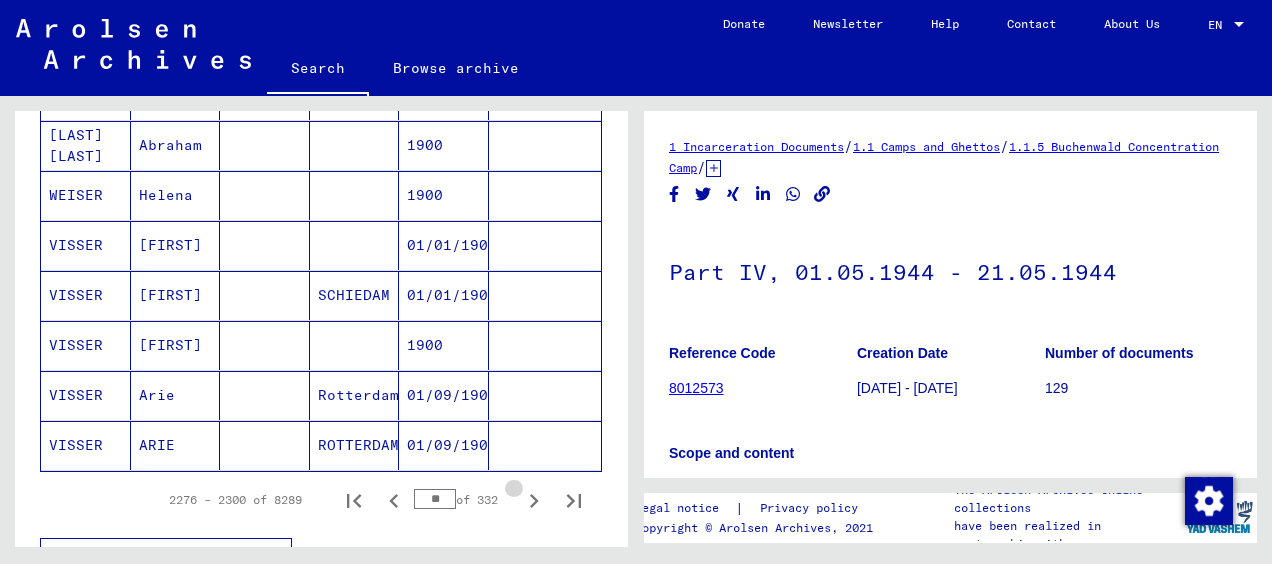 click 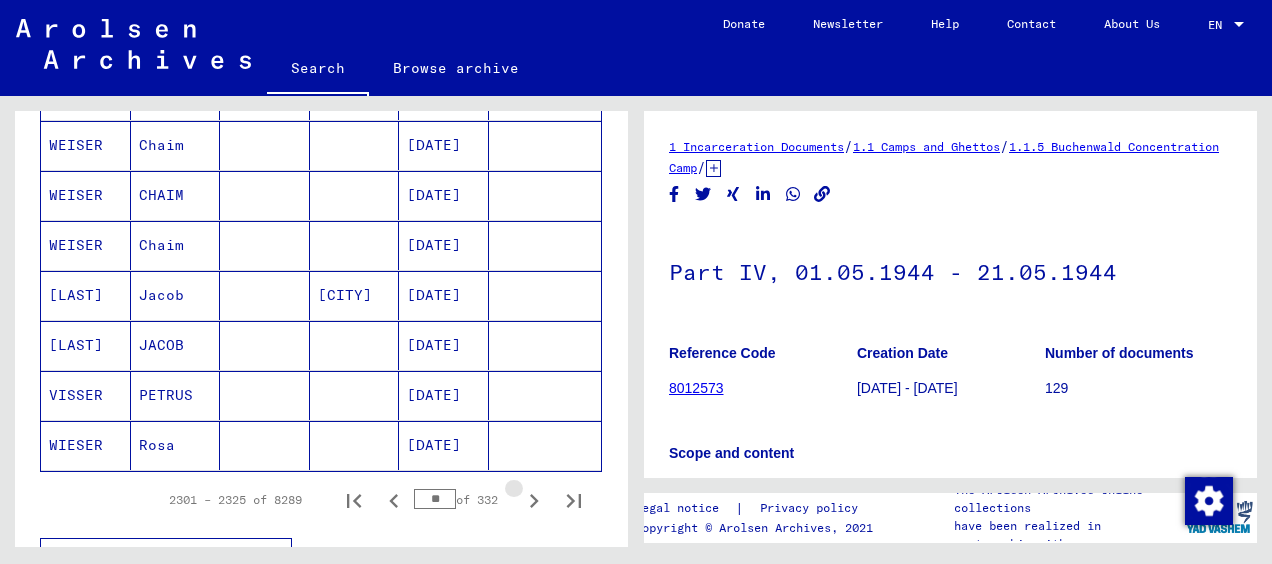 click 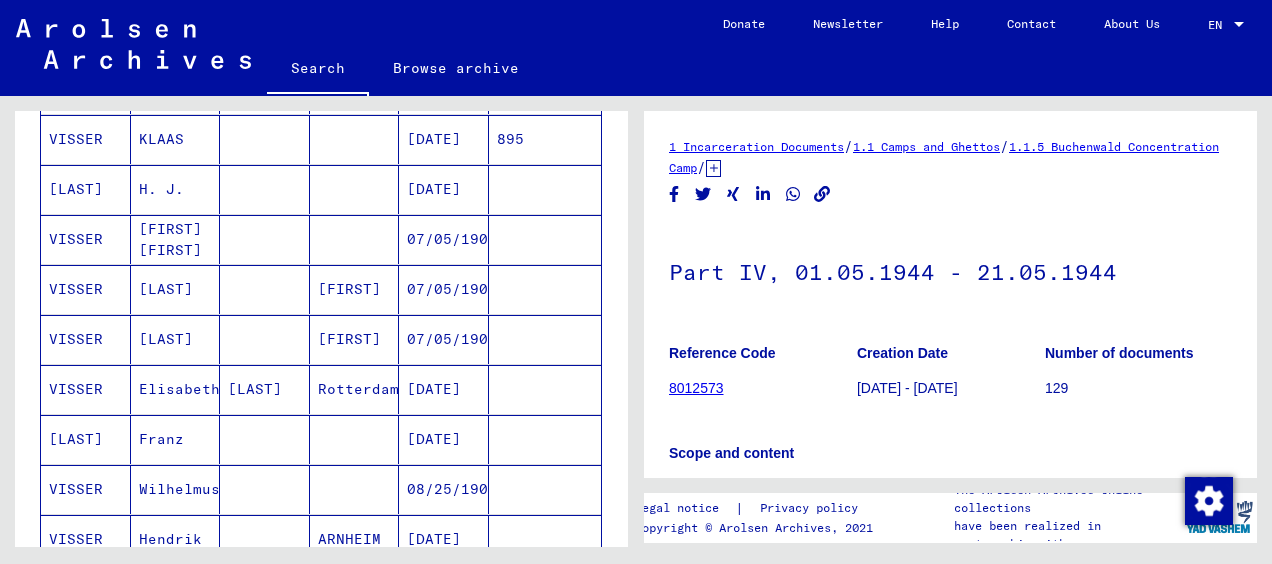 scroll, scrollTop: 1184, scrollLeft: 0, axis: vertical 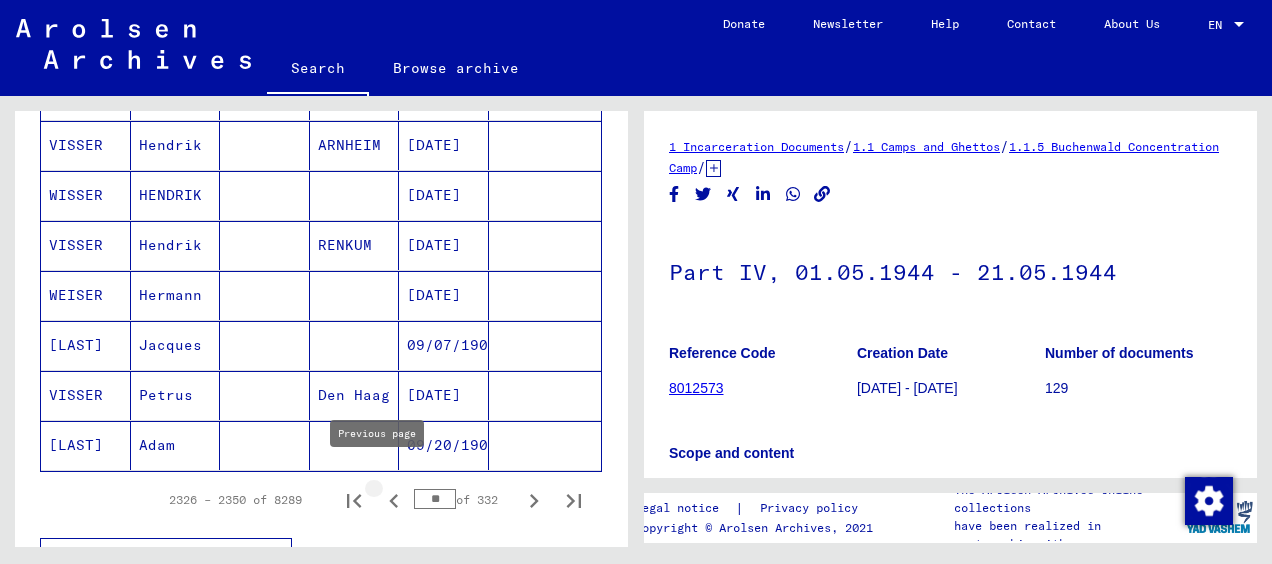 click 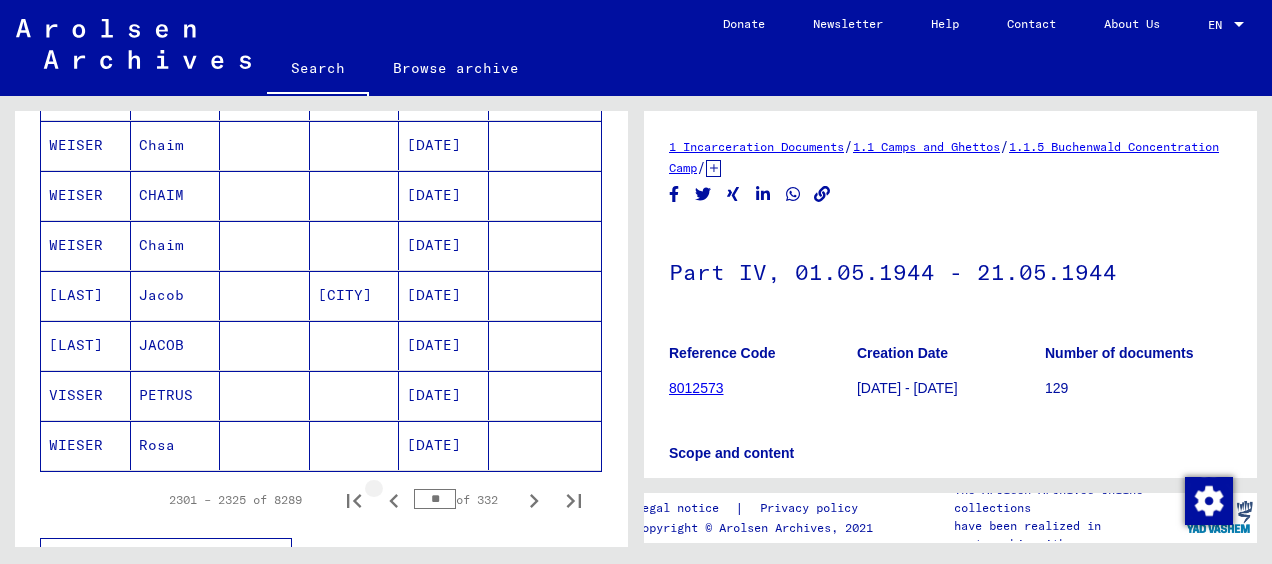 click 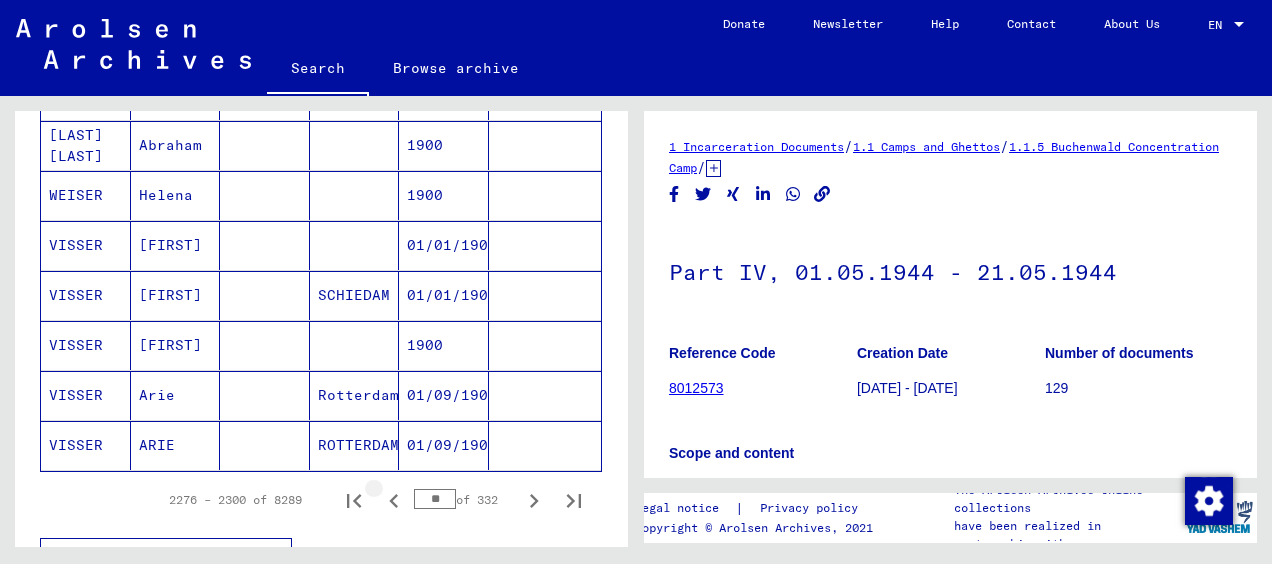 click 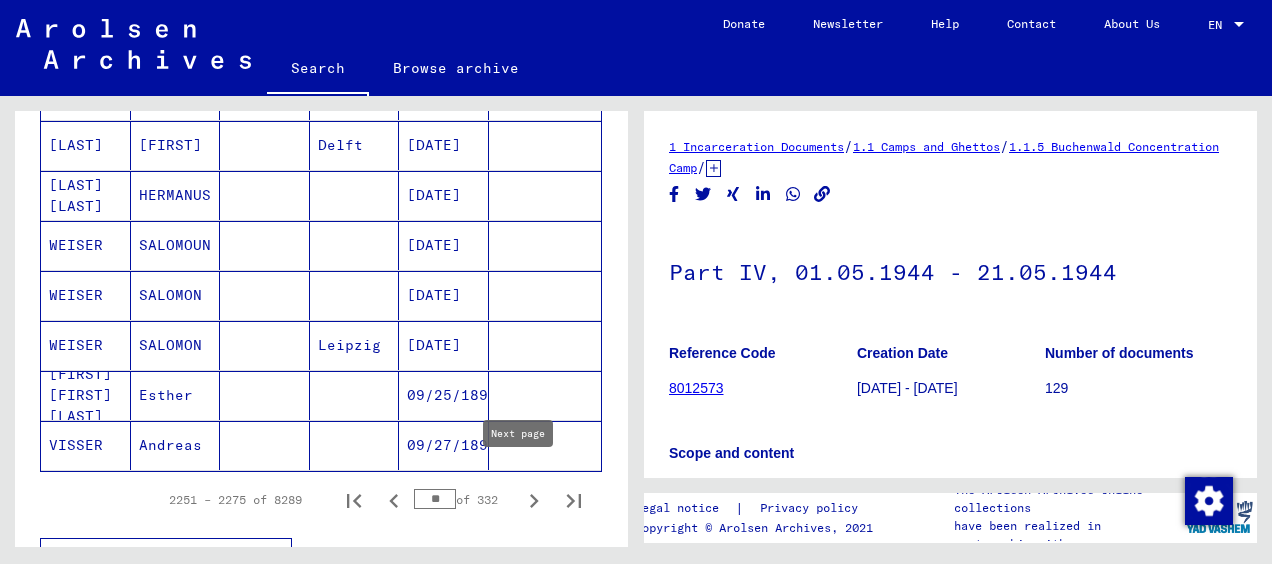 click 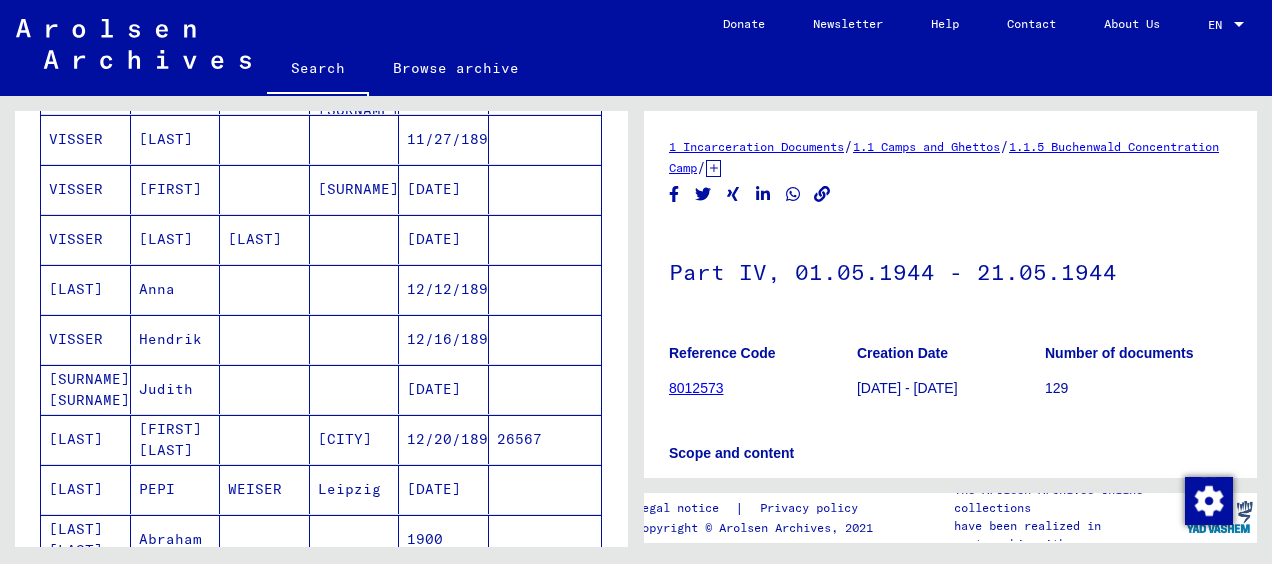 scroll, scrollTop: 1184, scrollLeft: 0, axis: vertical 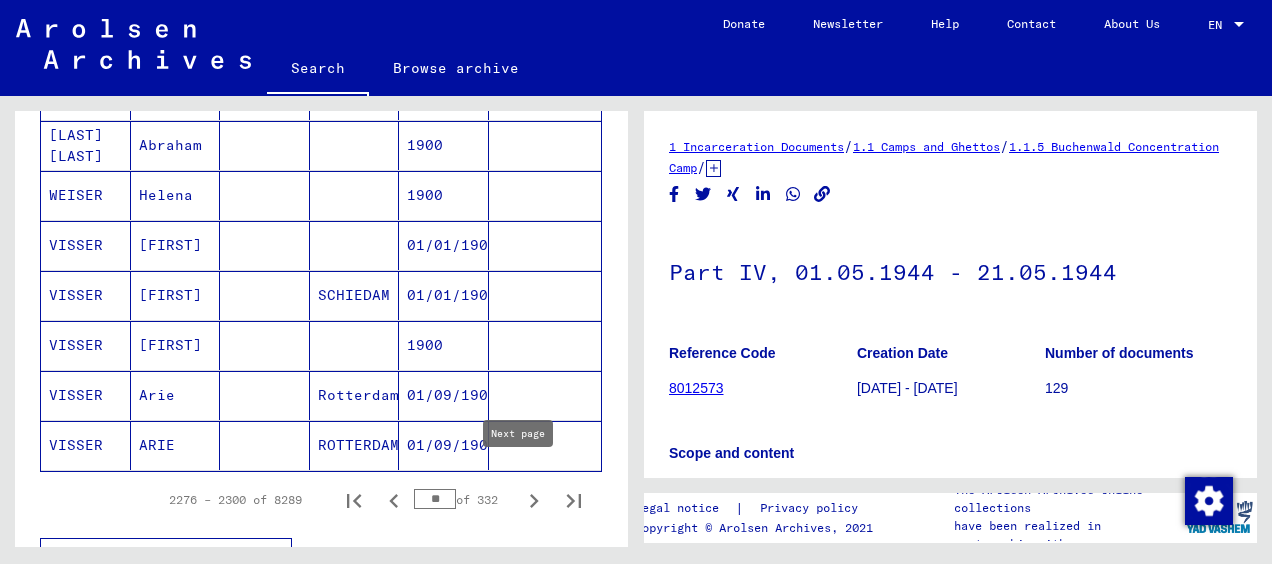 click 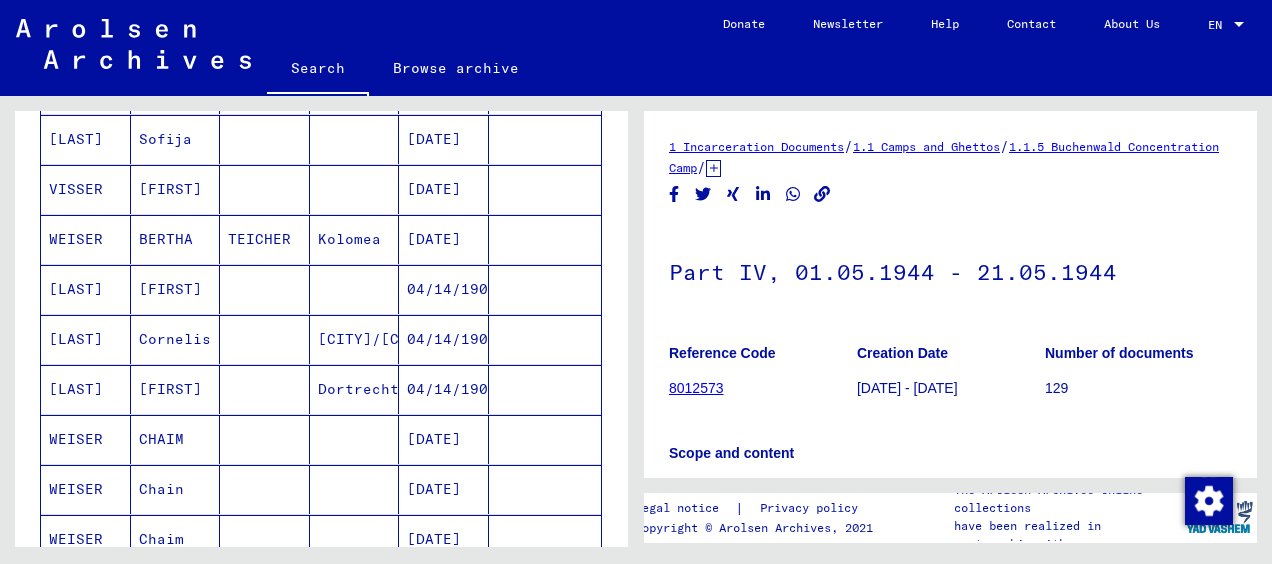 scroll, scrollTop: 1184, scrollLeft: 0, axis: vertical 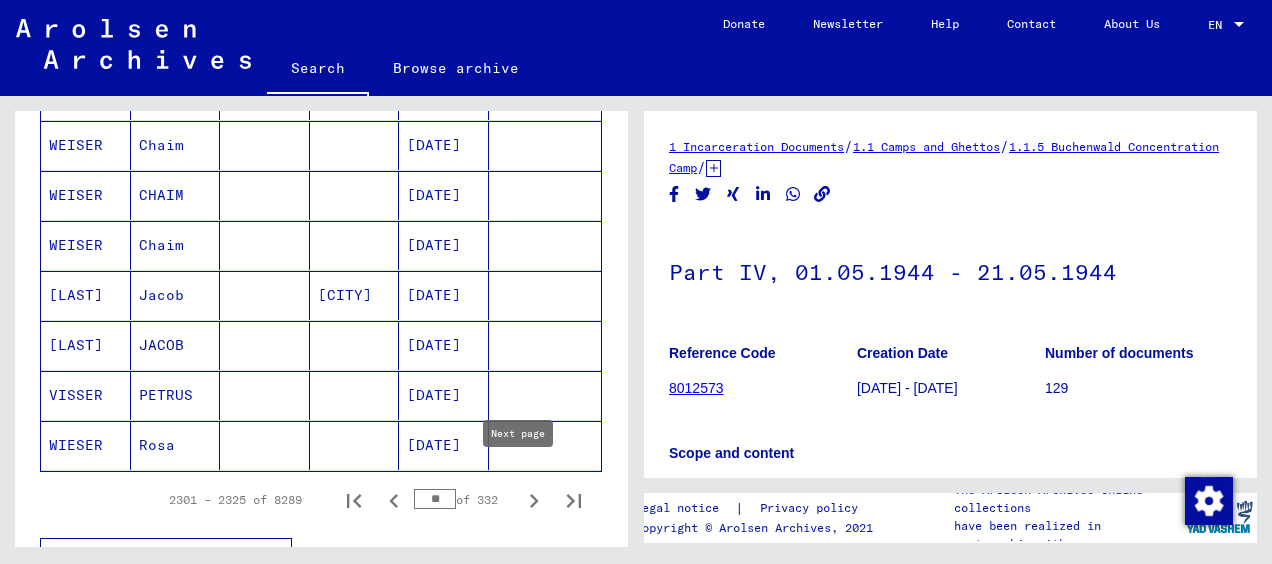 click 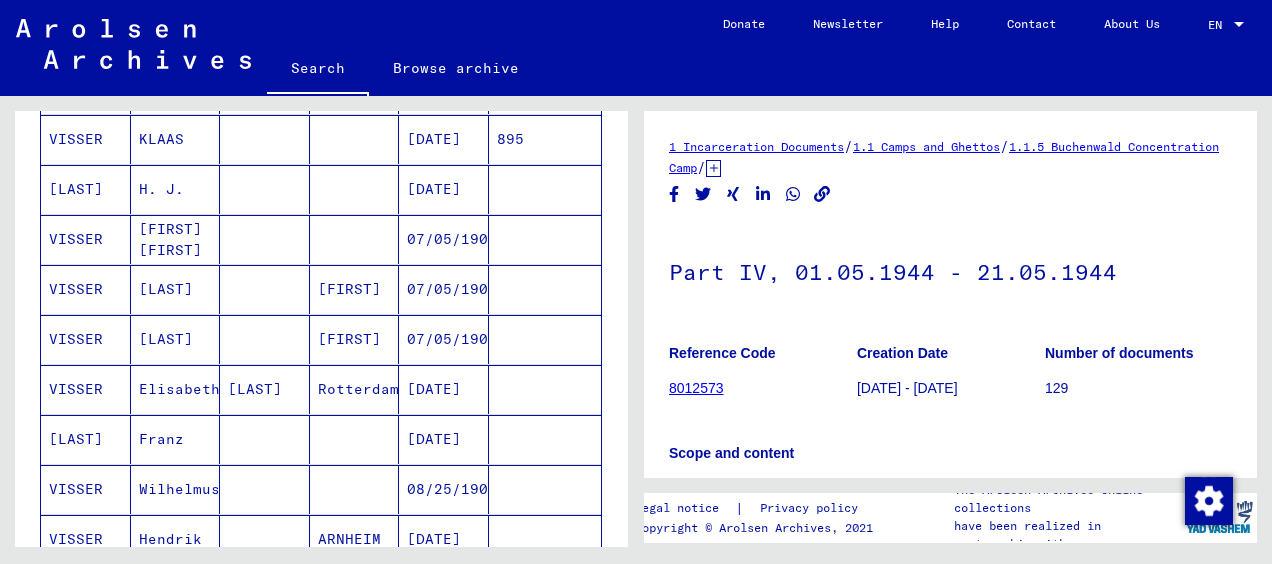 scroll, scrollTop: 1184, scrollLeft: 0, axis: vertical 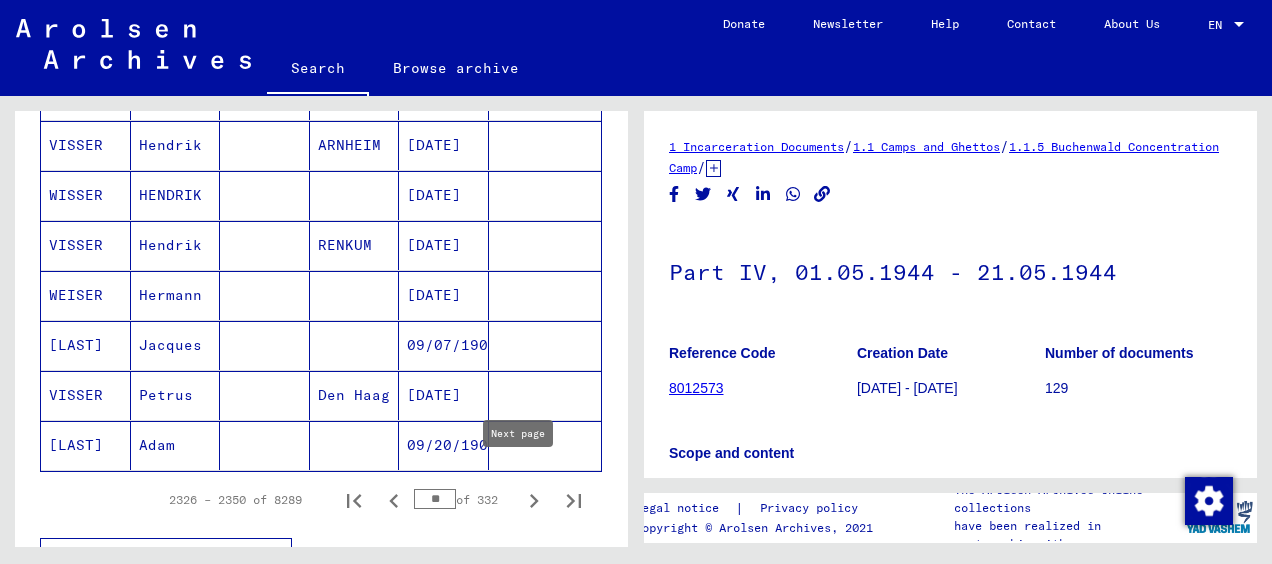 click 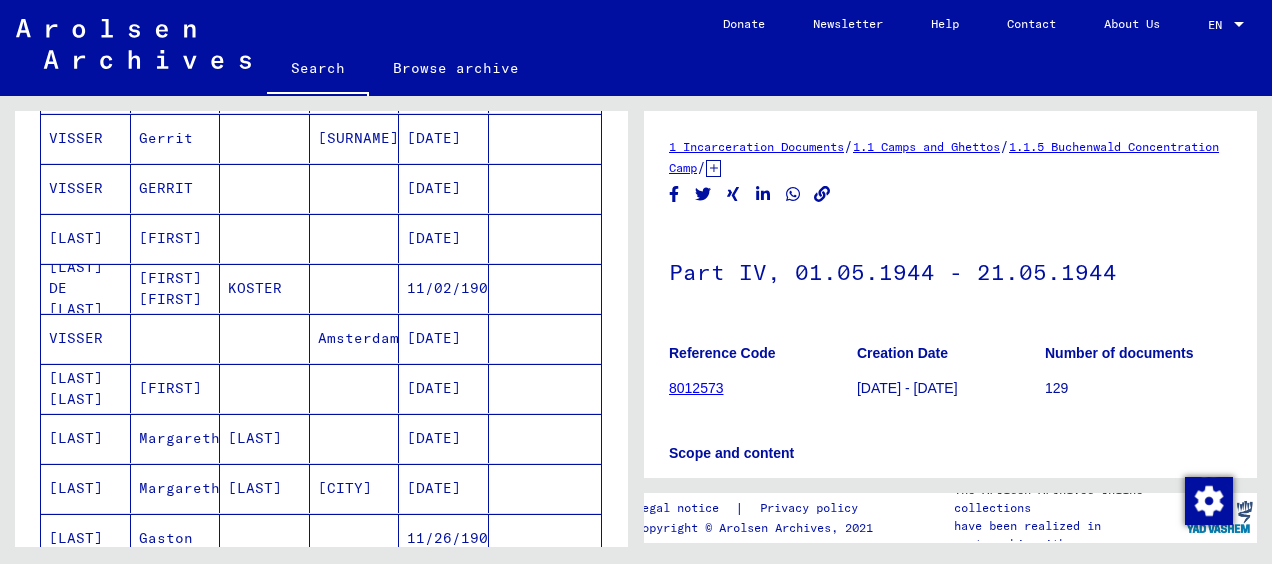 scroll, scrollTop: 1185, scrollLeft: 0, axis: vertical 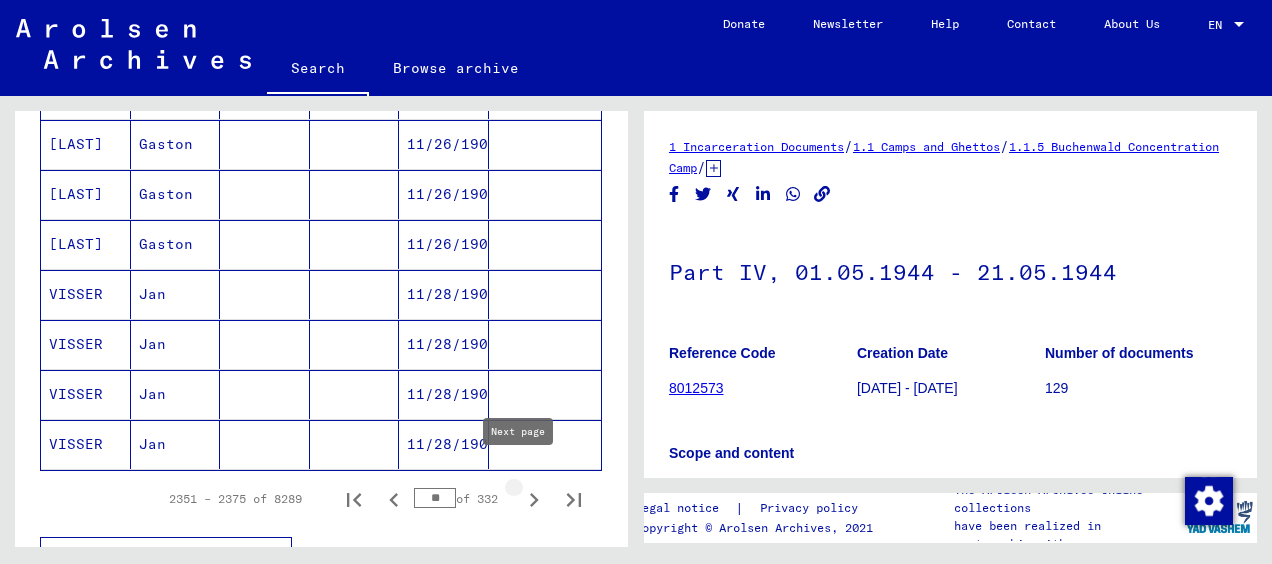 click 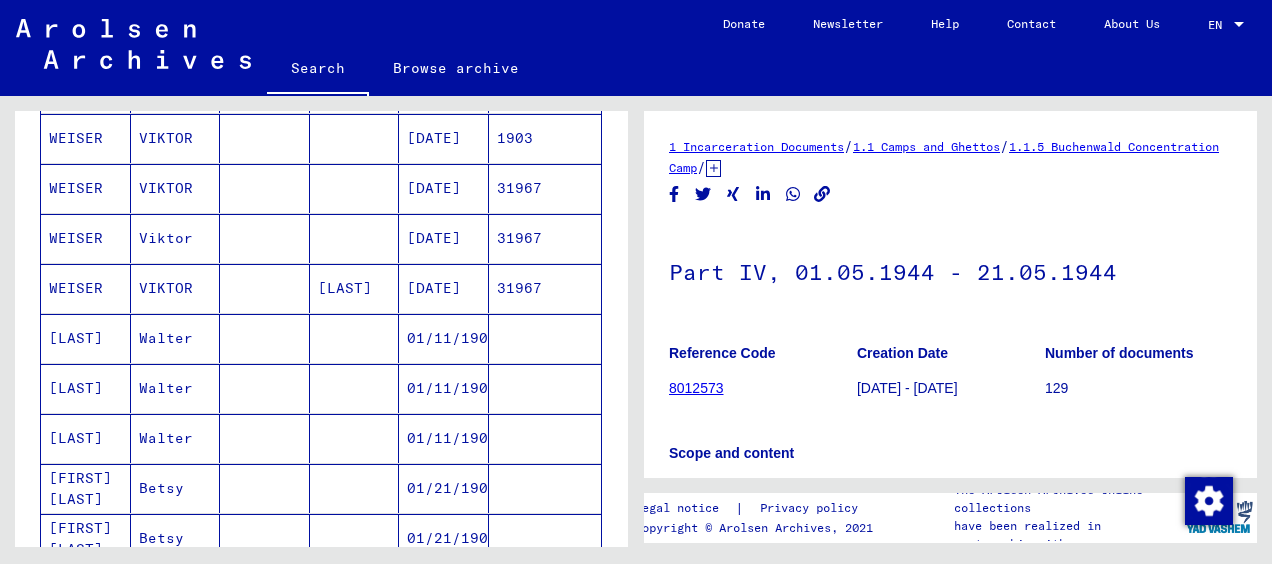 scroll, scrollTop: 1185, scrollLeft: 0, axis: vertical 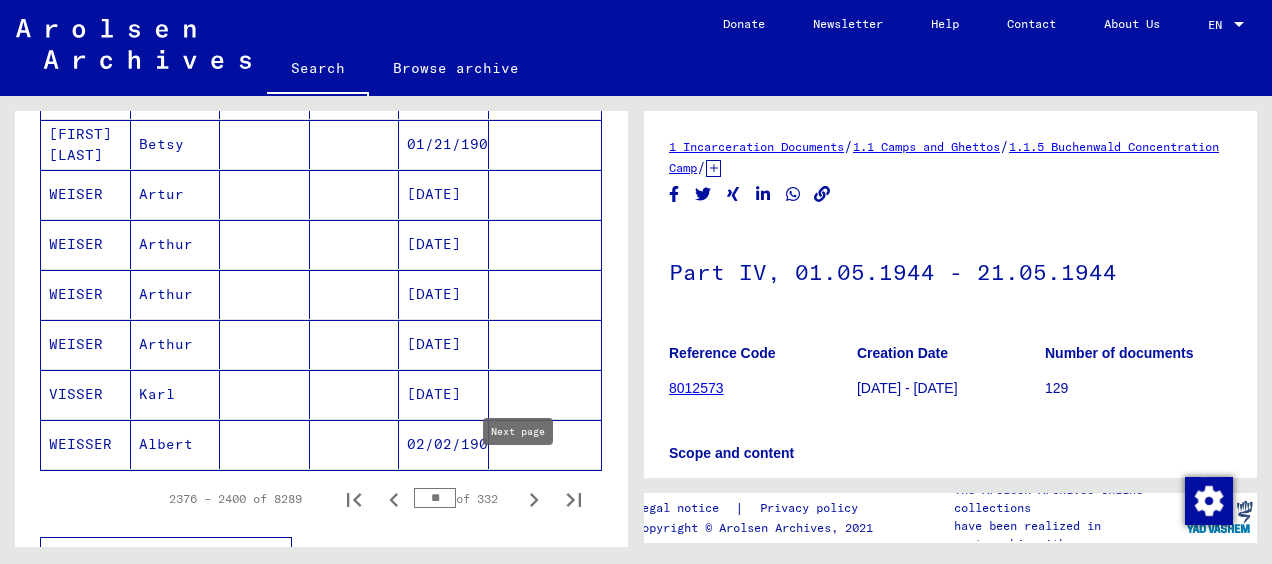click 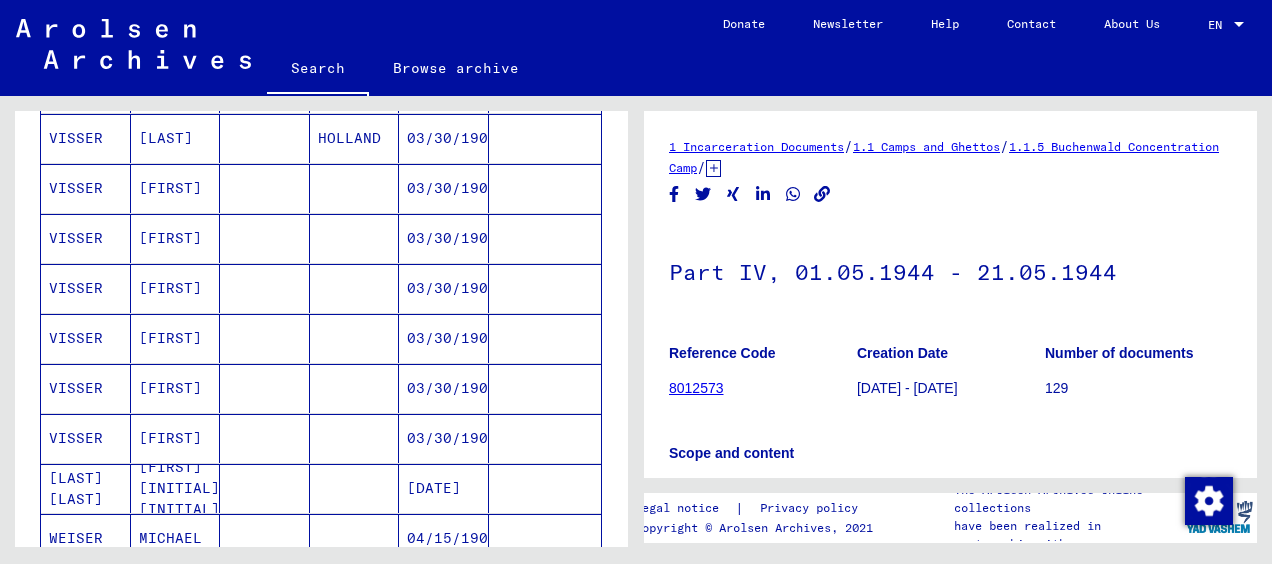 scroll, scrollTop: 1185, scrollLeft: 0, axis: vertical 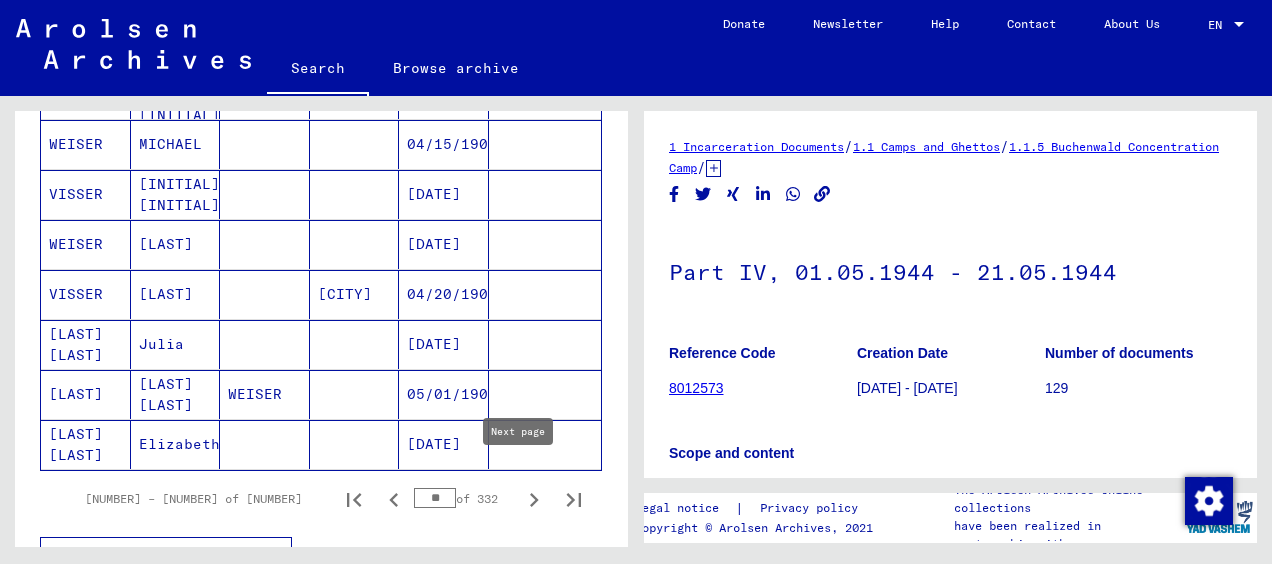 click 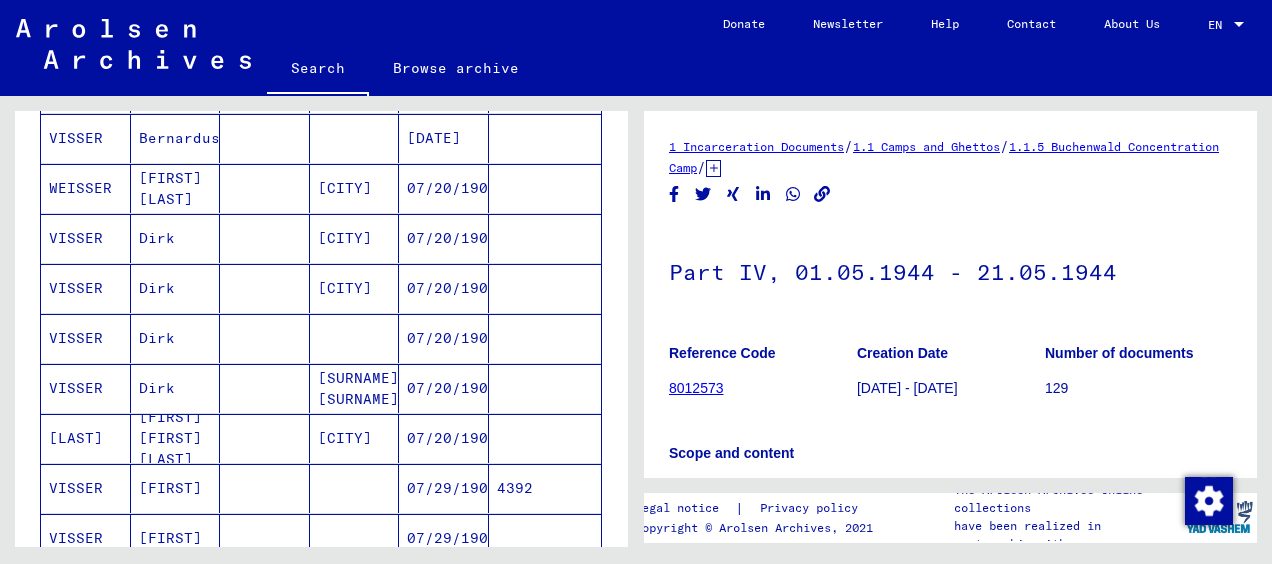 scroll, scrollTop: 1185, scrollLeft: 0, axis: vertical 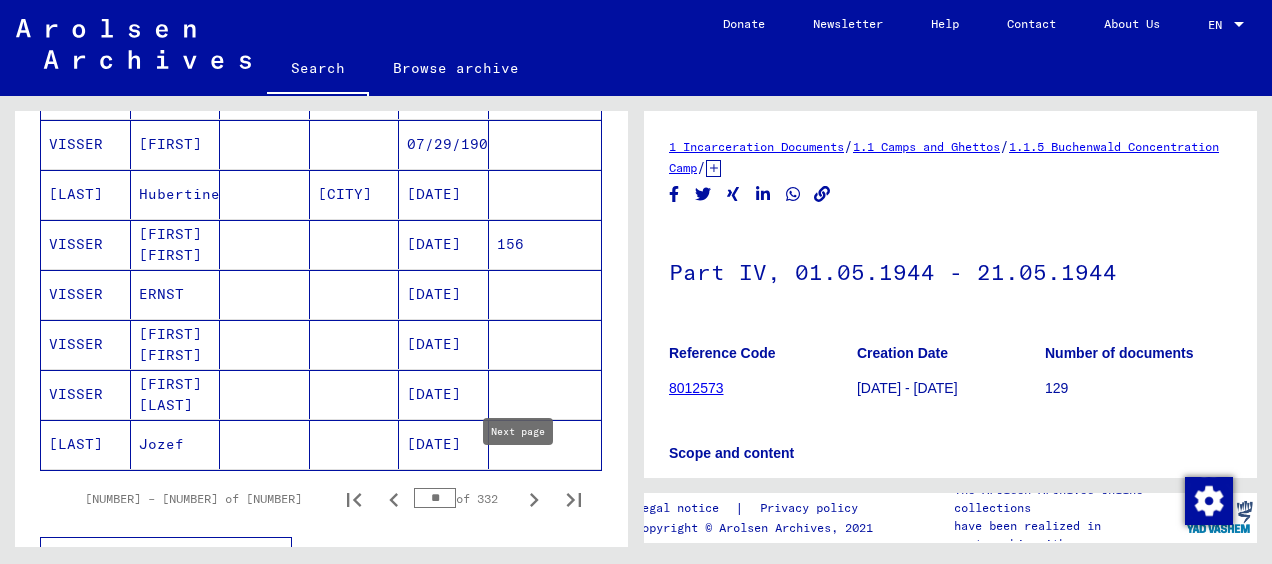 click 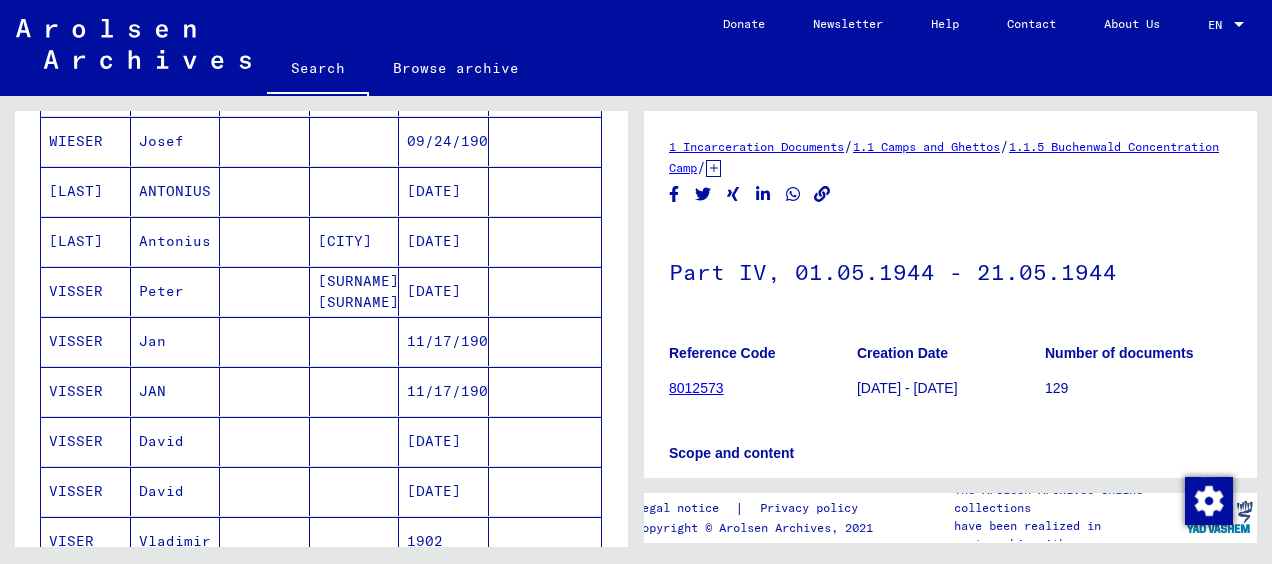 scroll, scrollTop: 1182, scrollLeft: 0, axis: vertical 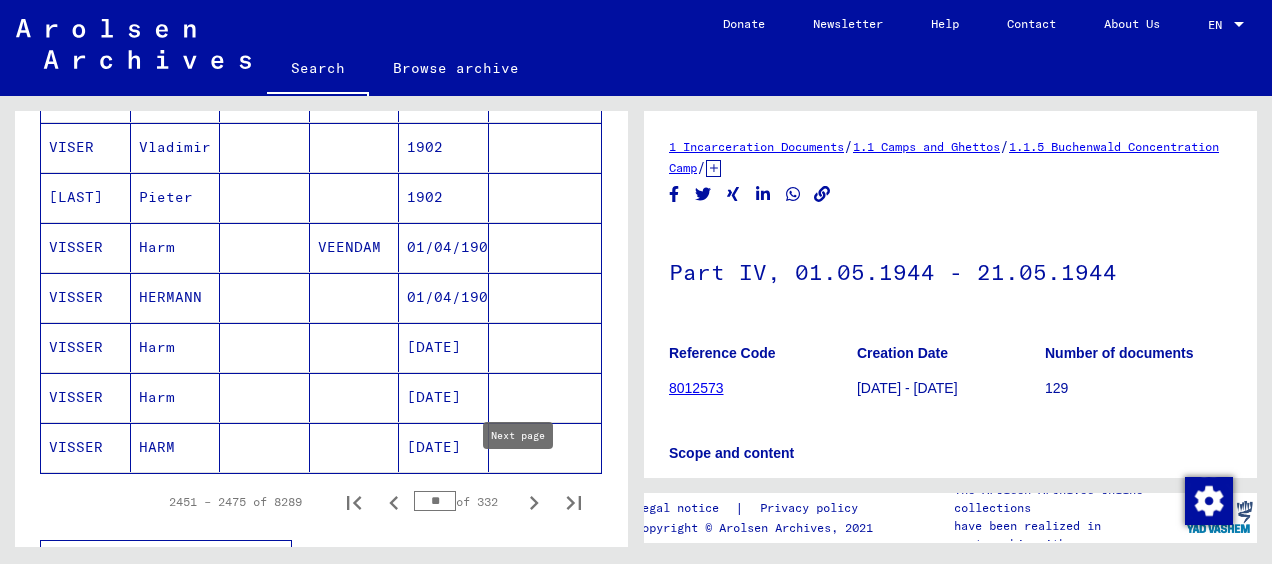 click 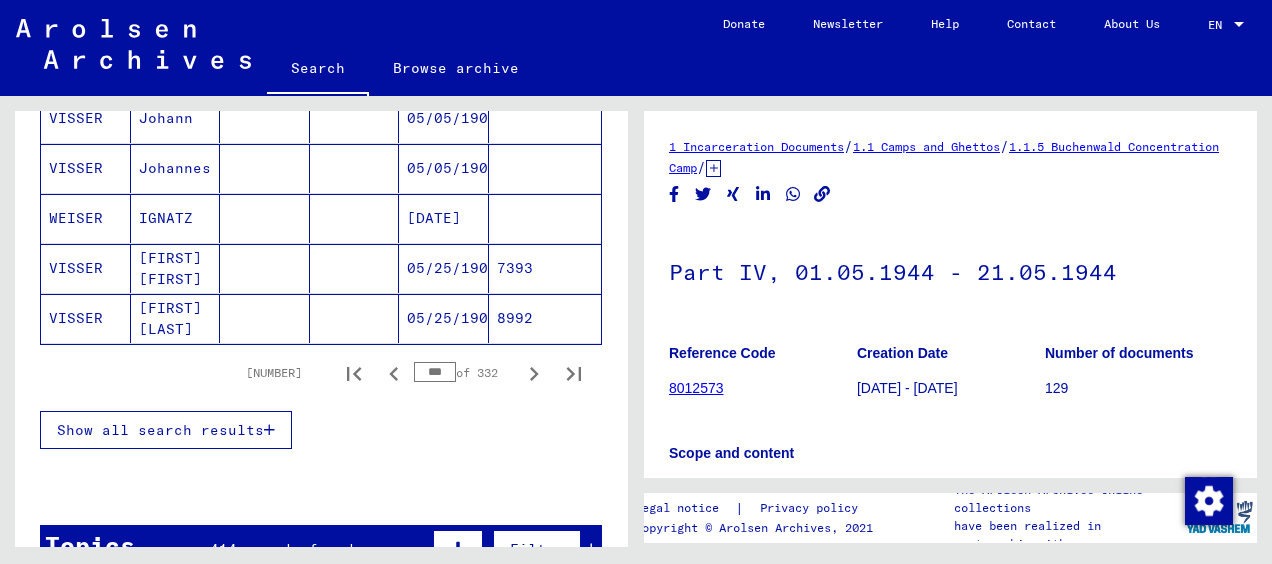 scroll, scrollTop: 1442, scrollLeft: 0, axis: vertical 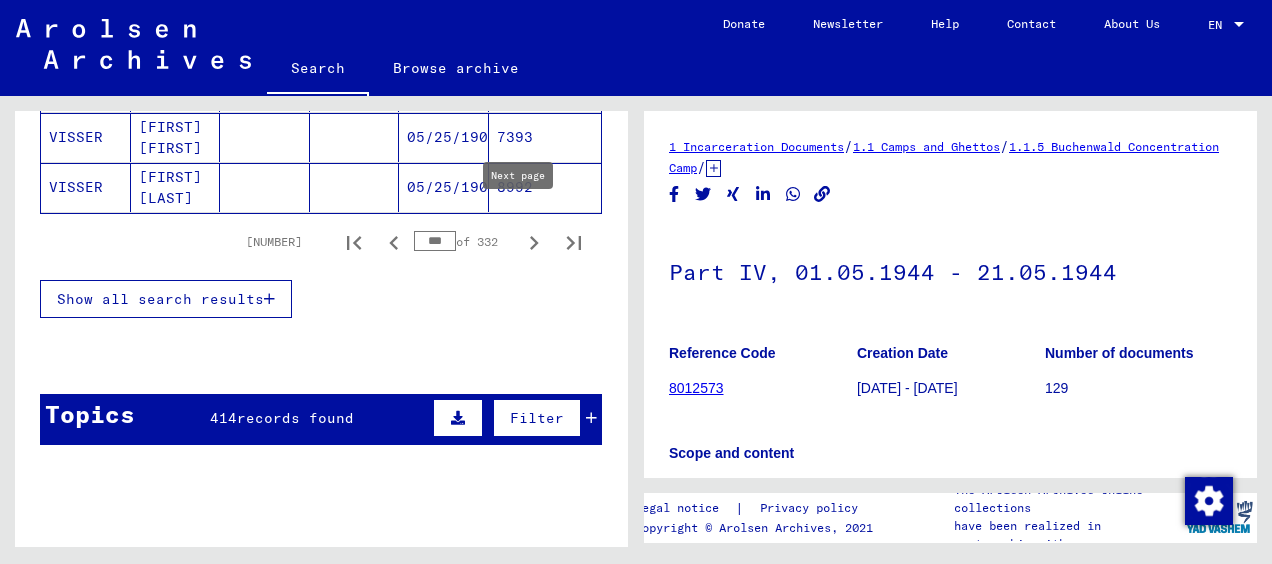 click 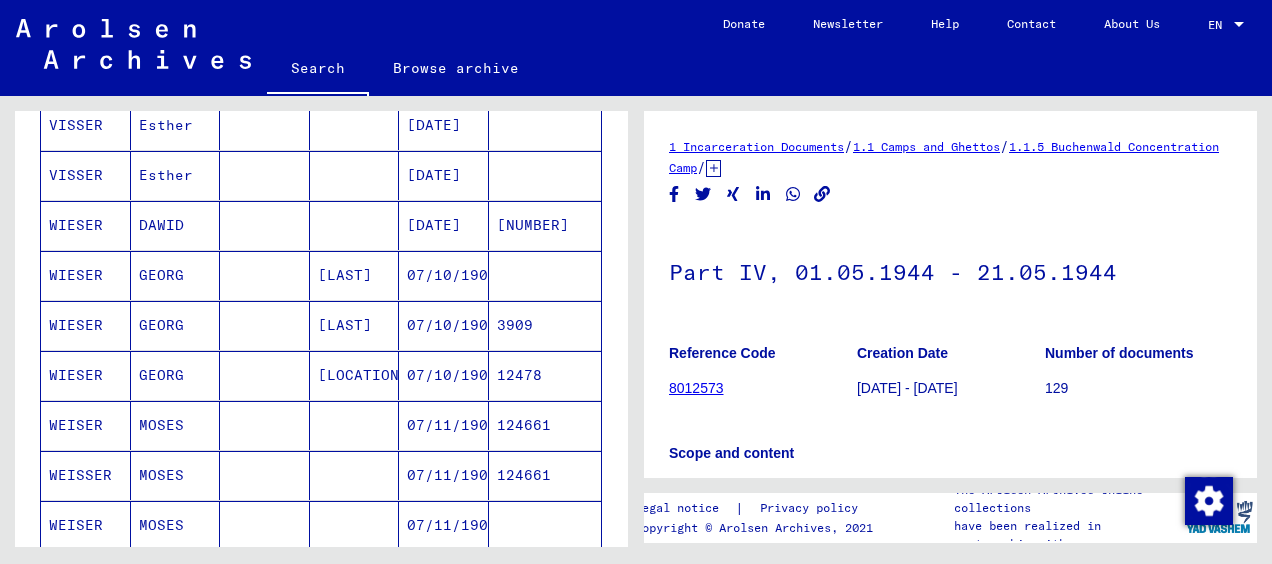 scroll, scrollTop: 1178, scrollLeft: 0, axis: vertical 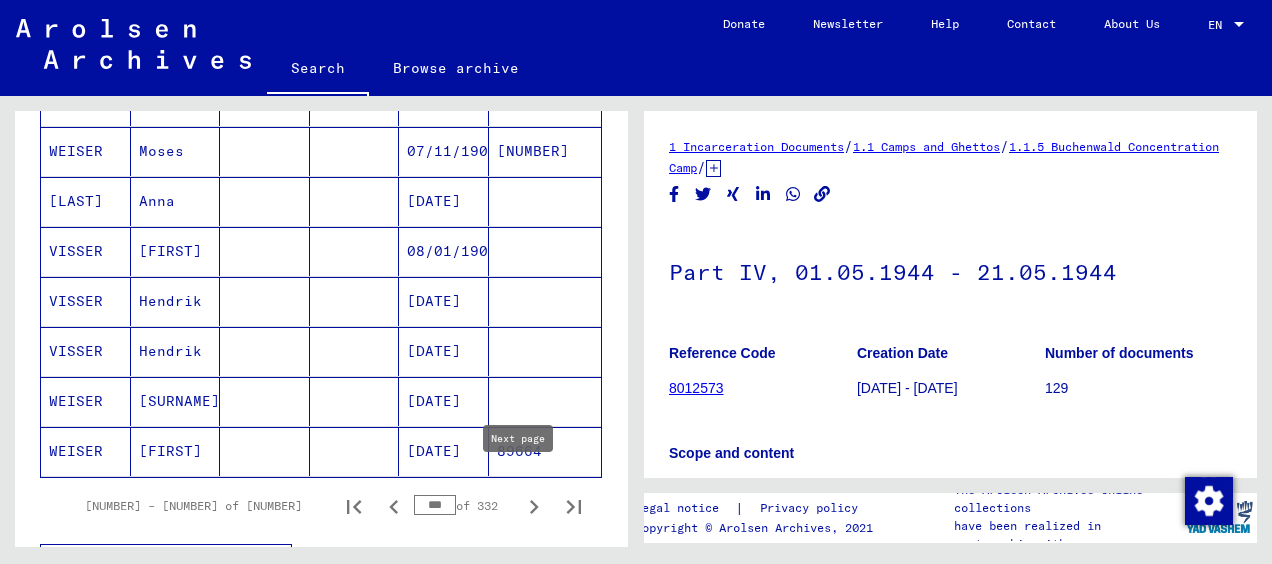 click 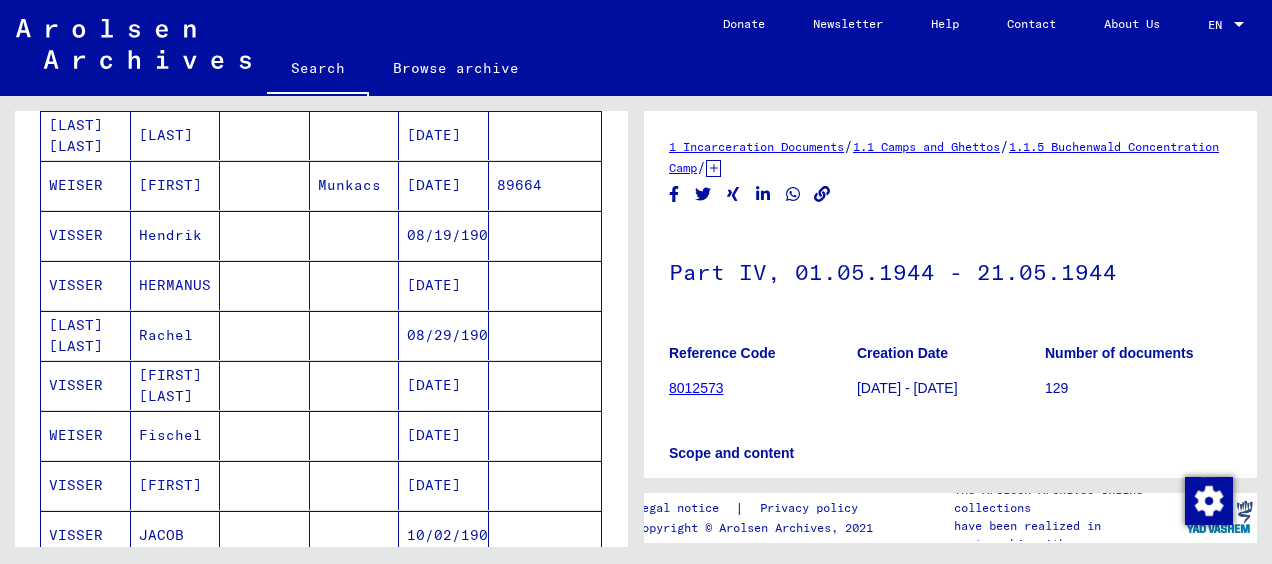 scroll, scrollTop: 1311, scrollLeft: 0, axis: vertical 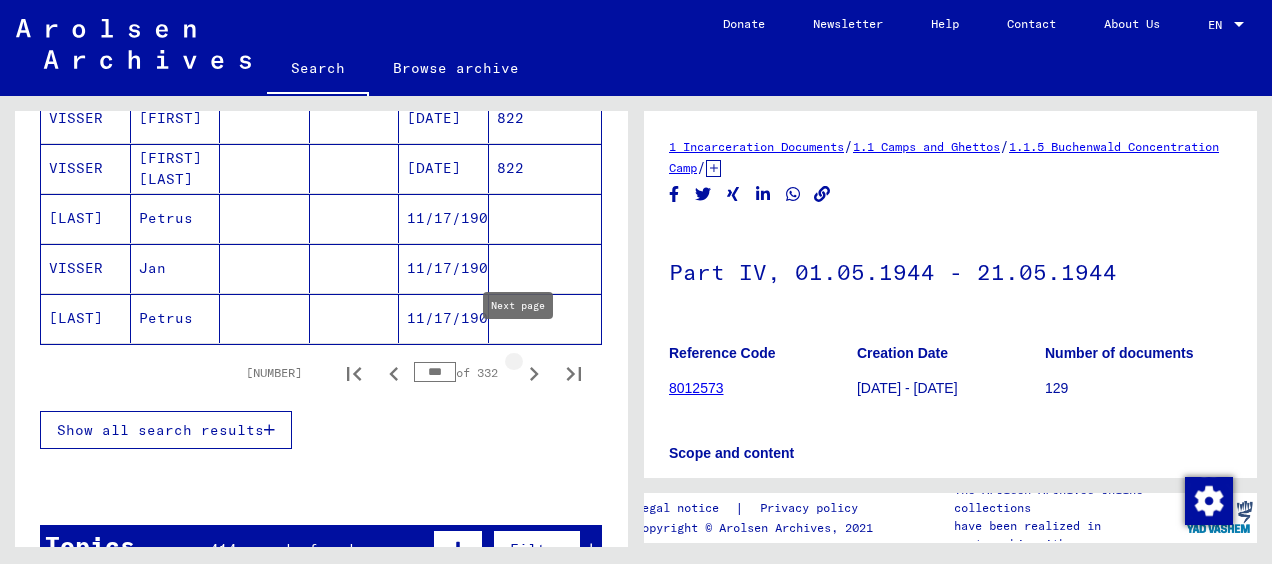 click 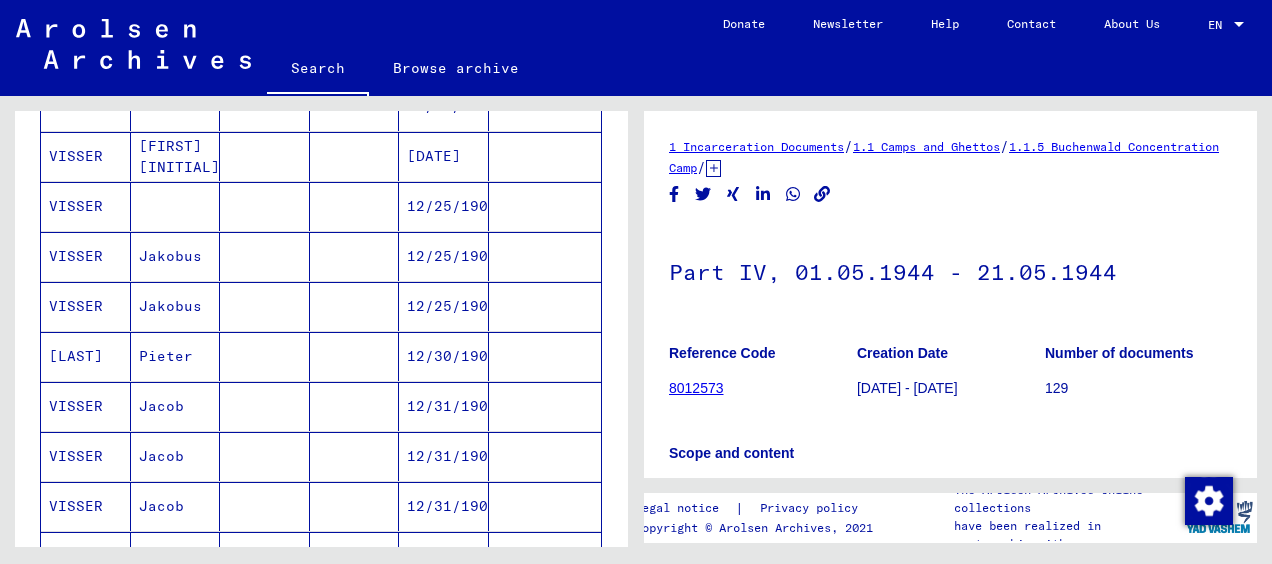 scroll, scrollTop: 1310, scrollLeft: 0, axis: vertical 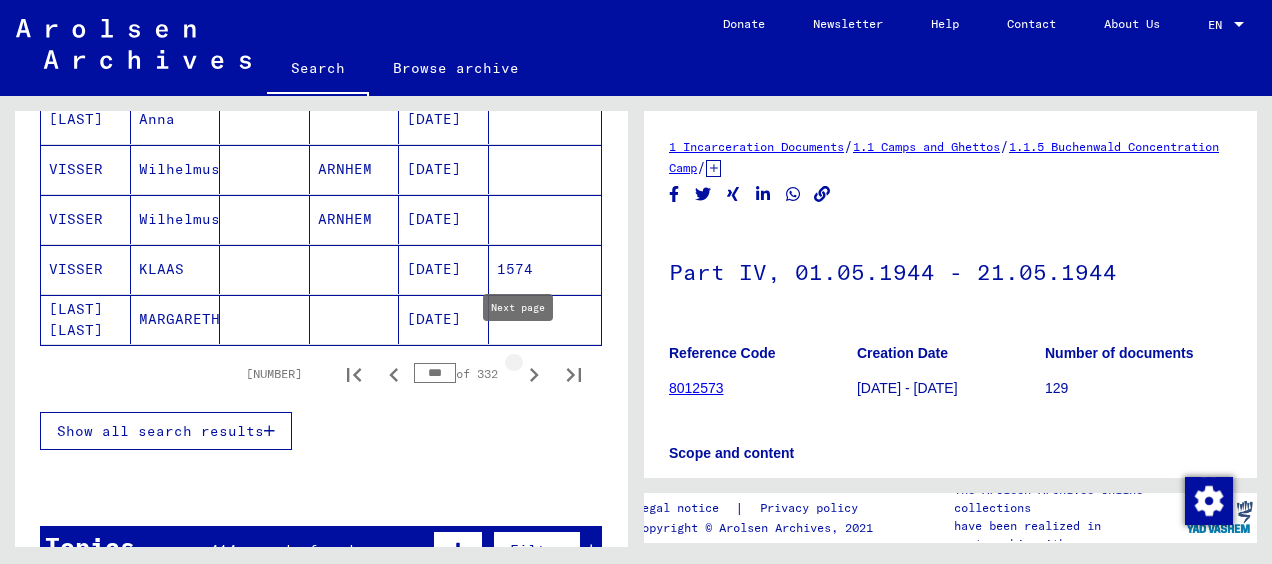 click 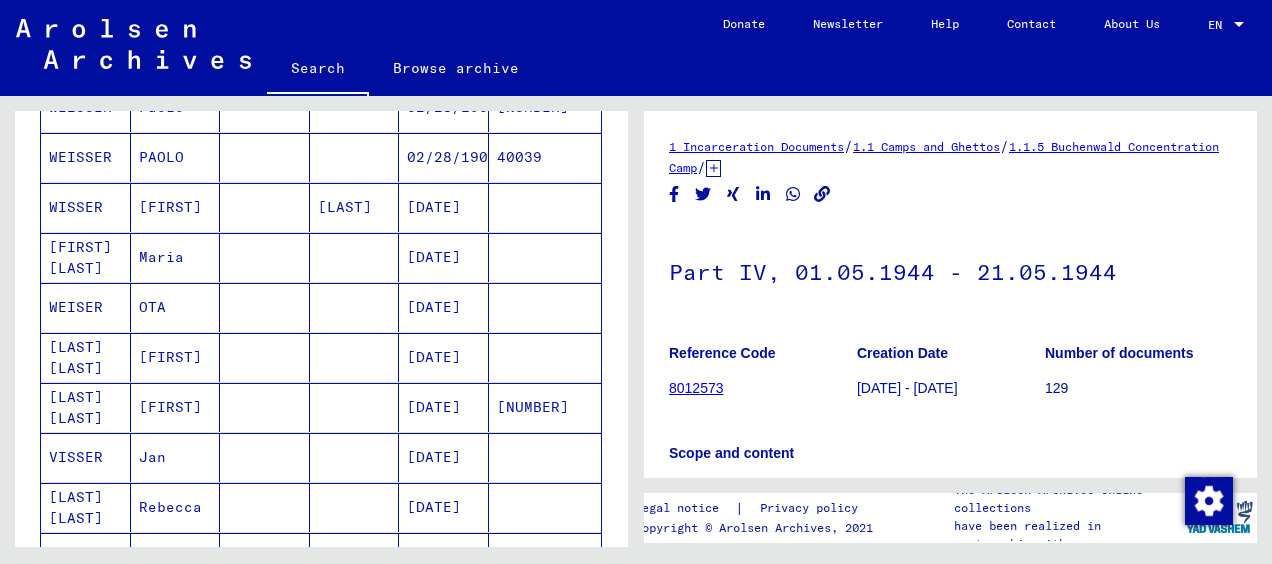 scroll, scrollTop: 1439, scrollLeft: 0, axis: vertical 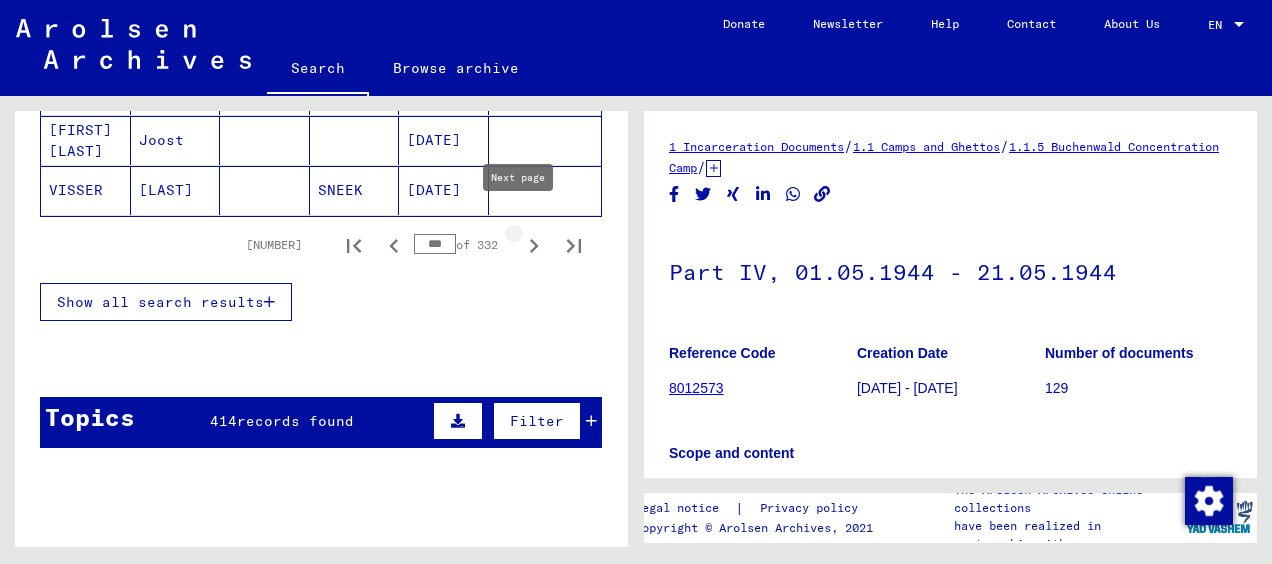click 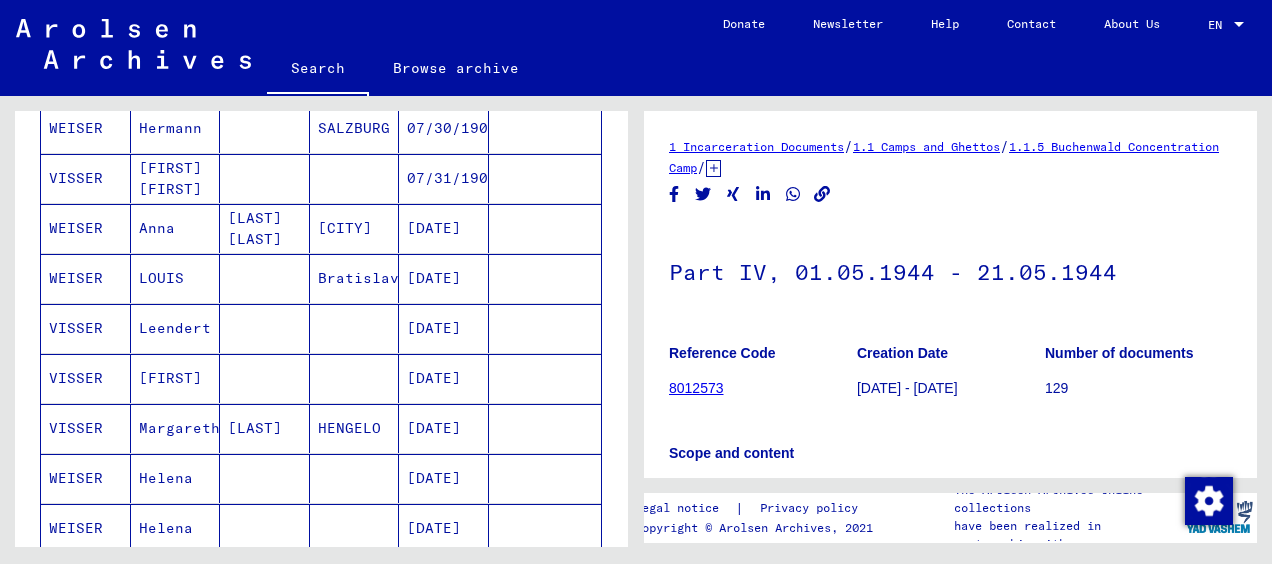 scroll, scrollTop: 1176, scrollLeft: 0, axis: vertical 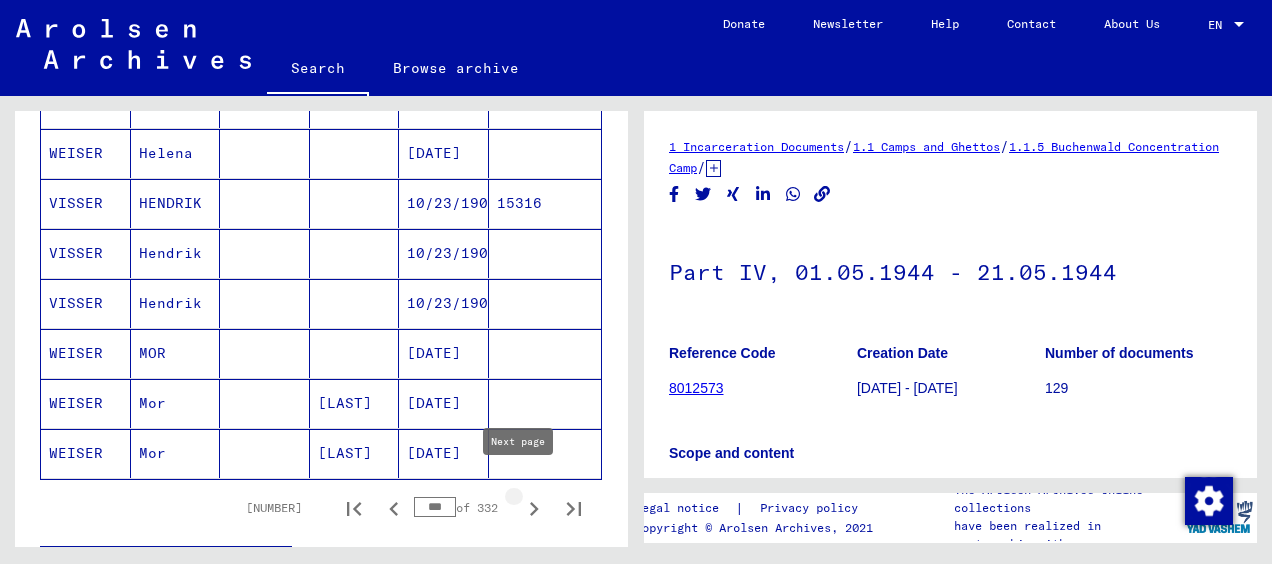 click 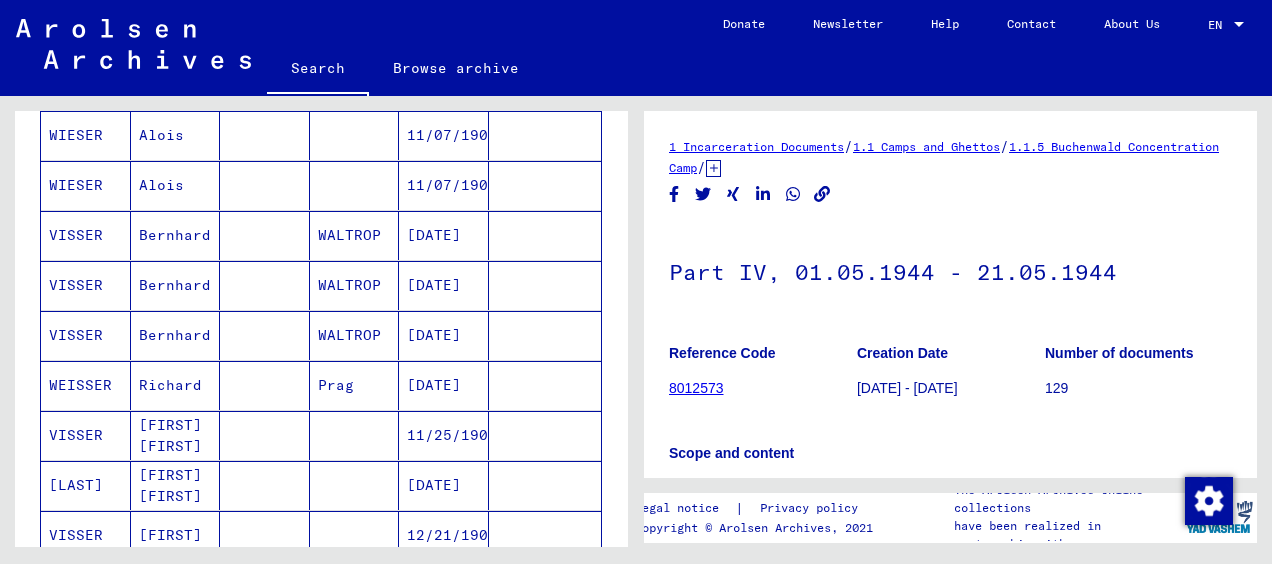 scroll, scrollTop: 1180, scrollLeft: 0, axis: vertical 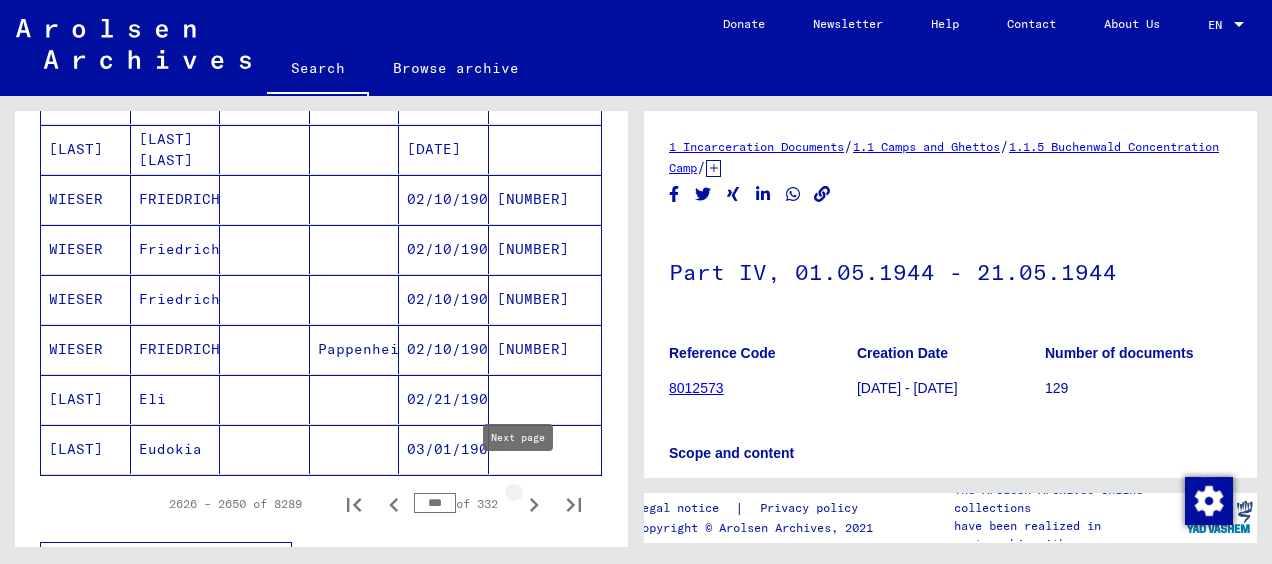 click 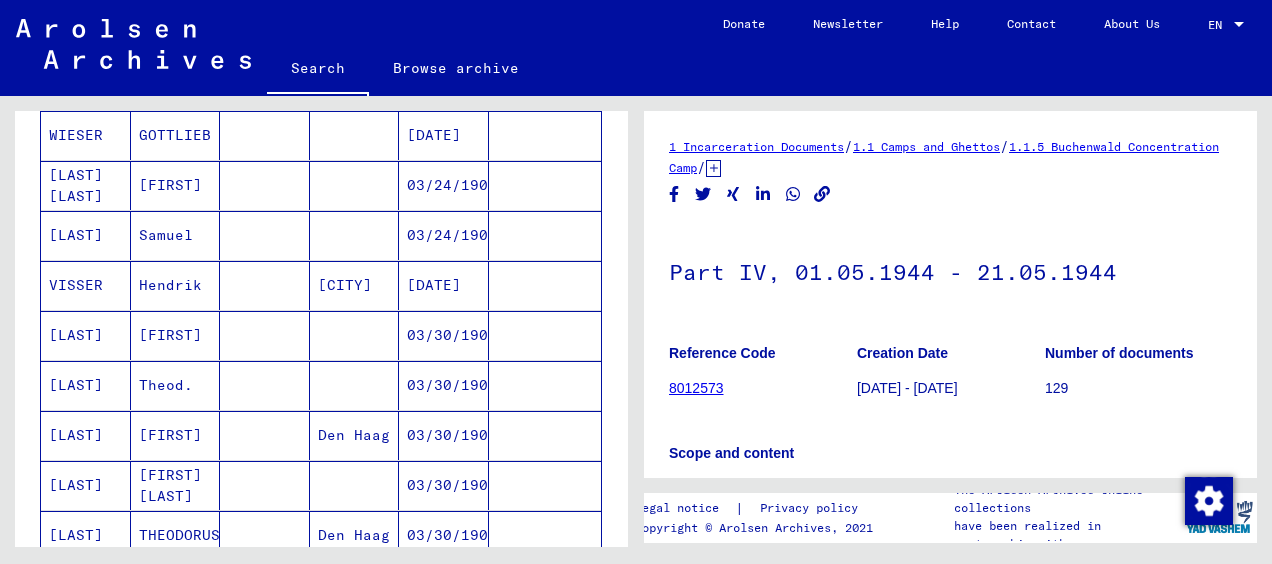 scroll, scrollTop: 1180, scrollLeft: 0, axis: vertical 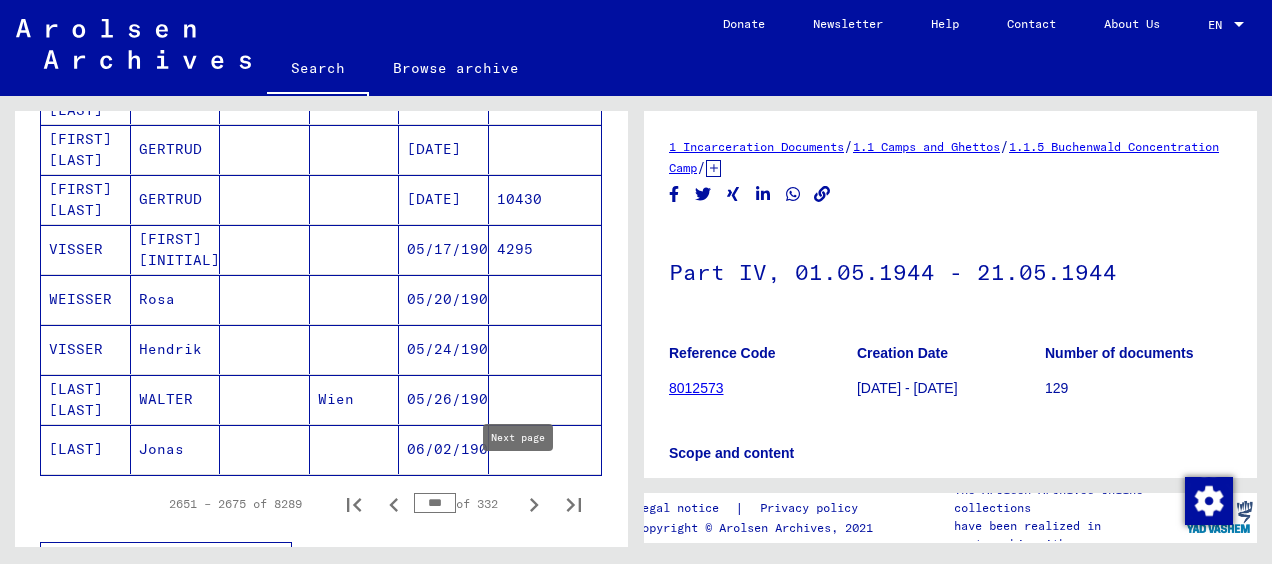 click 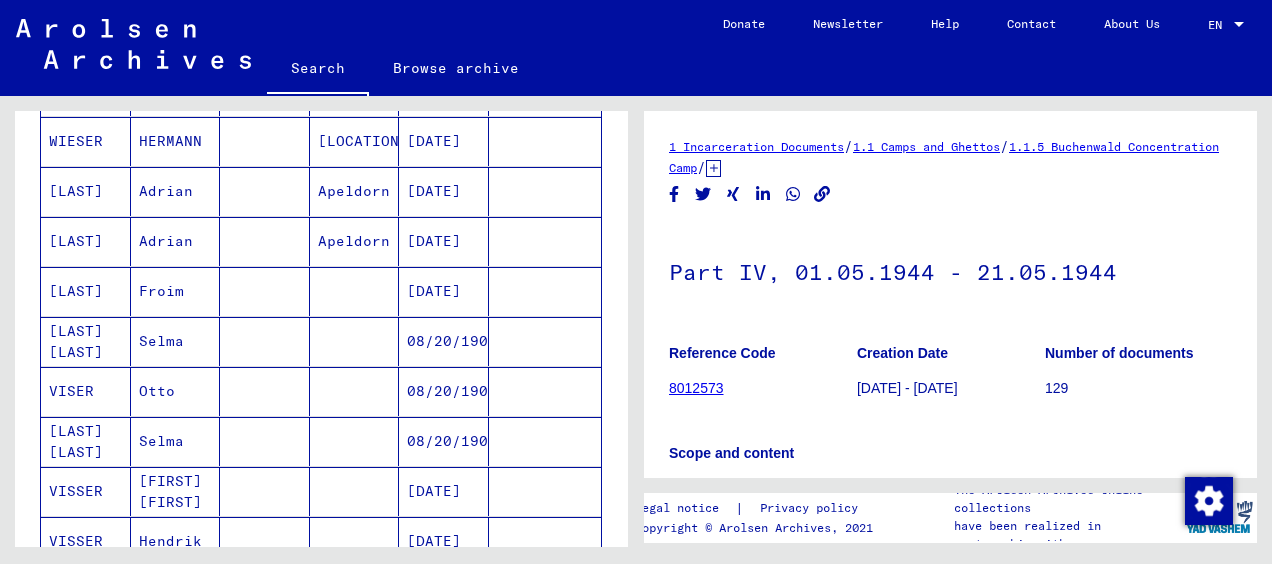 scroll, scrollTop: 1182, scrollLeft: 0, axis: vertical 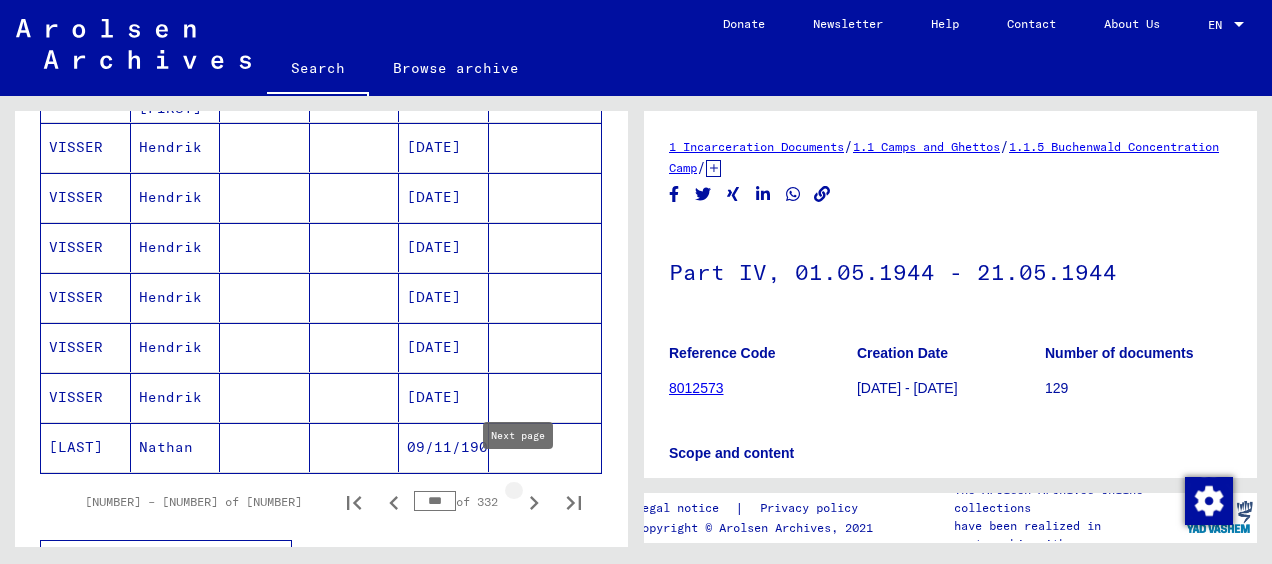 click 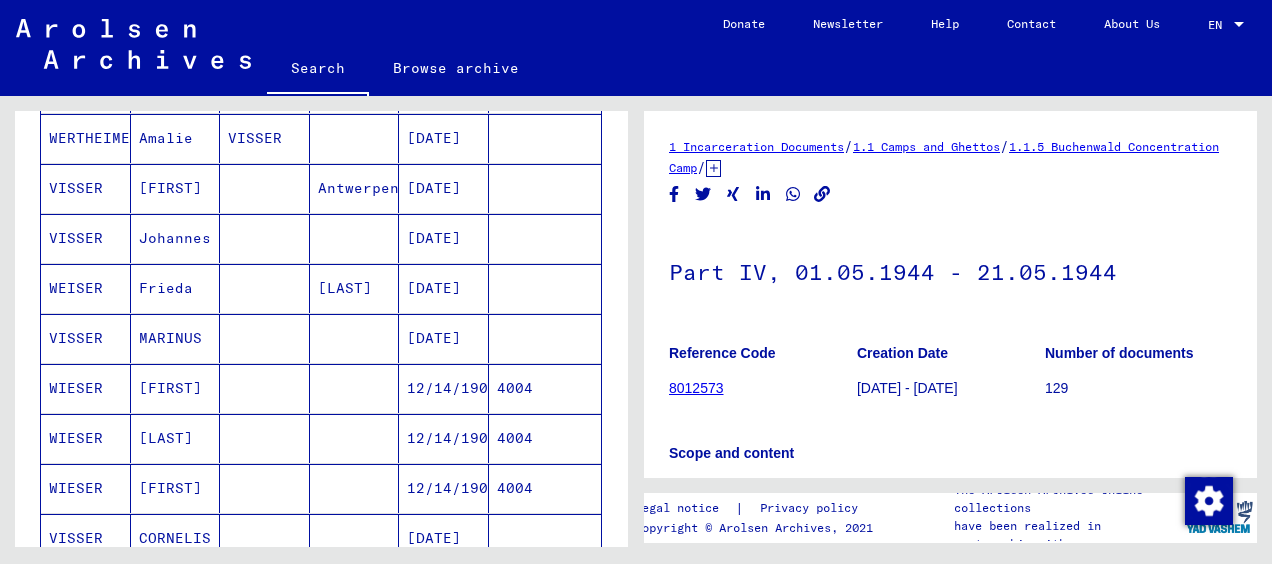 scroll, scrollTop: 1185, scrollLeft: 0, axis: vertical 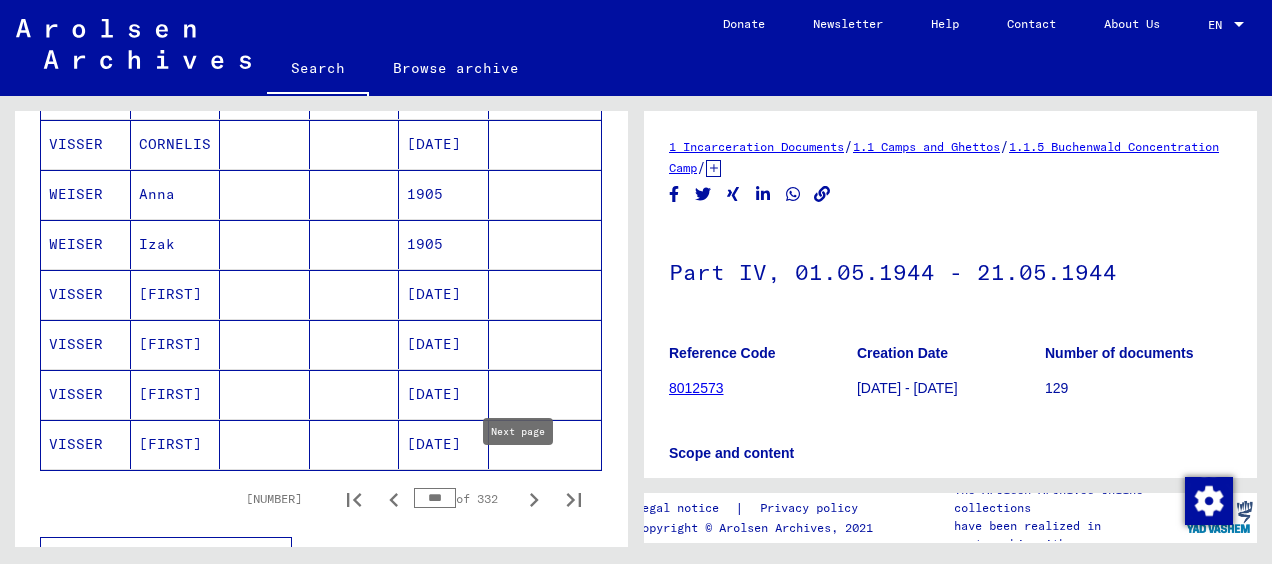 click 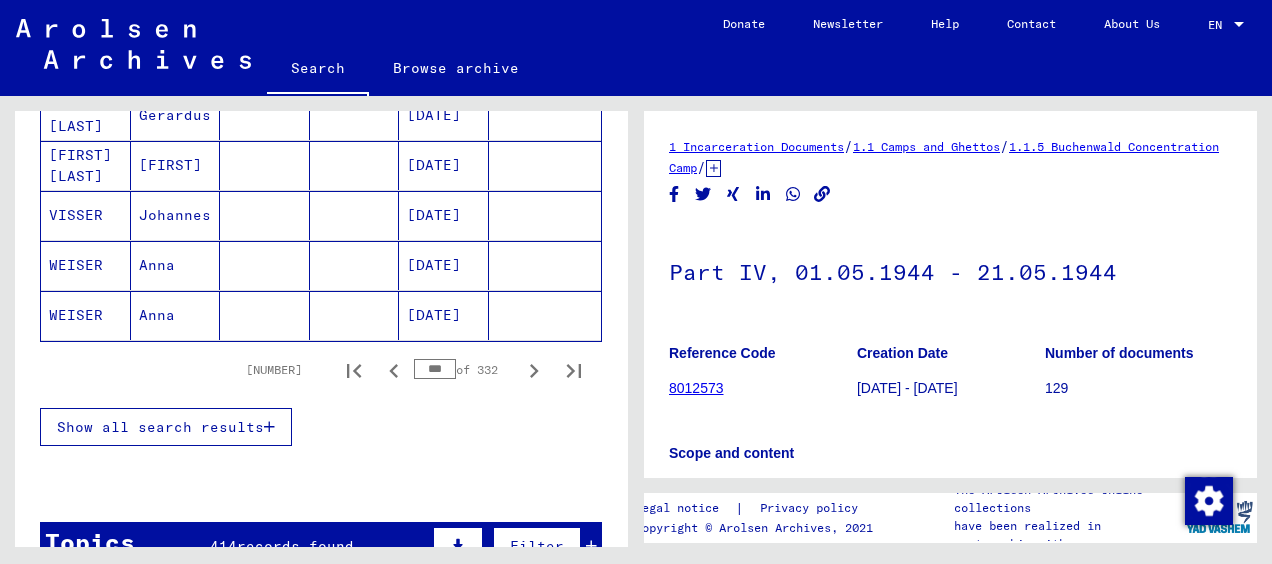 scroll, scrollTop: 1444, scrollLeft: 0, axis: vertical 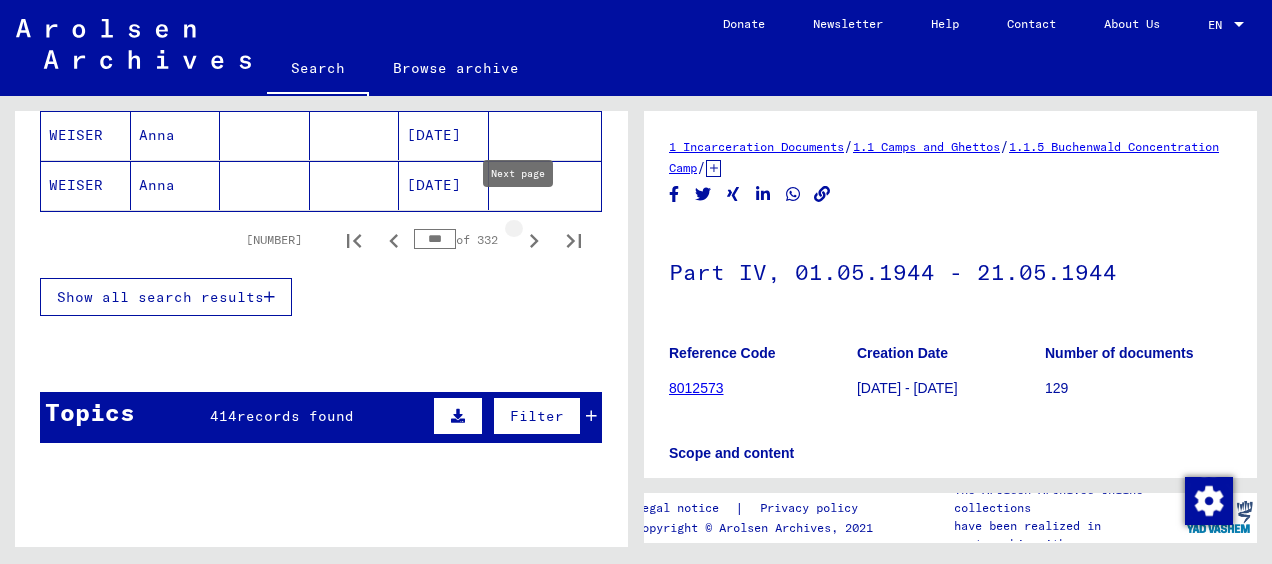 click 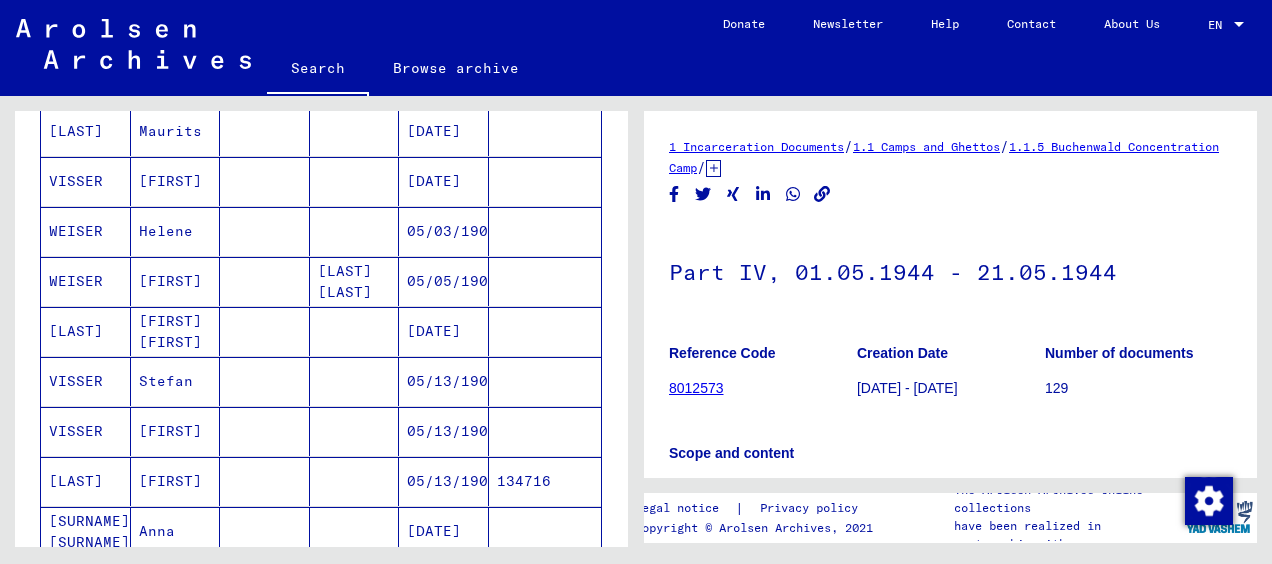 scroll, scrollTop: 1442, scrollLeft: 0, axis: vertical 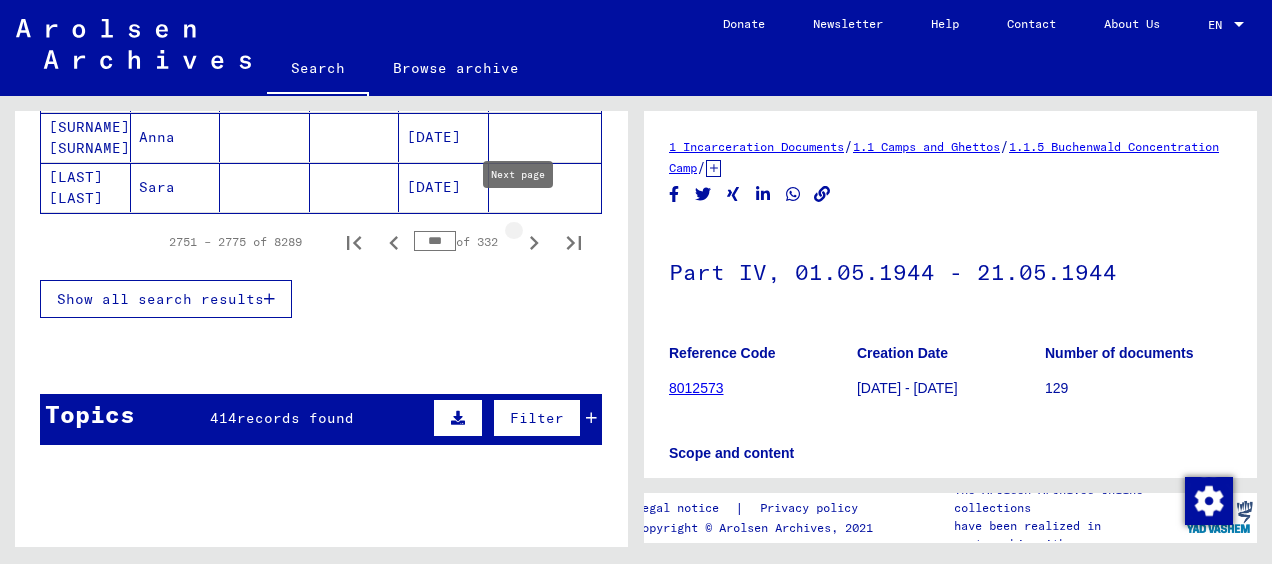 click 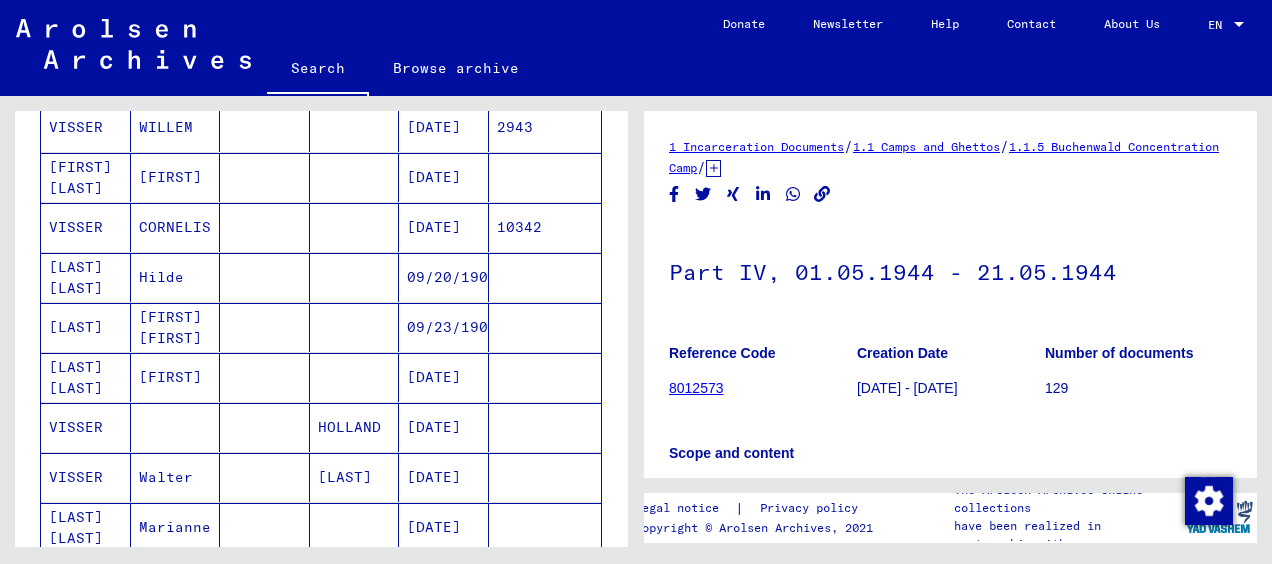 scroll, scrollTop: 1062, scrollLeft: 0, axis: vertical 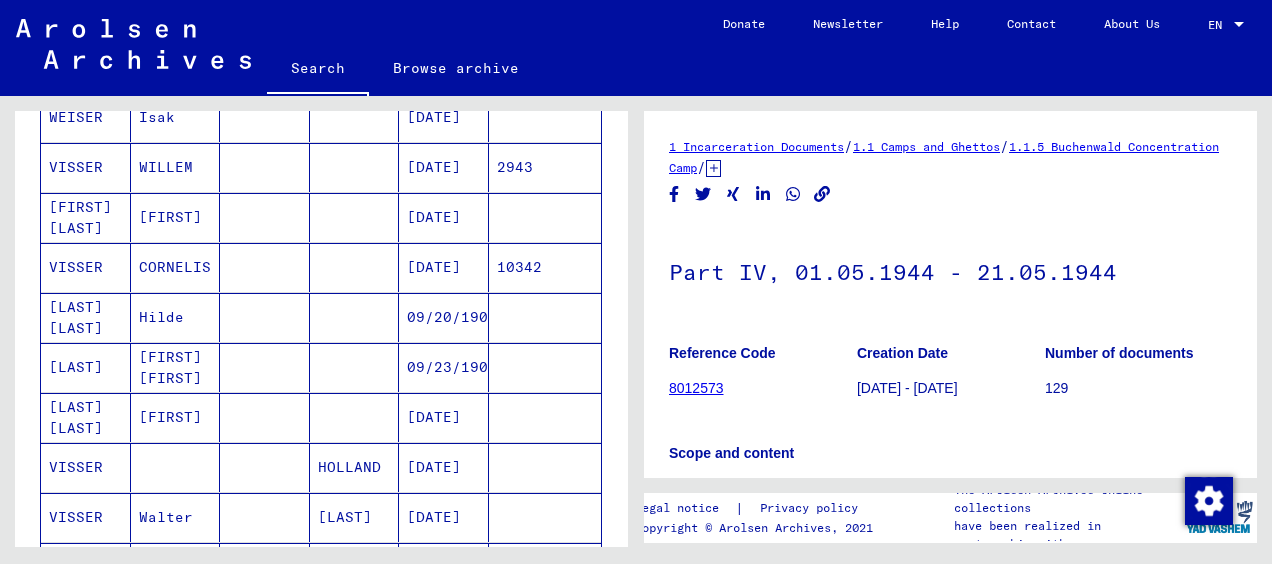 click on "[DATE]" at bounding box center (444, 317) 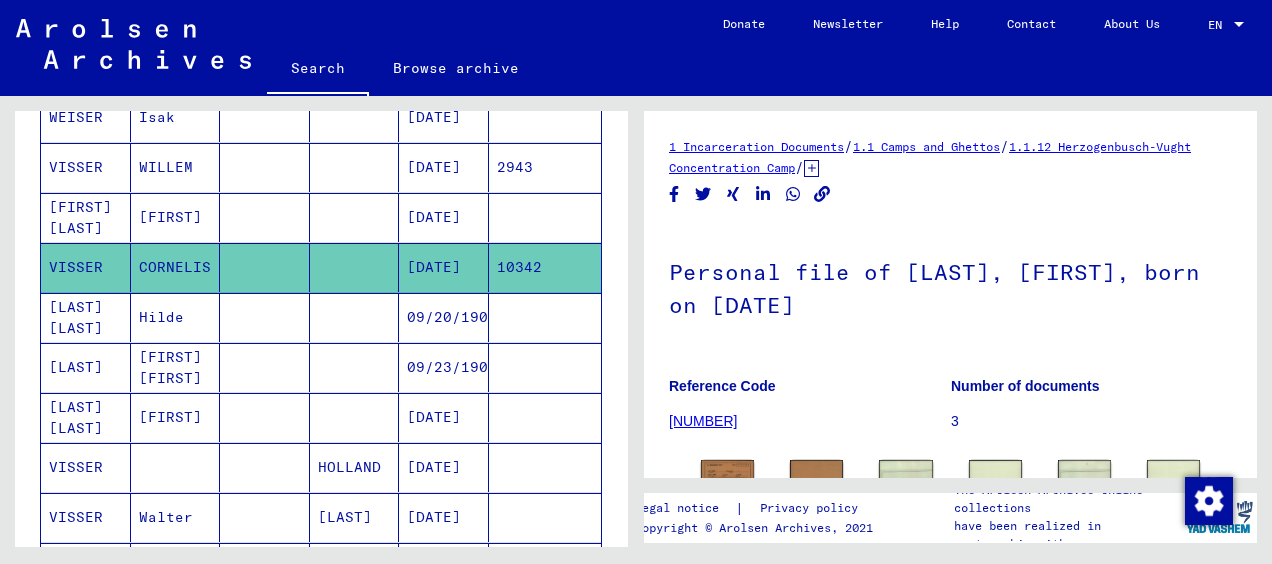 scroll, scrollTop: 0, scrollLeft: 0, axis: both 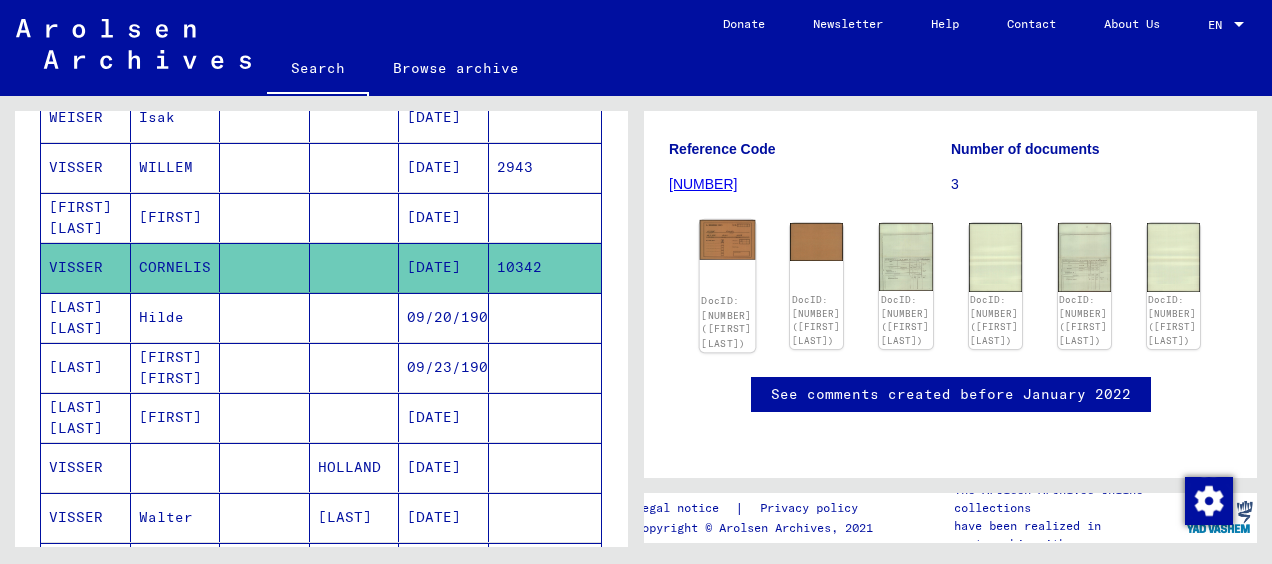 click 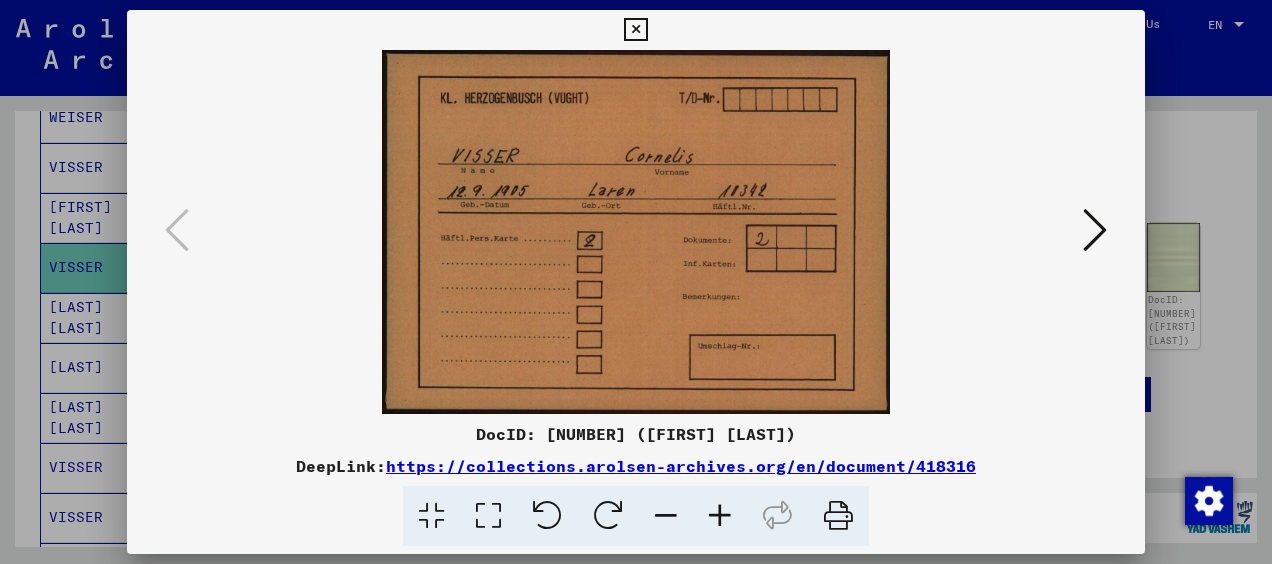 click at bounding box center (636, 232) 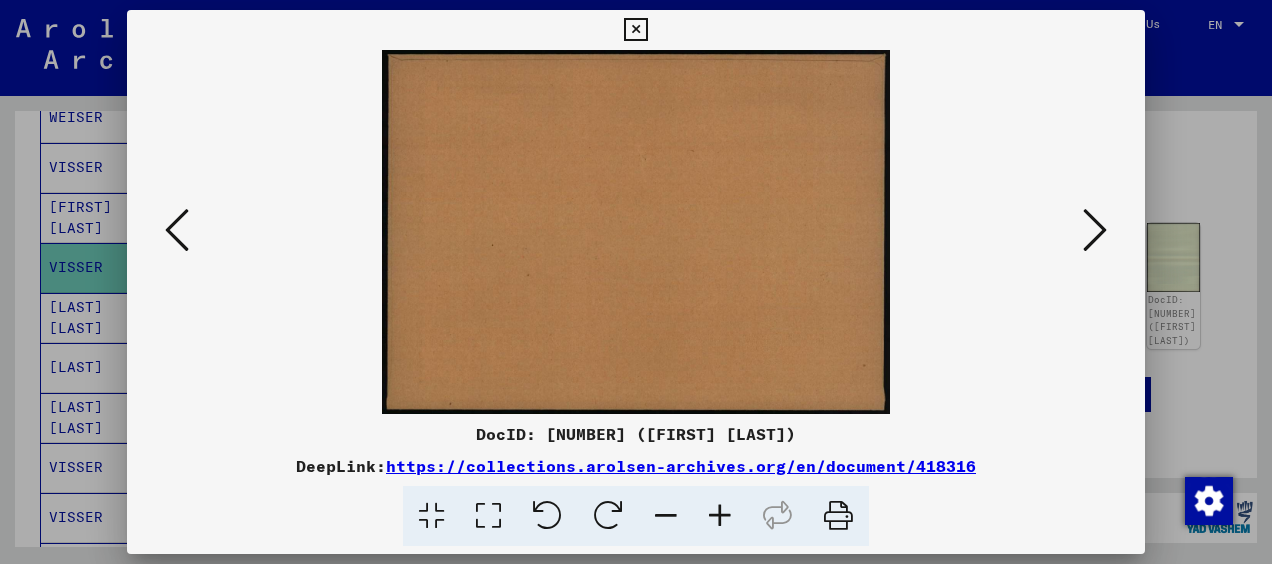 click at bounding box center [1095, 230] 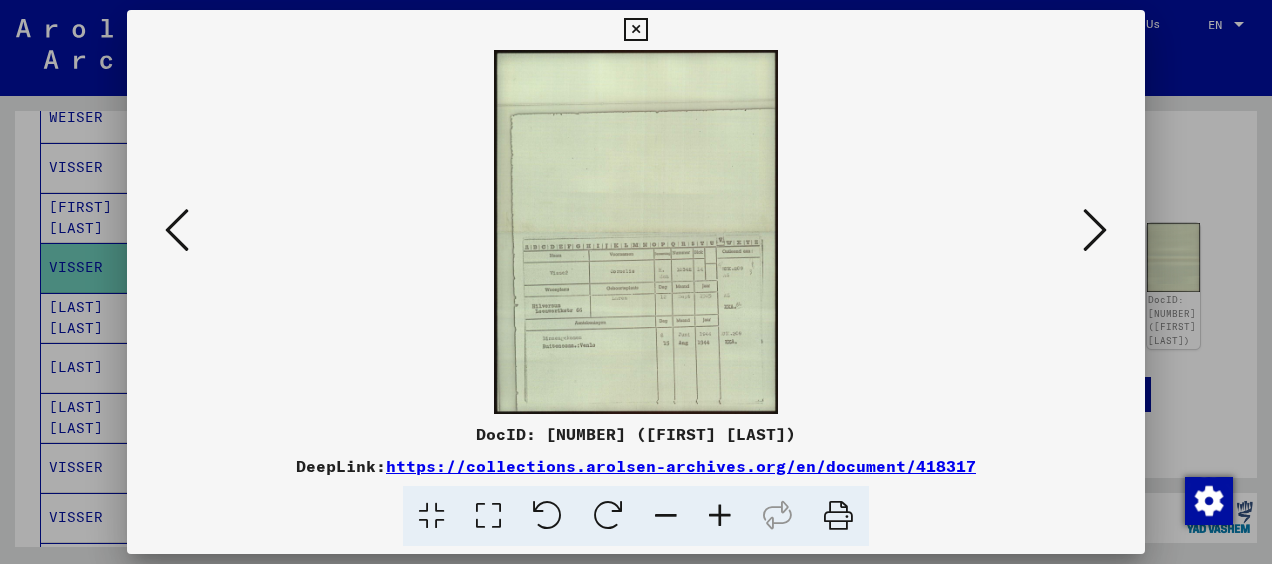 click at bounding box center (636, 232) 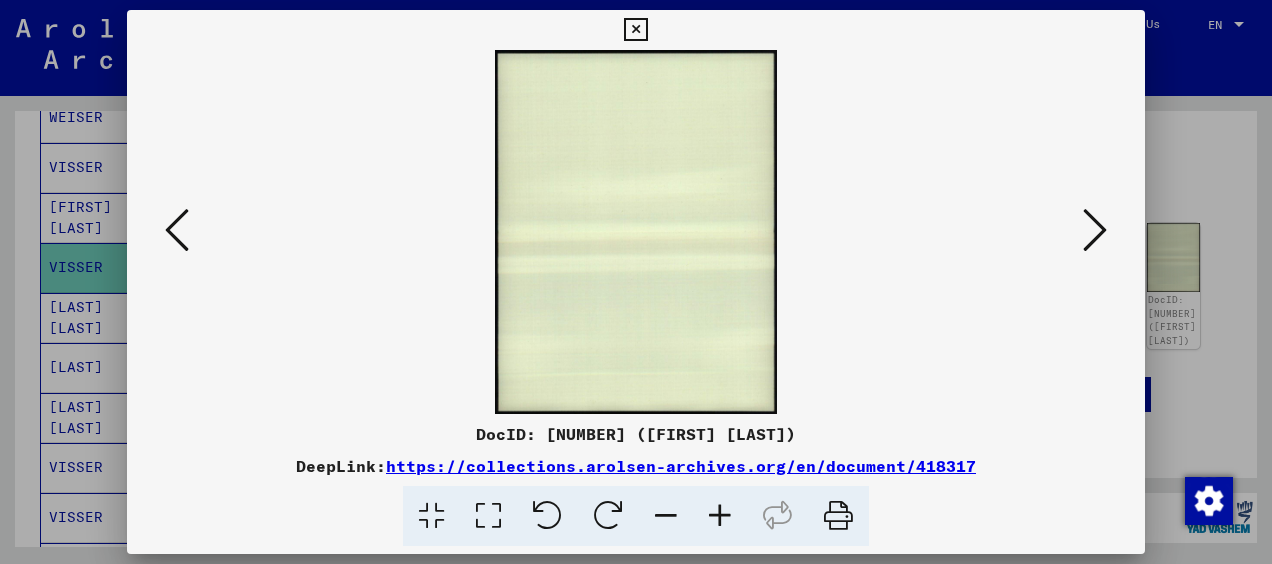 click at bounding box center [1095, 230] 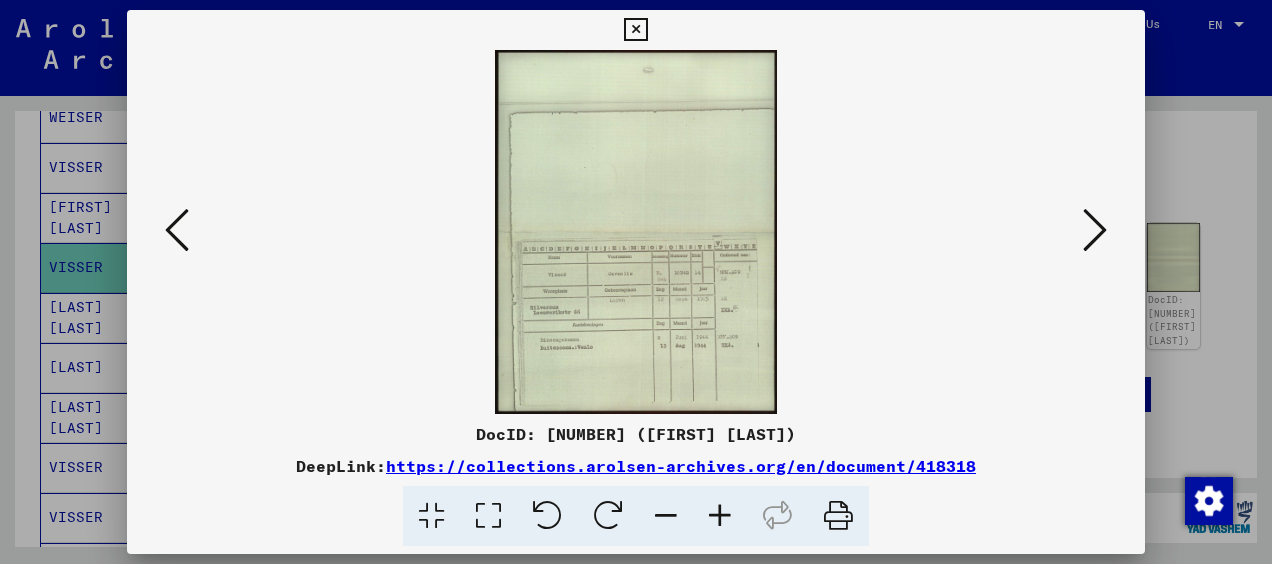 click at bounding box center (177, 230) 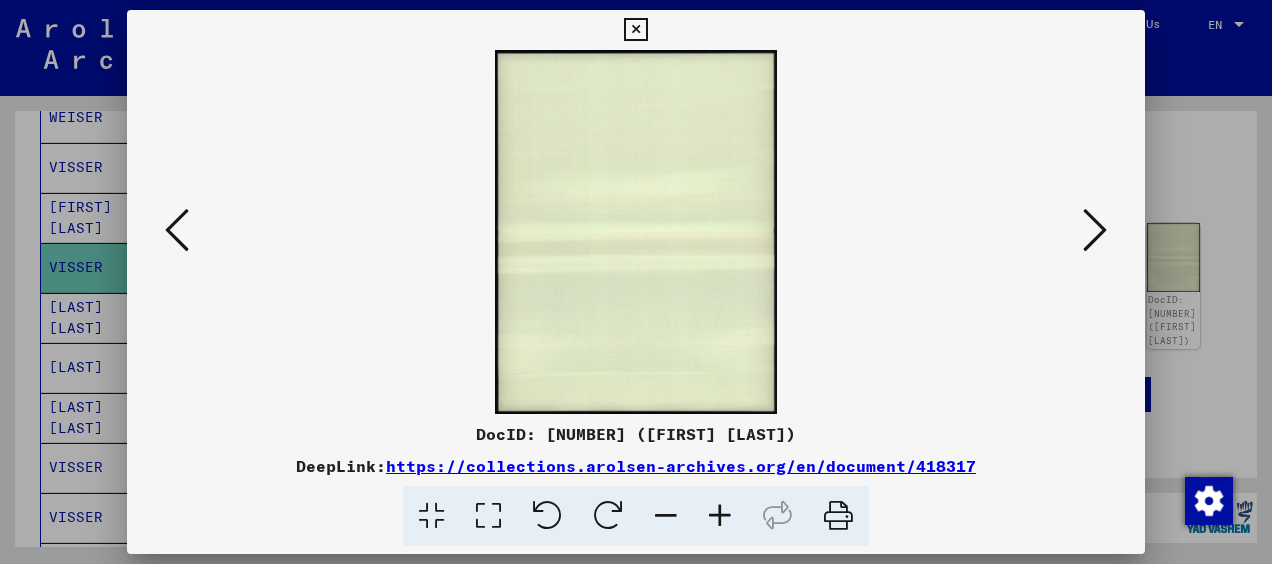 click at bounding box center [177, 230] 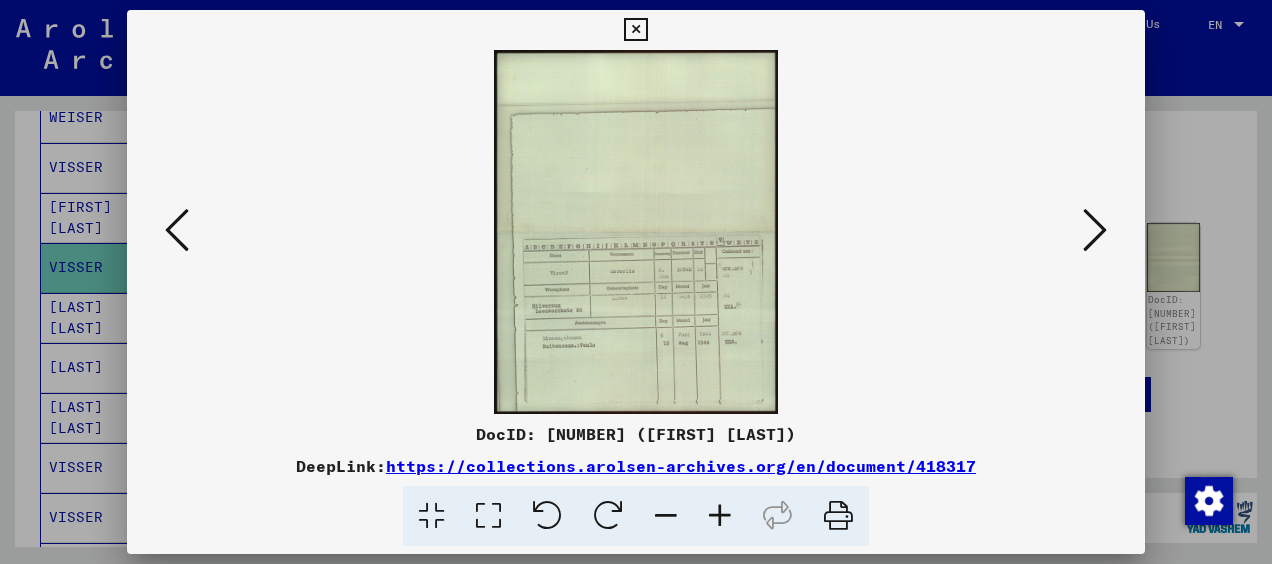 click at bounding box center (1095, 231) 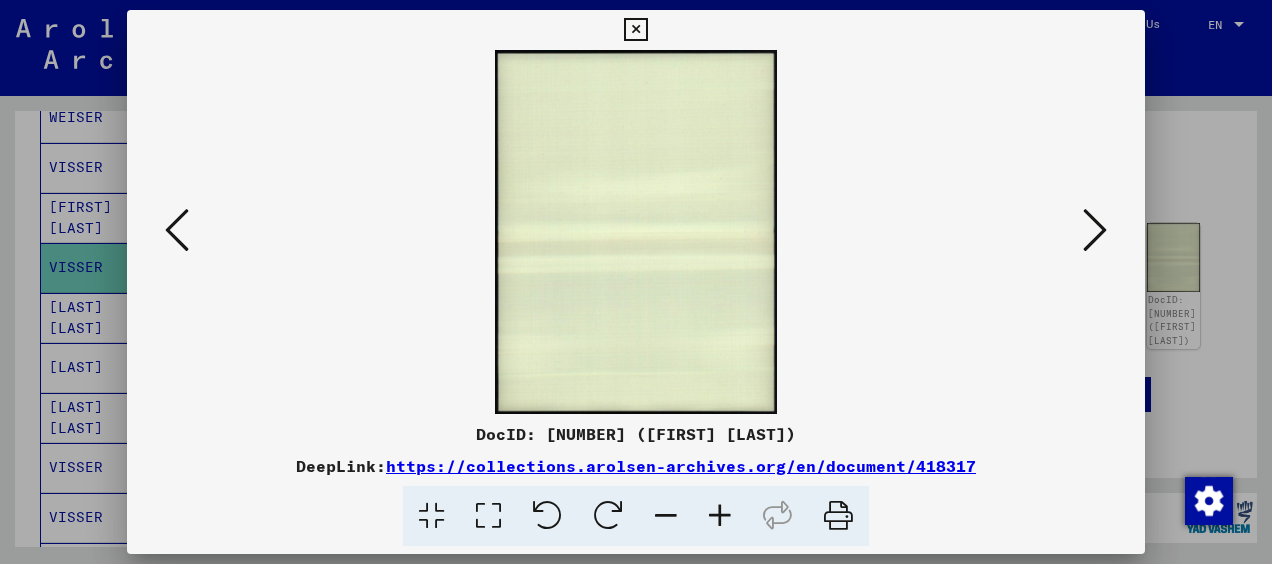 click at bounding box center (1095, 231) 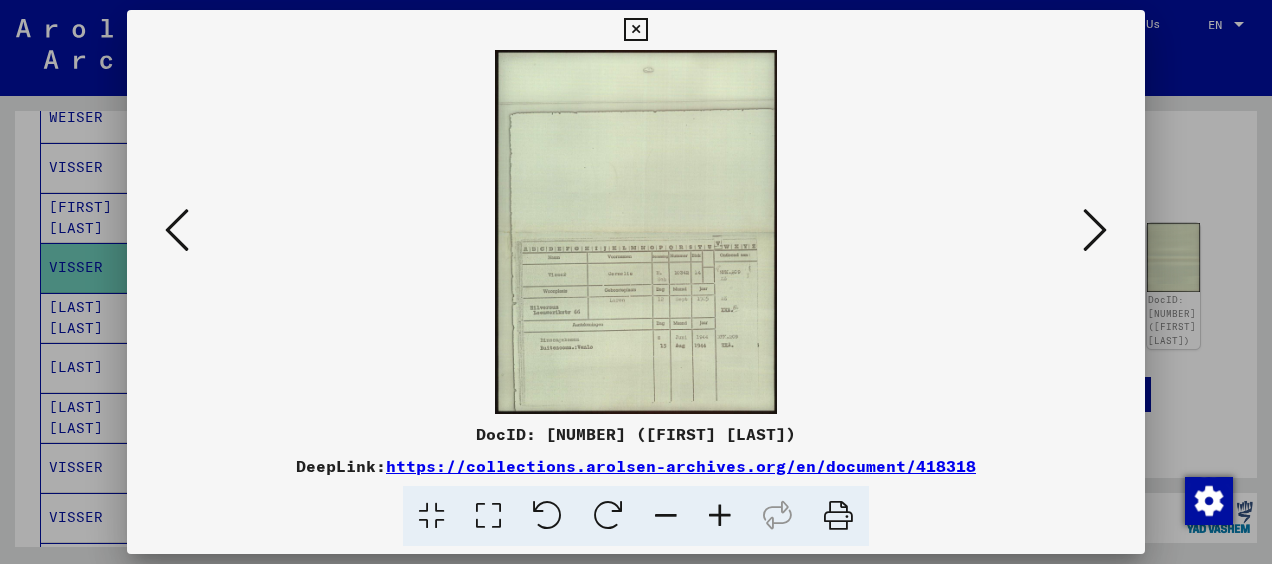 click at bounding box center [177, 230] 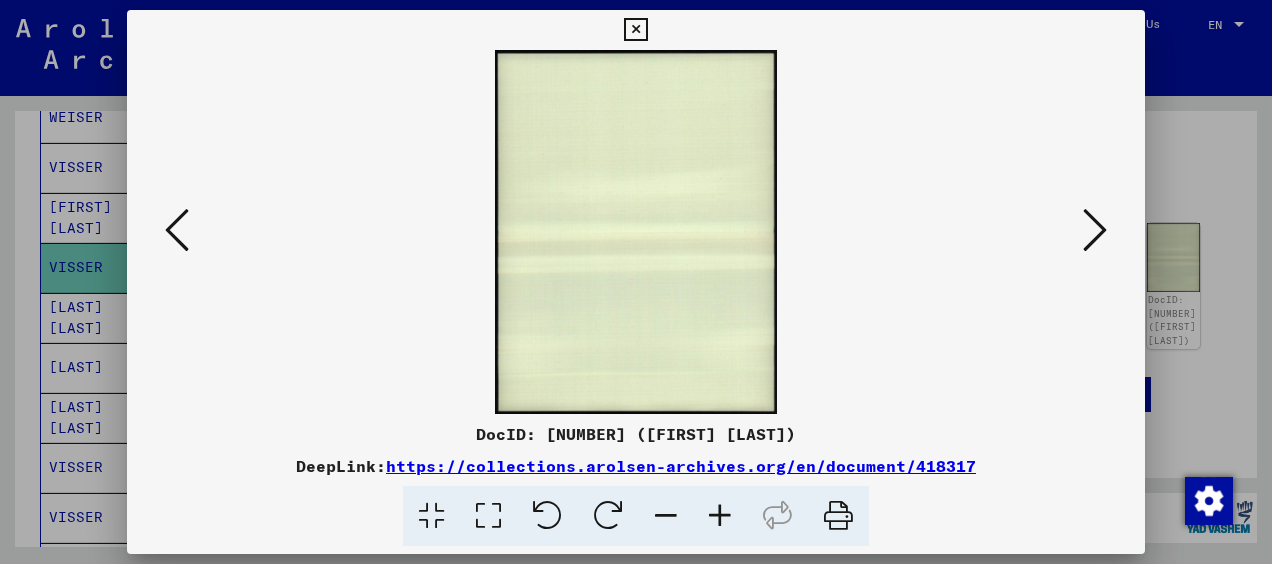 click at bounding box center (177, 230) 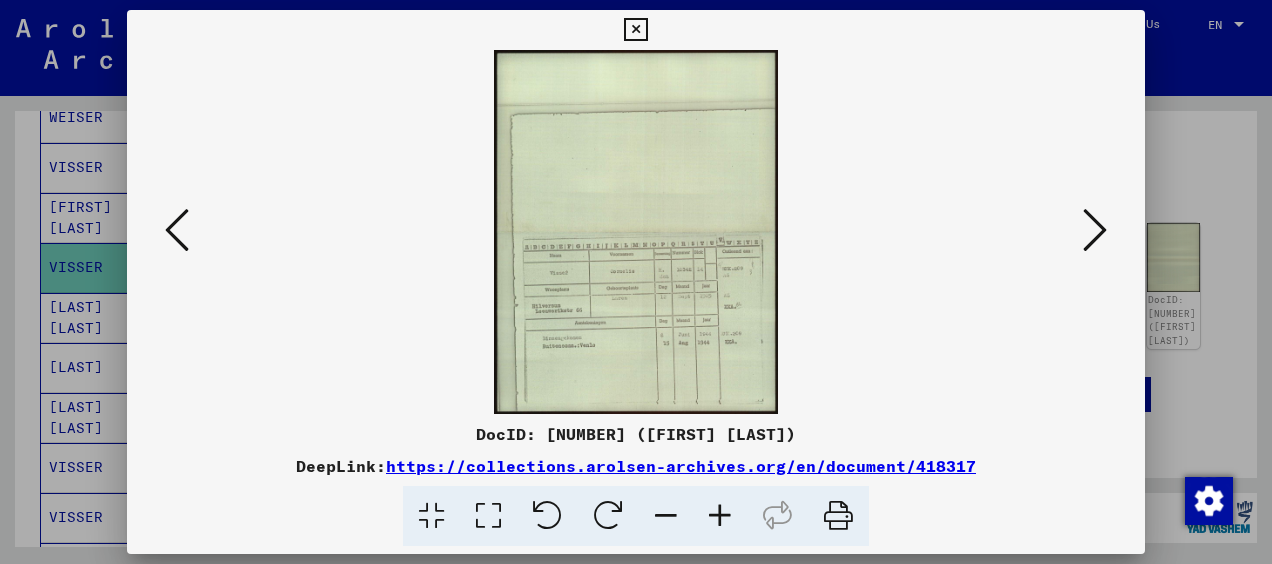 click at bounding box center [1095, 230] 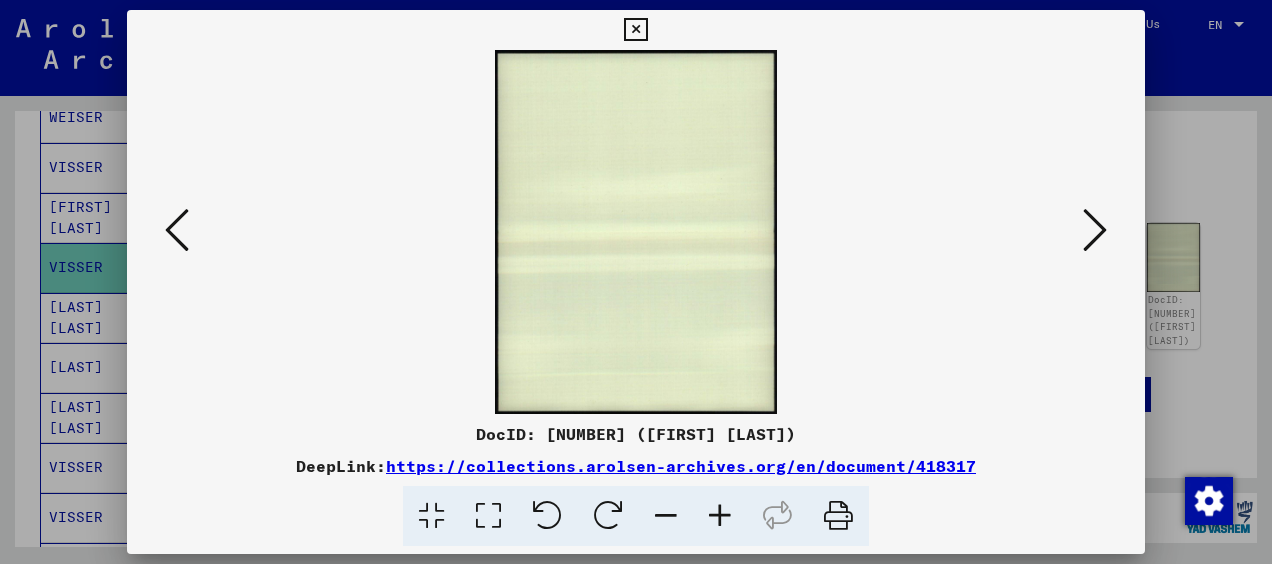 click at bounding box center [1095, 230] 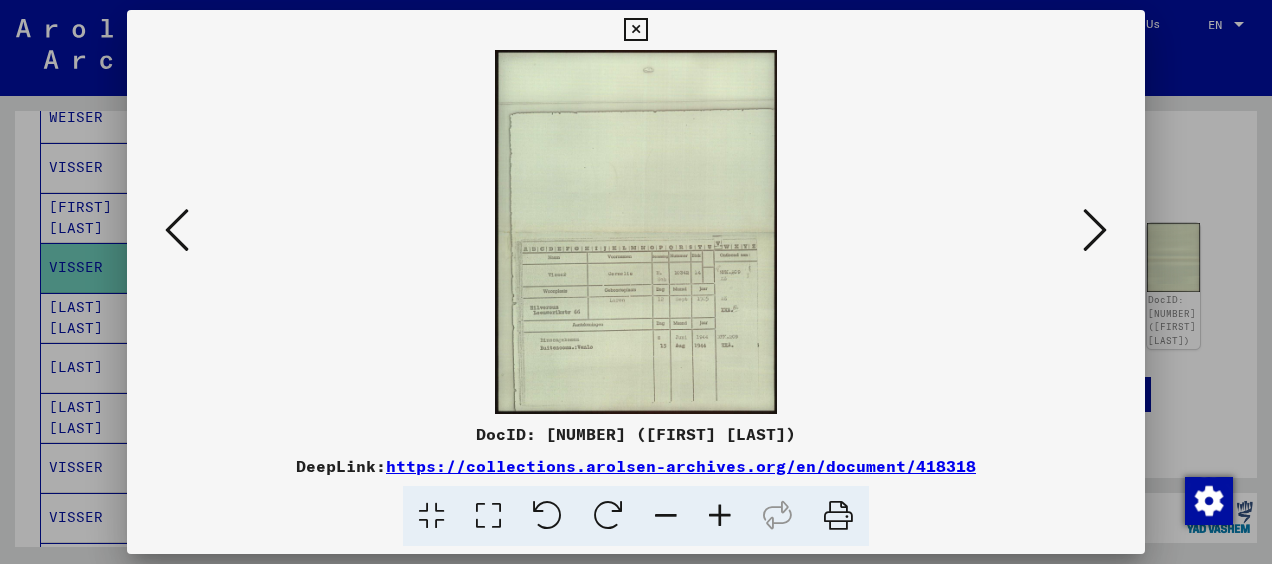 click at bounding box center (1095, 230) 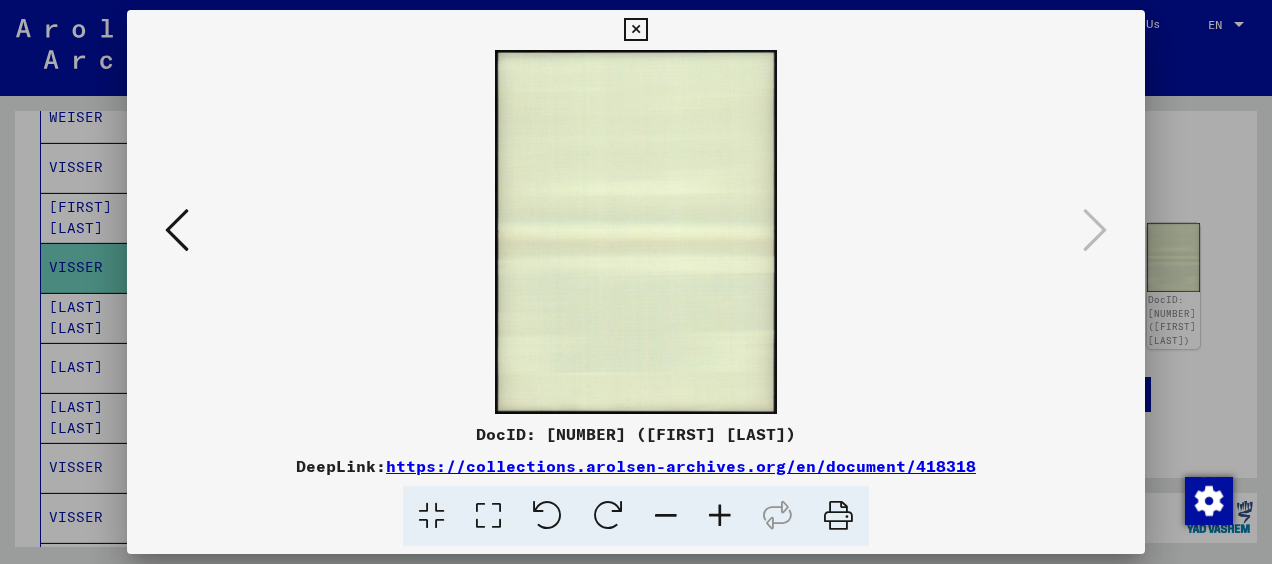 click at bounding box center [635, 30] 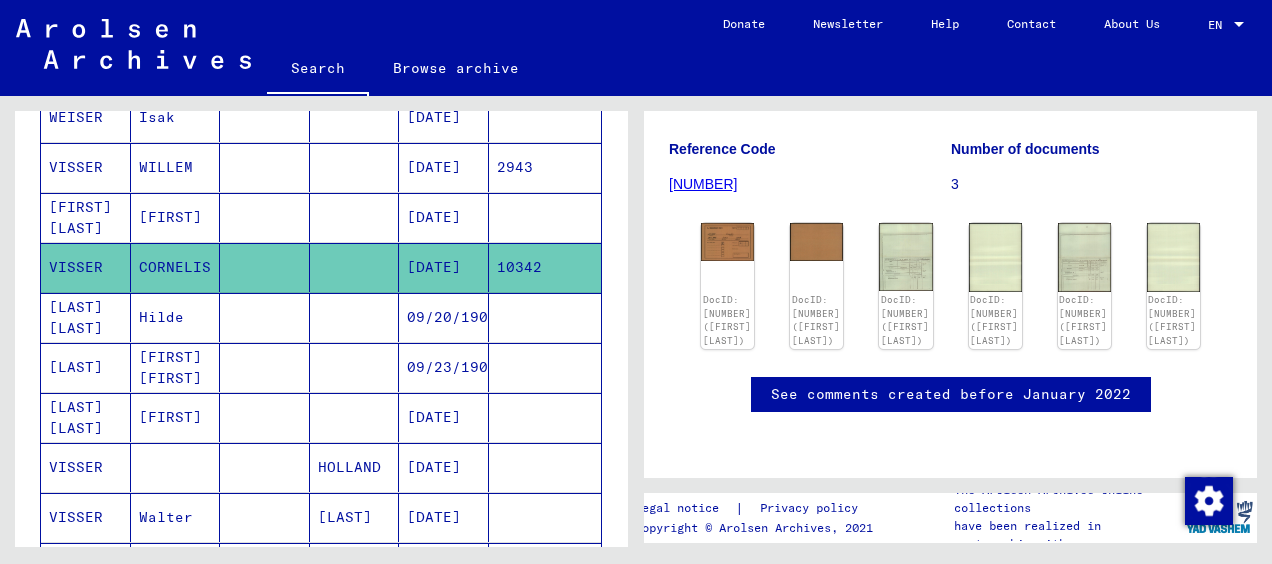 scroll, scrollTop: 1456, scrollLeft: 0, axis: vertical 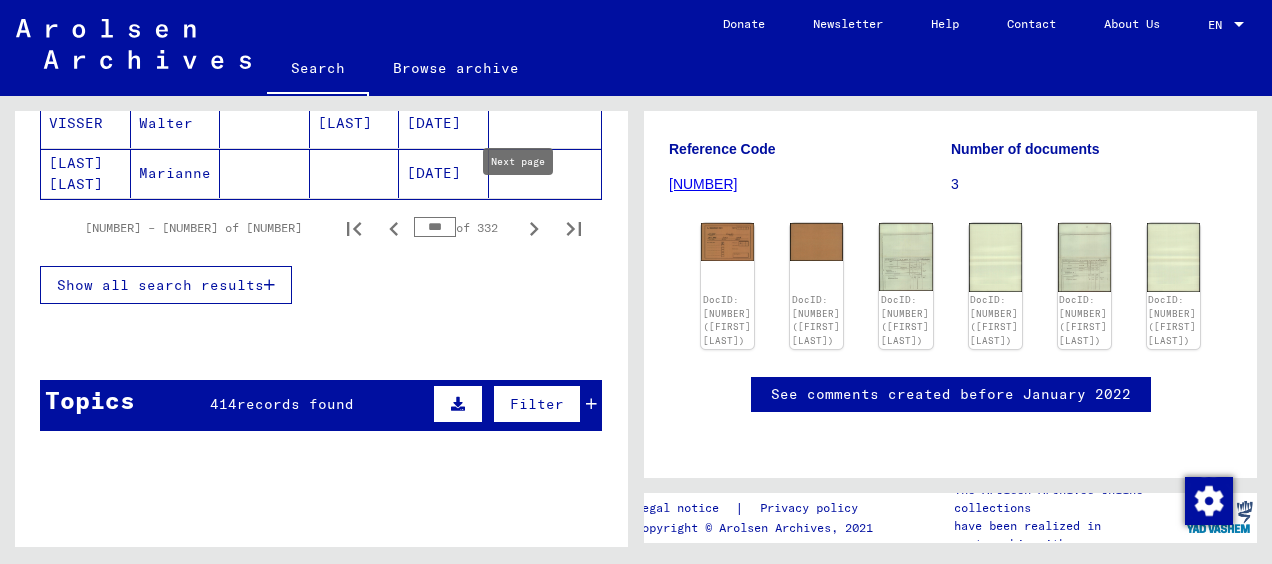 click 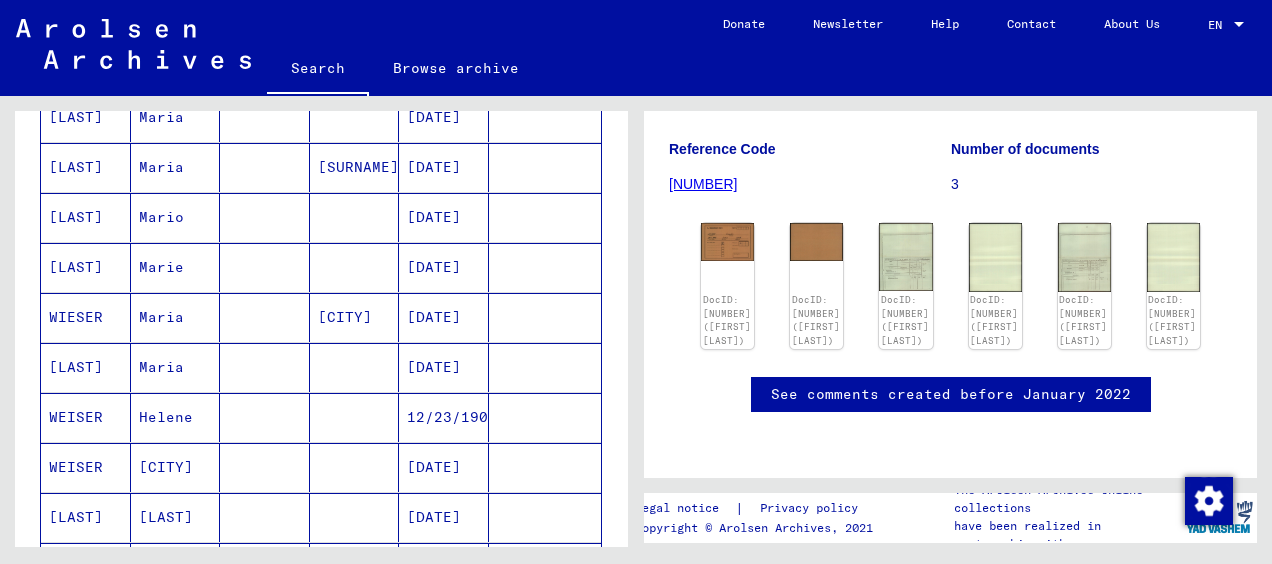 scroll, scrollTop: 1456, scrollLeft: 0, axis: vertical 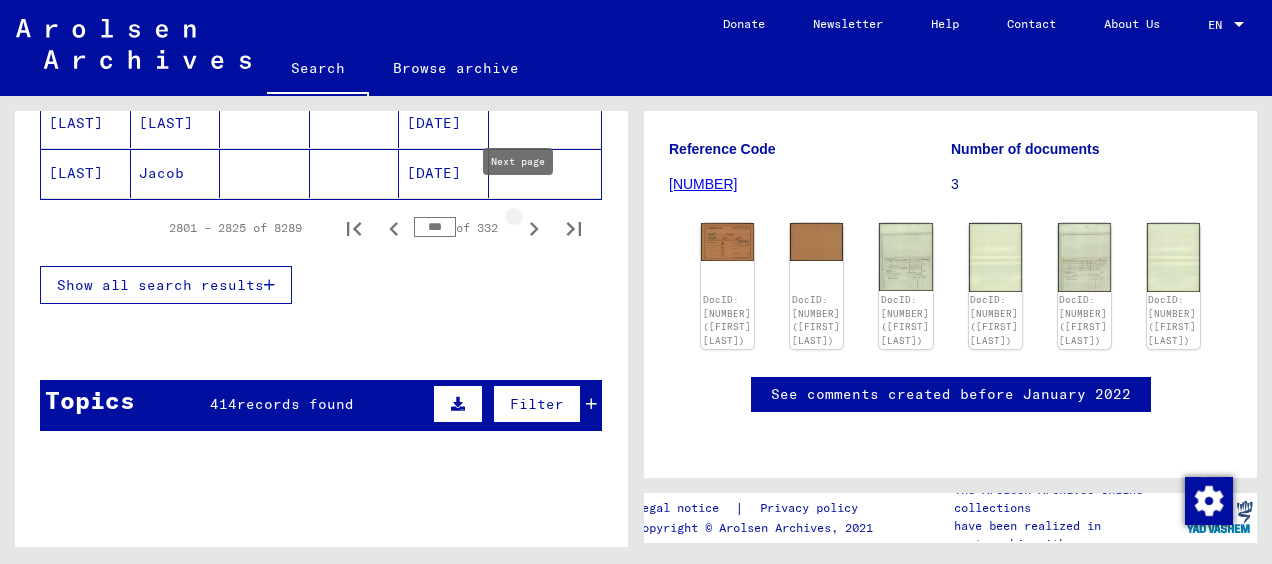 click 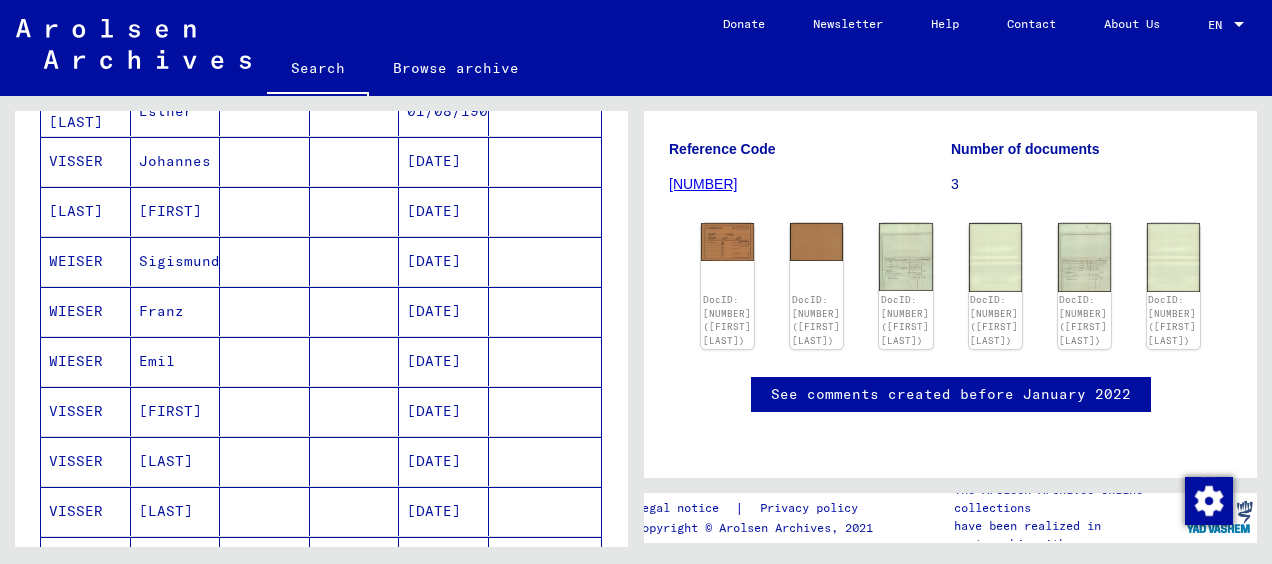 scroll, scrollTop: 1455, scrollLeft: 0, axis: vertical 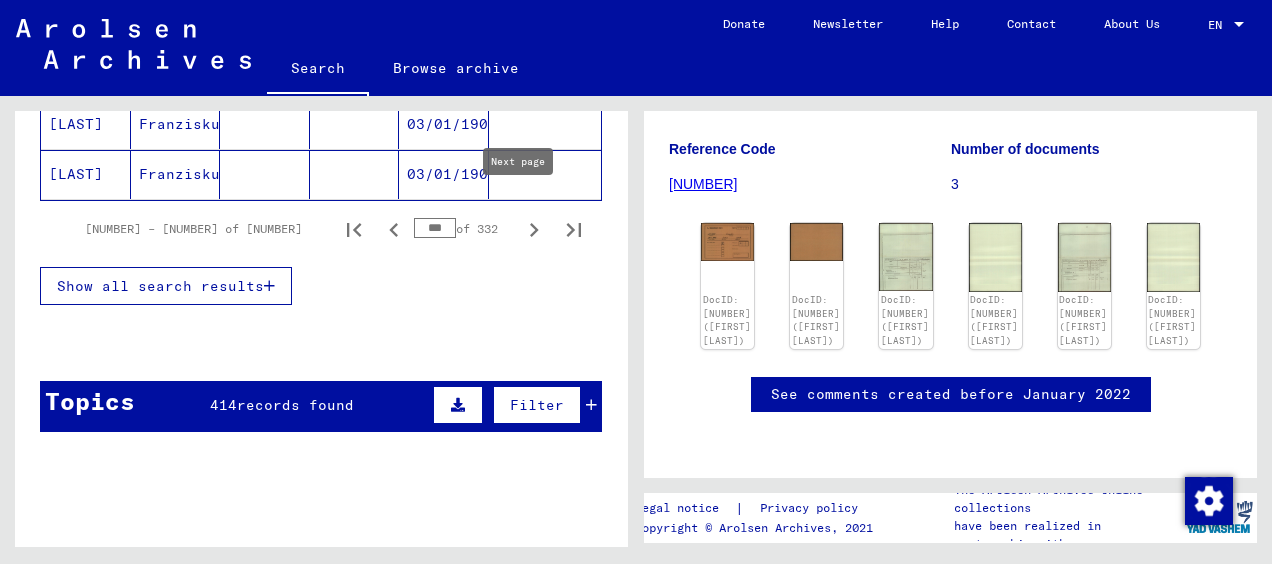 click 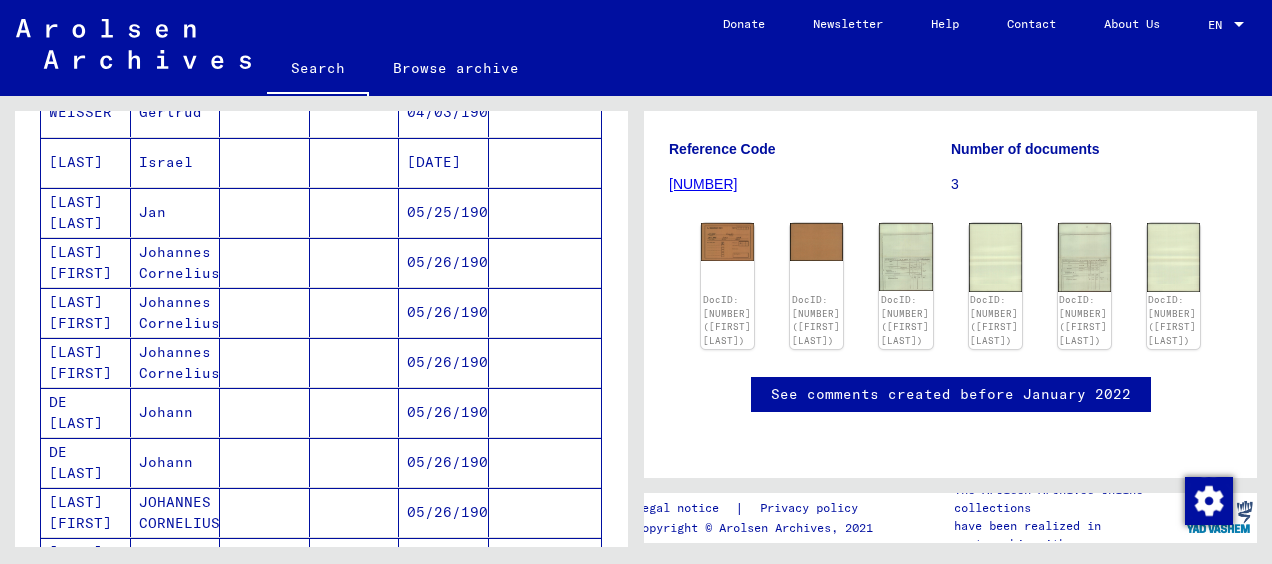 scroll, scrollTop: 1322, scrollLeft: 0, axis: vertical 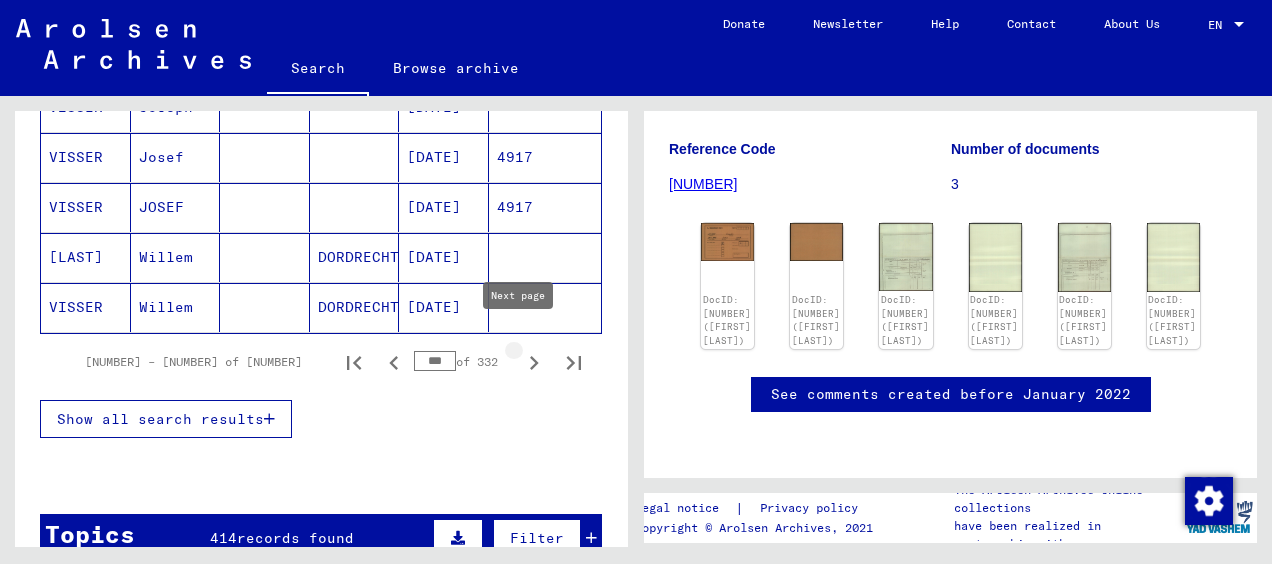 click 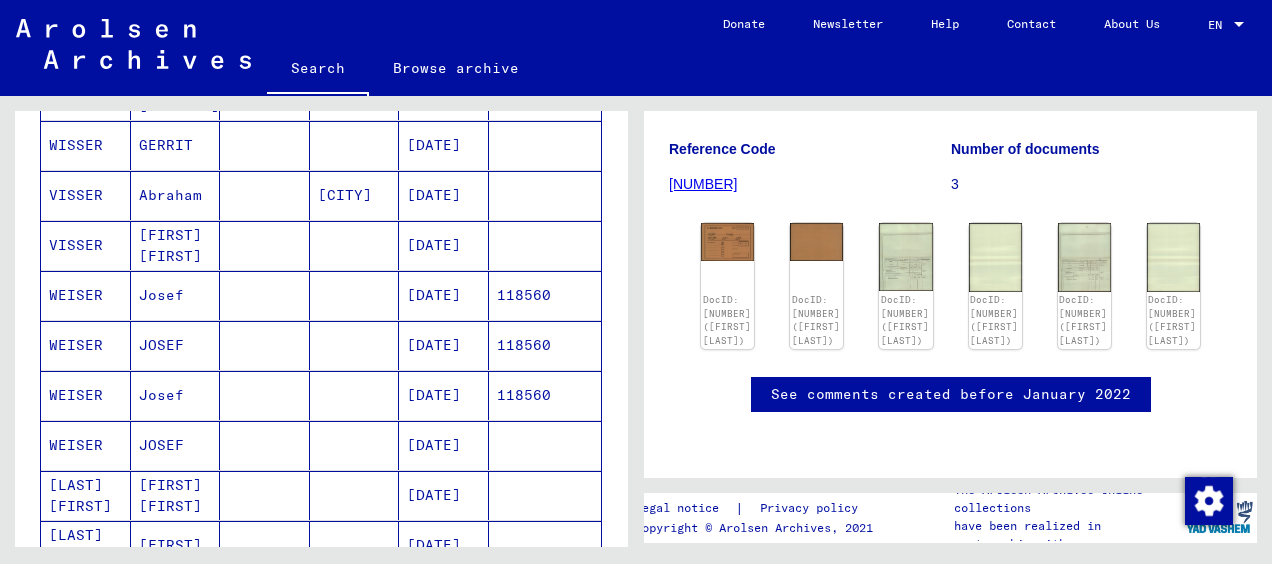 scroll, scrollTop: 1189, scrollLeft: 0, axis: vertical 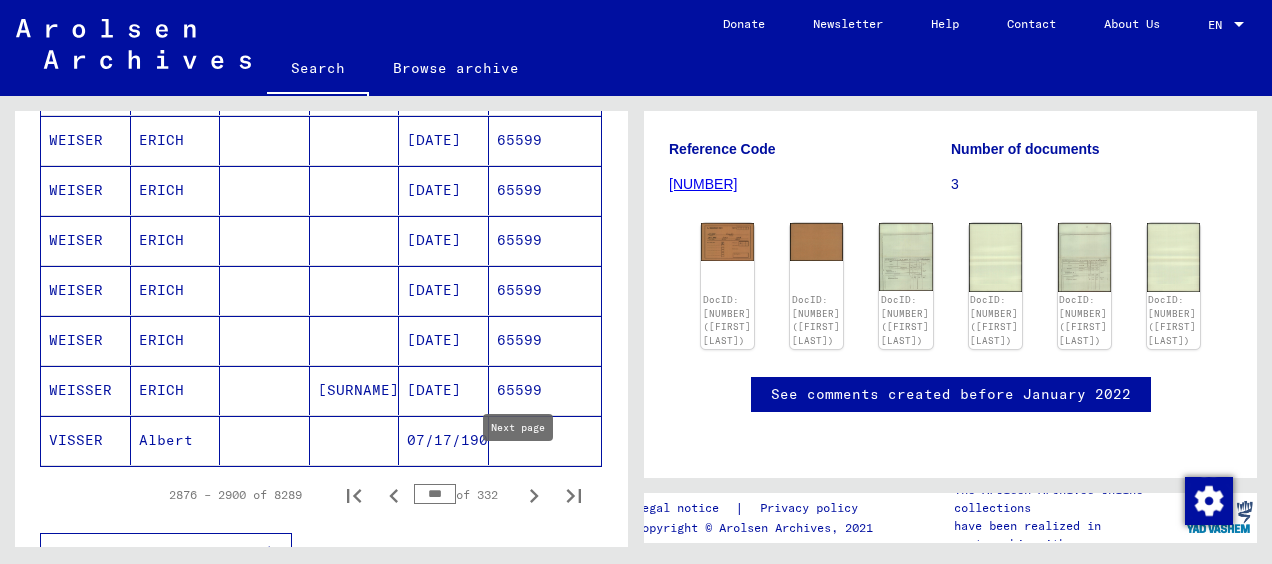 click 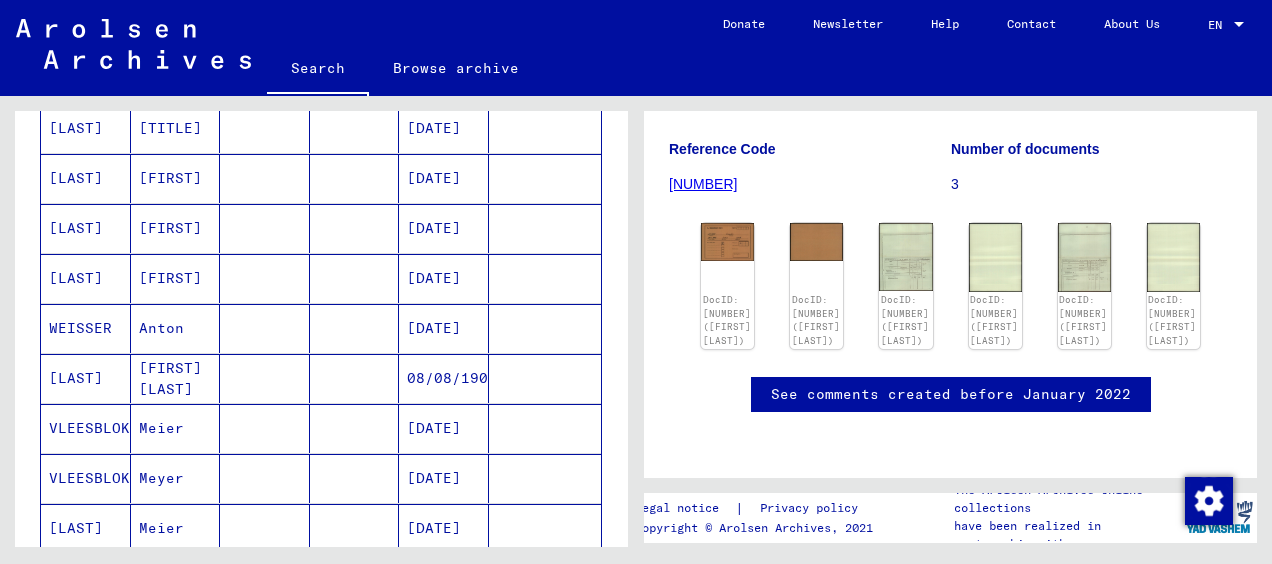 scroll, scrollTop: 1316, scrollLeft: 0, axis: vertical 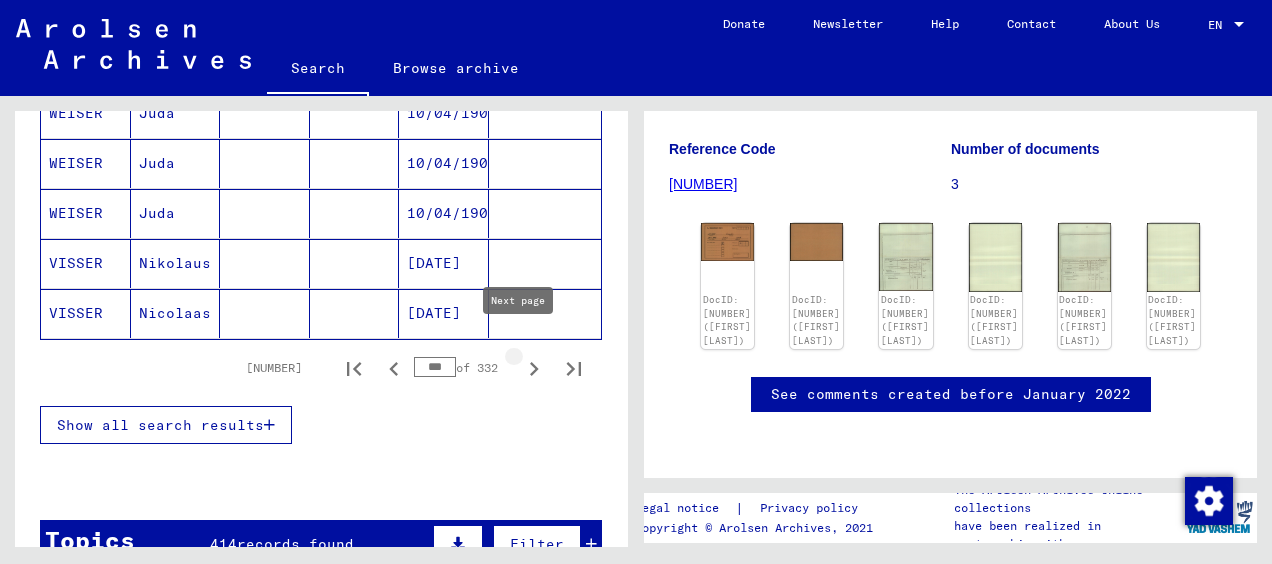 click 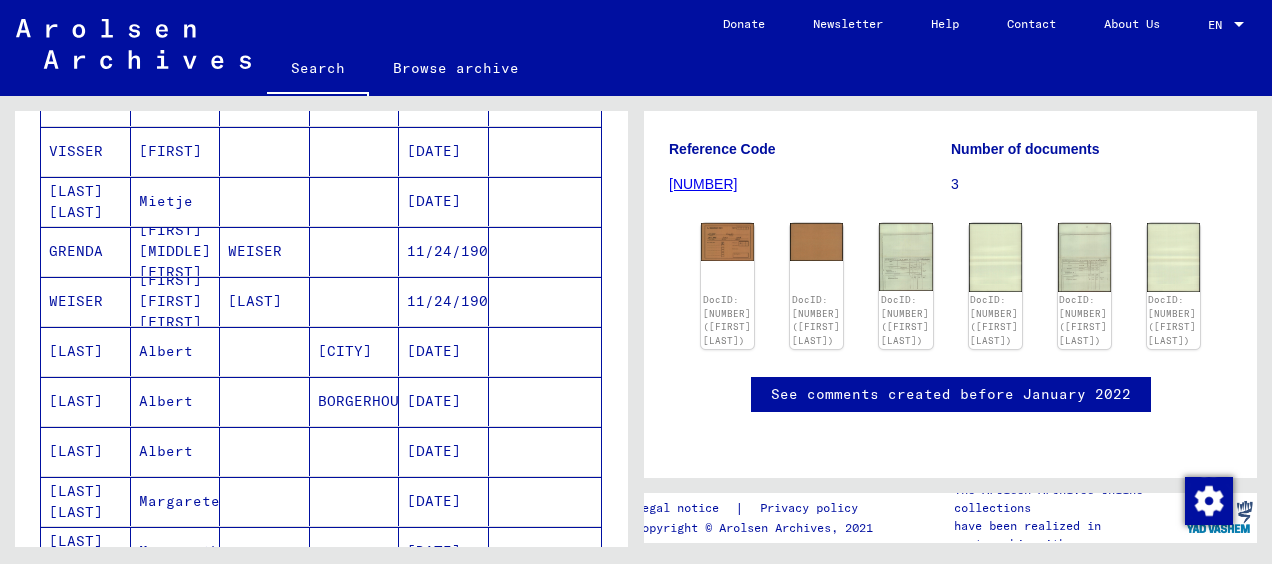 scroll, scrollTop: 1314, scrollLeft: 0, axis: vertical 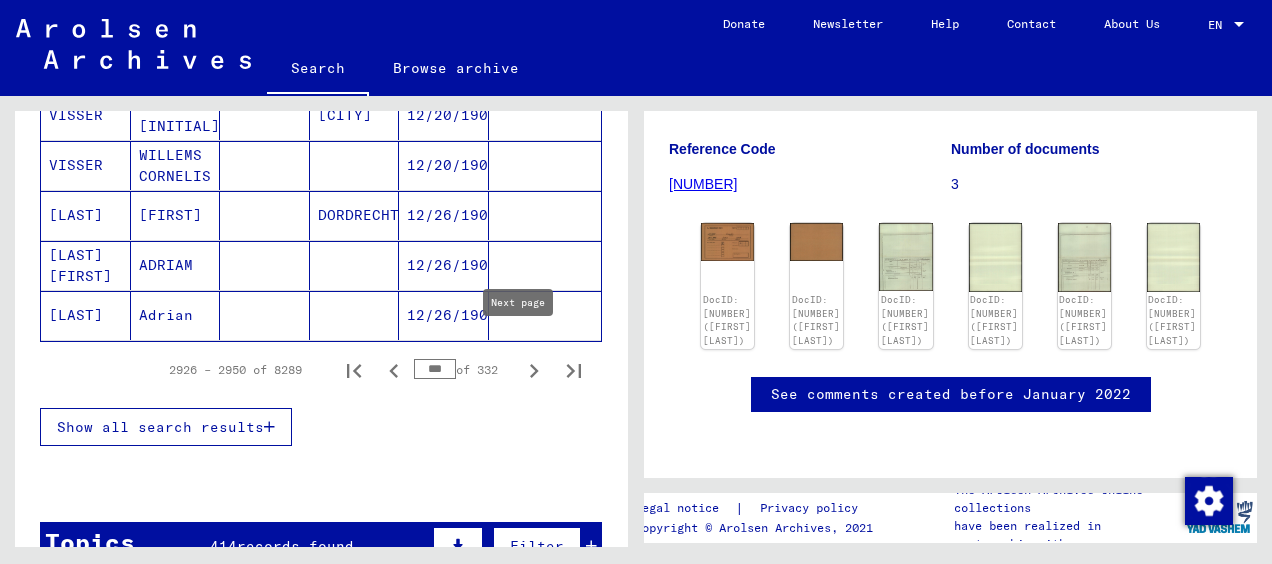 click 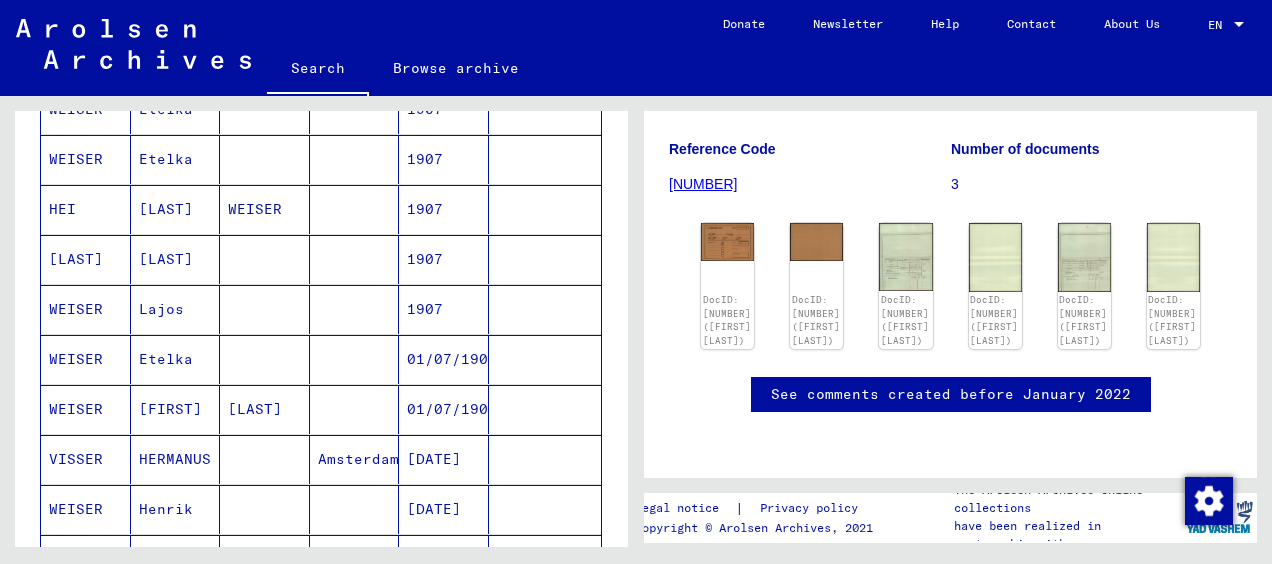 scroll, scrollTop: 1314, scrollLeft: 0, axis: vertical 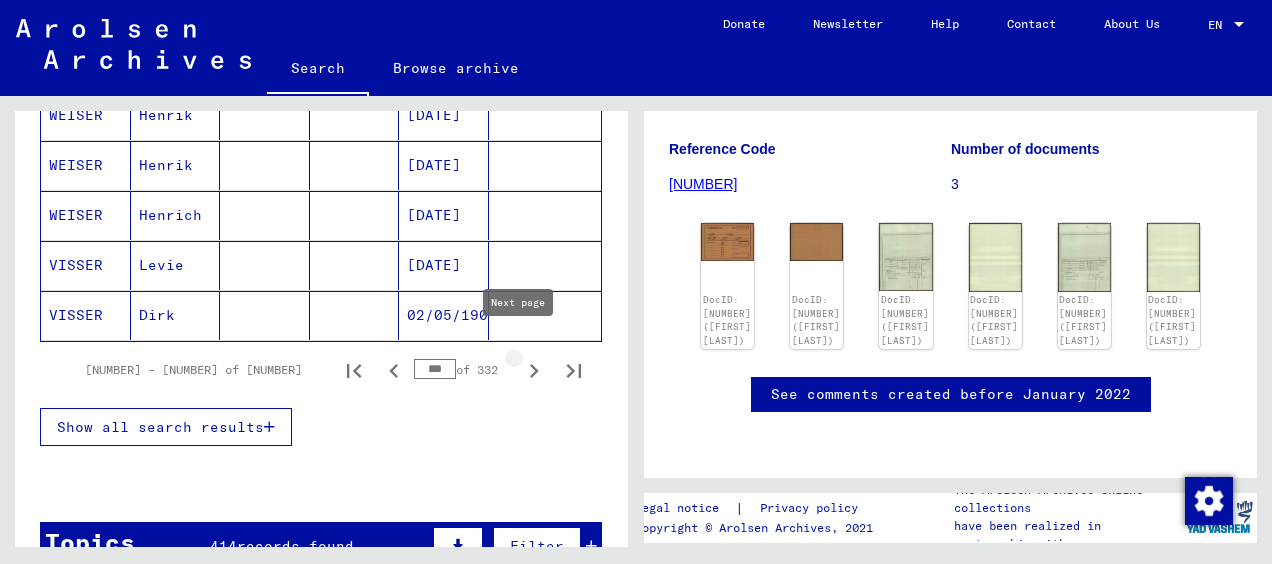 click 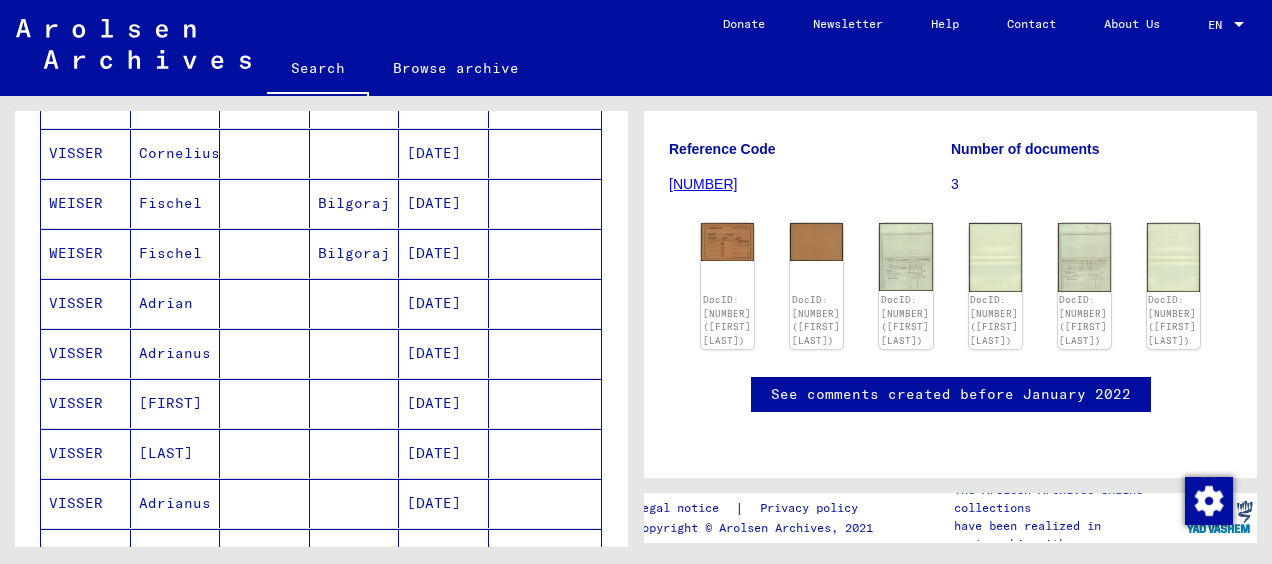 scroll, scrollTop: 1313, scrollLeft: 0, axis: vertical 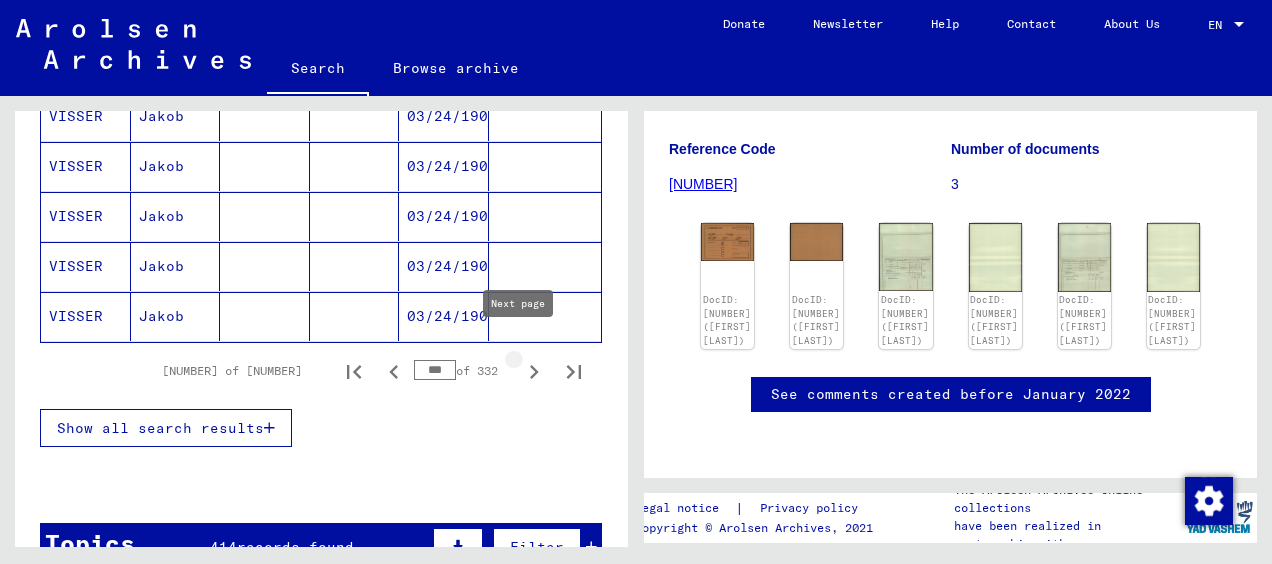 click 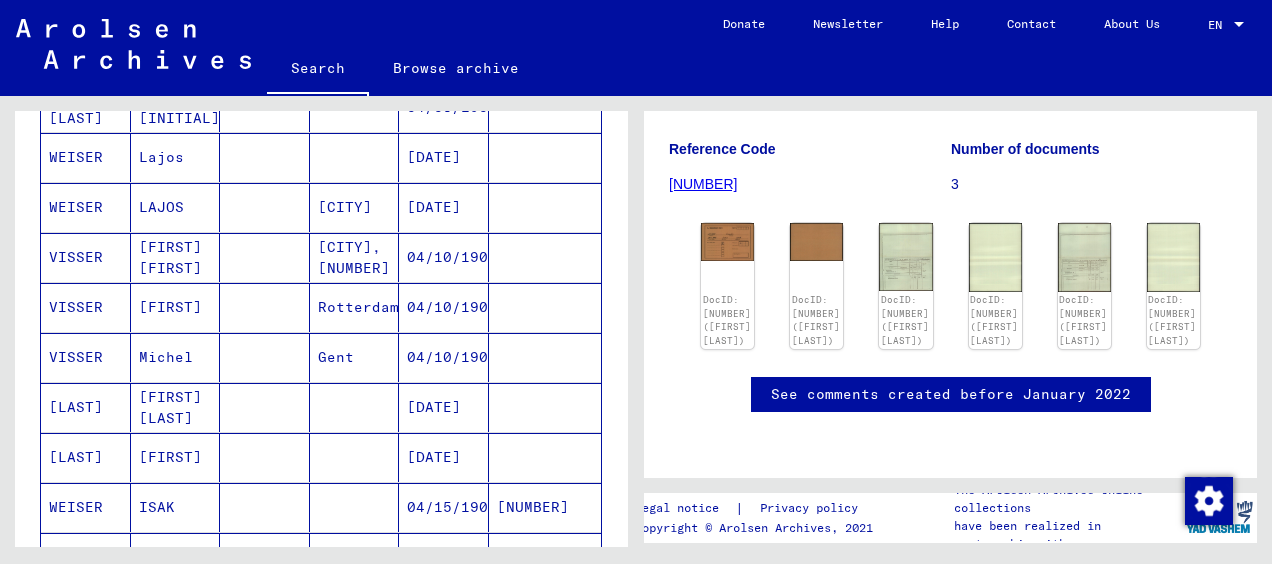 scroll, scrollTop: 1316, scrollLeft: 0, axis: vertical 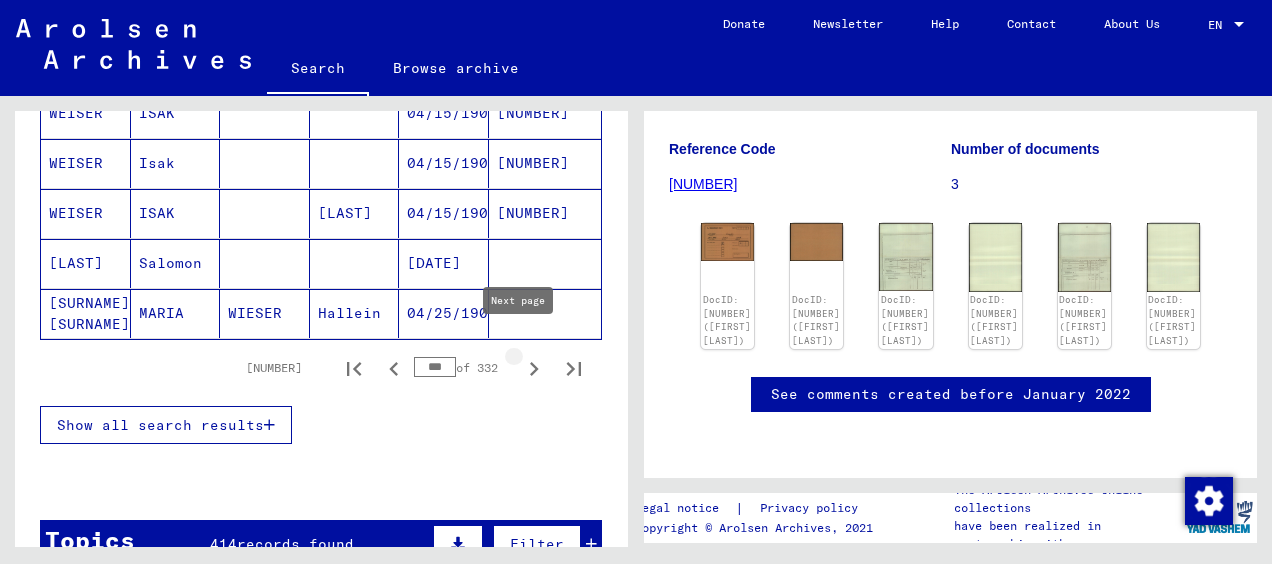 click 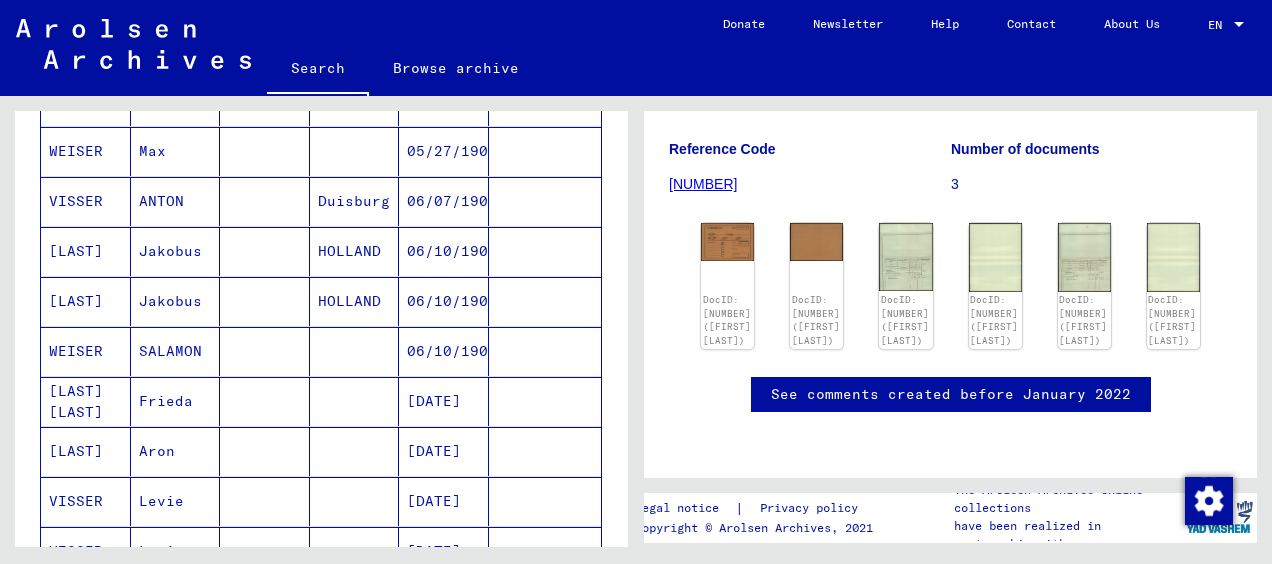 scroll, scrollTop: 1314, scrollLeft: 0, axis: vertical 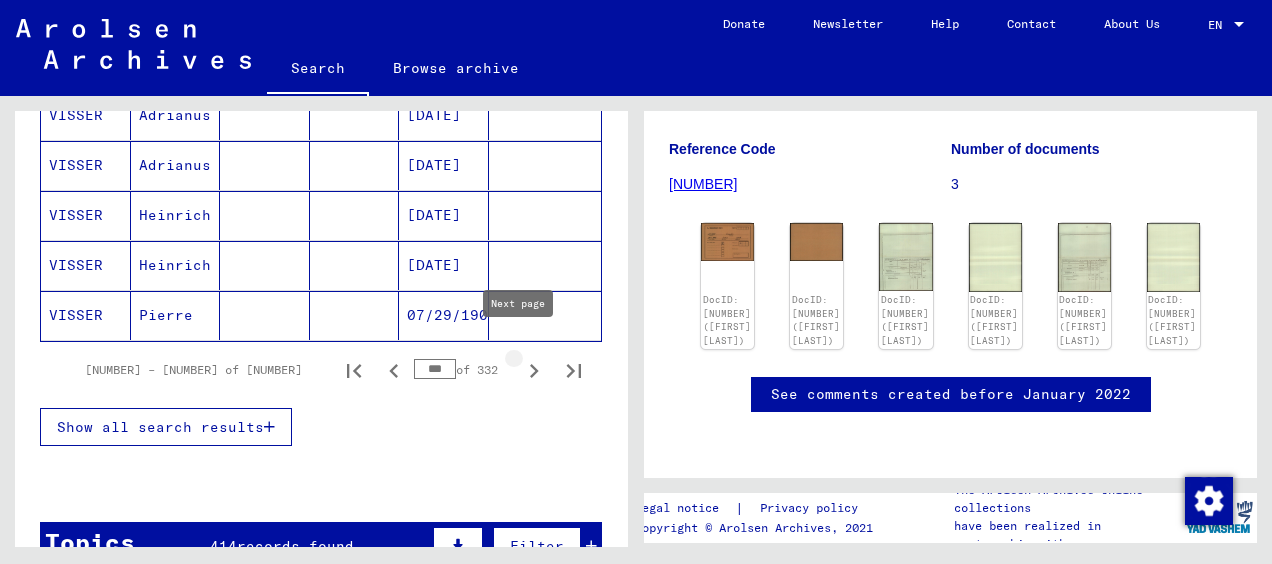 click 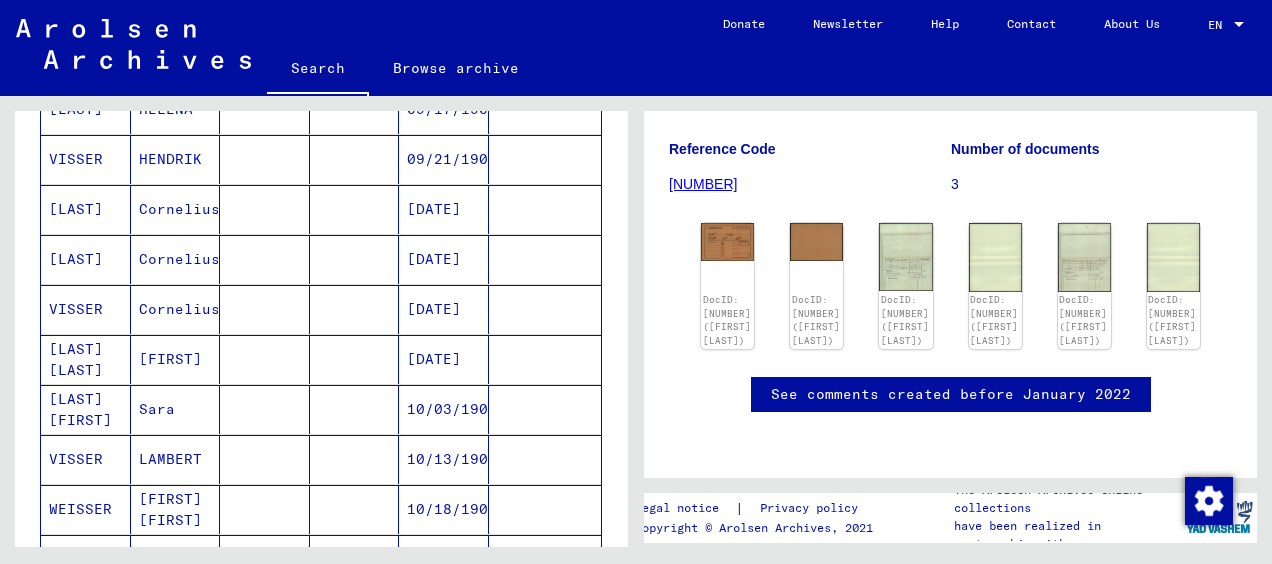 scroll, scrollTop: 1313, scrollLeft: 0, axis: vertical 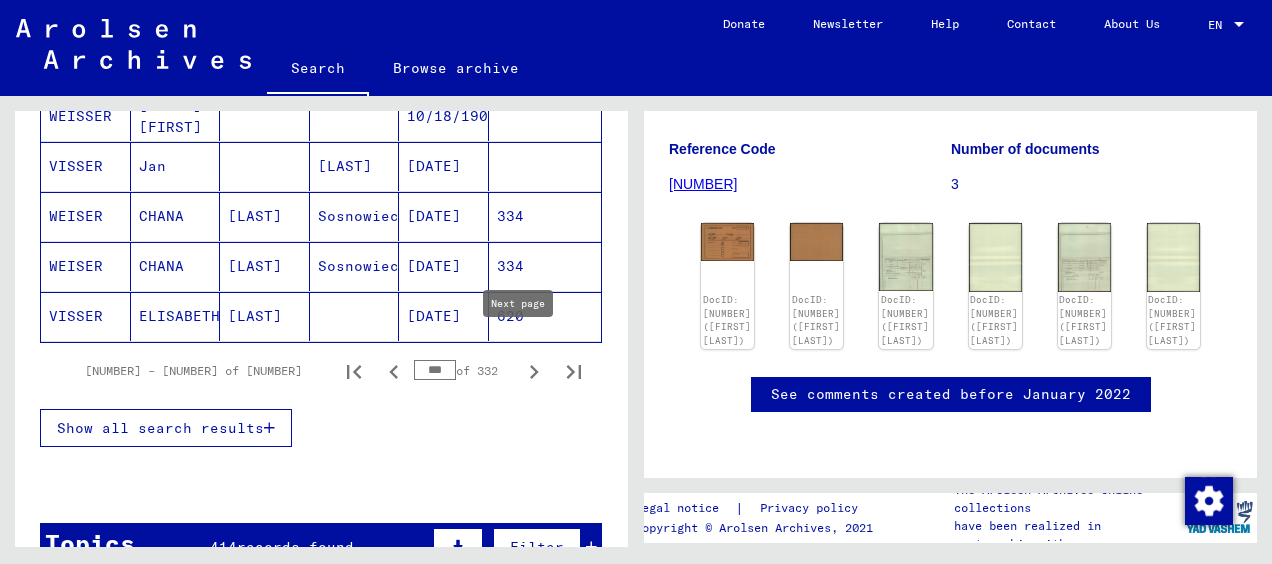 click 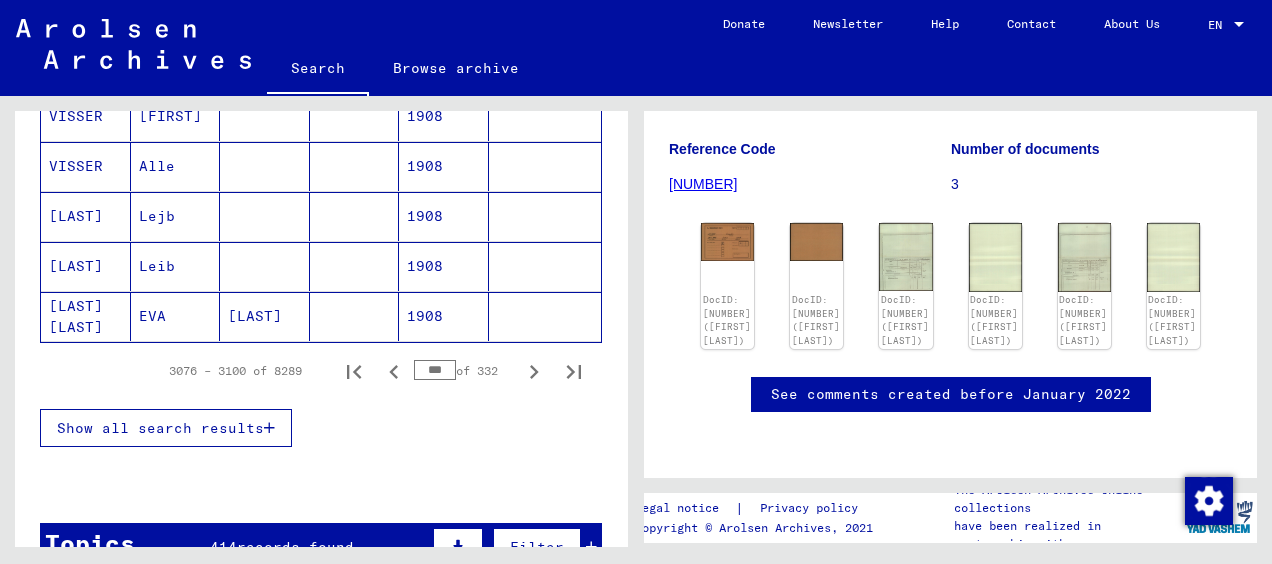 click on "Last Name   First Name   Maiden Name   Place of Birth   Date of Birth   Prisoner #   [LAST] [LAST]   [FIRST]         [DATE]      [LAST] [LAST]   [FIRST]         [DATE]      [LAST] [LAST]   [FIRST]         [DATE]      [LAST] [LAST]   [FIRST]         [DATE]      [LAST]   [FIRST]         [DATE]      [LAST]   [FIRST]         [DATE]      [LAST]   [FIRST]         [DATE]      [LAST]S   [FIRST]         [DATE]      [LAST]S   [FIRST]      [CITY]   [DATE]      [LAST]   [FIRST]         [DATE]      [LAST]   [FIRST]         [DATE]      [LAST]   [FIRST]         [DATE]      [LAST]   [FIRST]         [DATE]      [LAST]   [FIRST]   [LAST]   [LAST]   [DATE]      [LAST]   [FIRST]         [DATE]      [LAST]   [FIRST]         [DATE]      [LAST]   [FIRST]         [DATE]      [LAST]   [FIRST]         [DATE]      [LAST]   [FIRST]         [DATE]      [LAST]   [FIRST]         [DATE]      [LAST]  [FIRST]         [DATE]      [LAST]  [FIRST]         [DATE]" at bounding box center [321, -246] 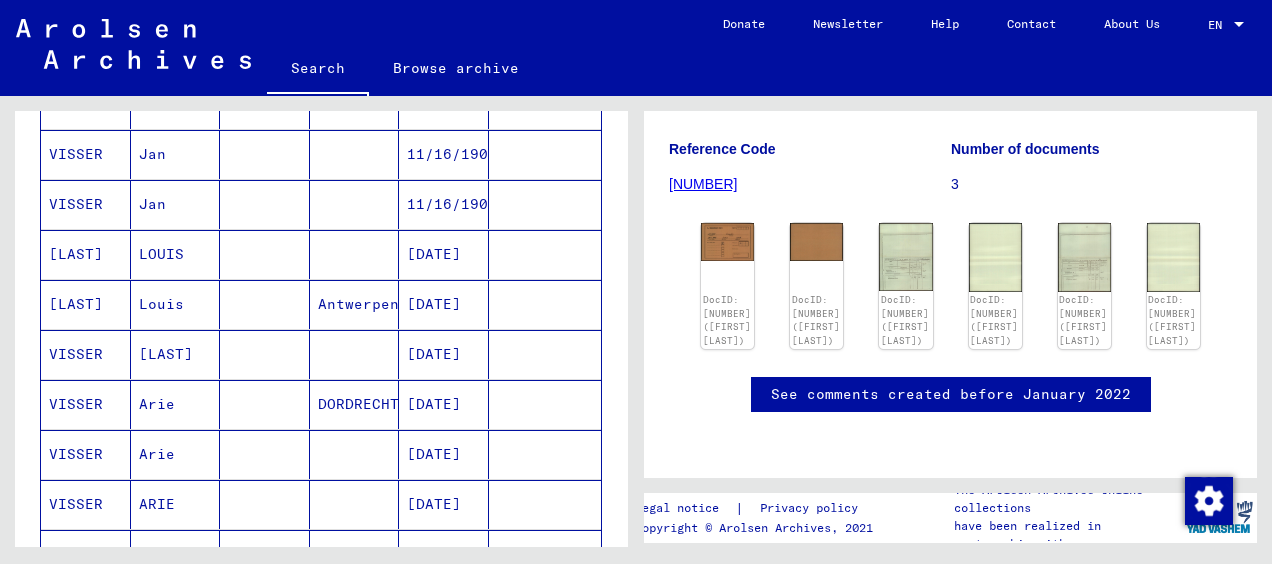 scroll, scrollTop: 131, scrollLeft: 0, axis: vertical 